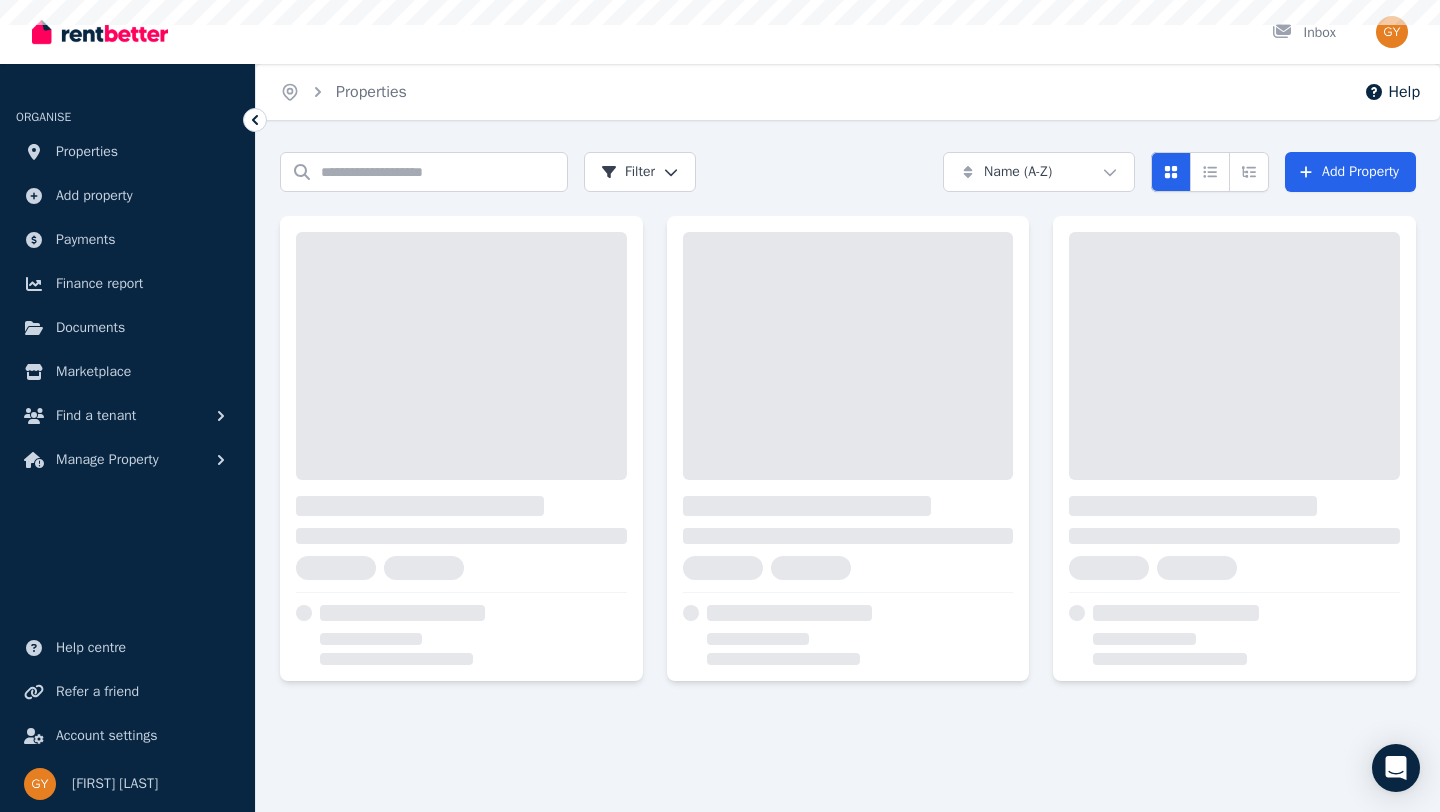 scroll, scrollTop: 0, scrollLeft: 0, axis: both 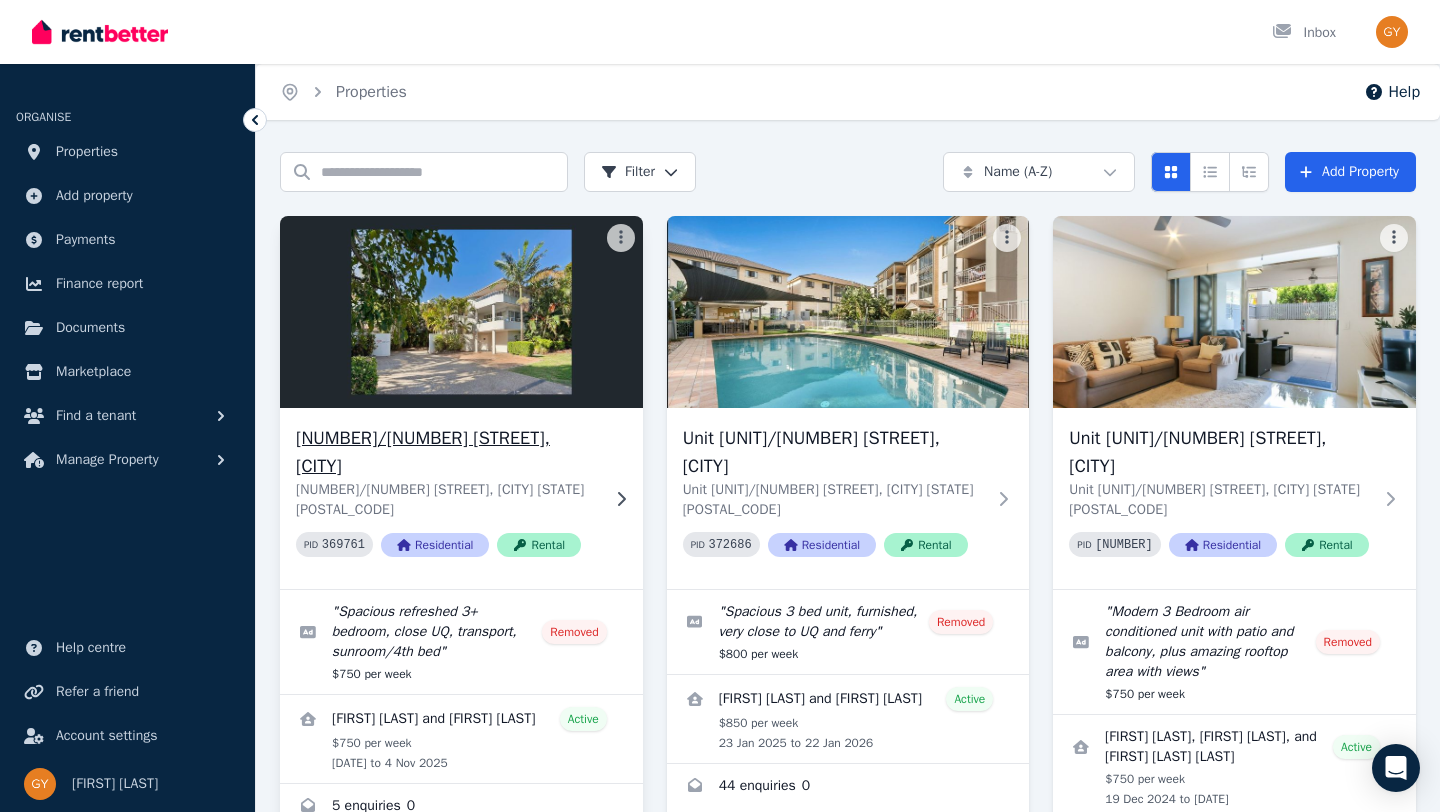 click on "[NUMBER]/[NUMBER] [STREET], [CITY]" at bounding box center [447, 452] 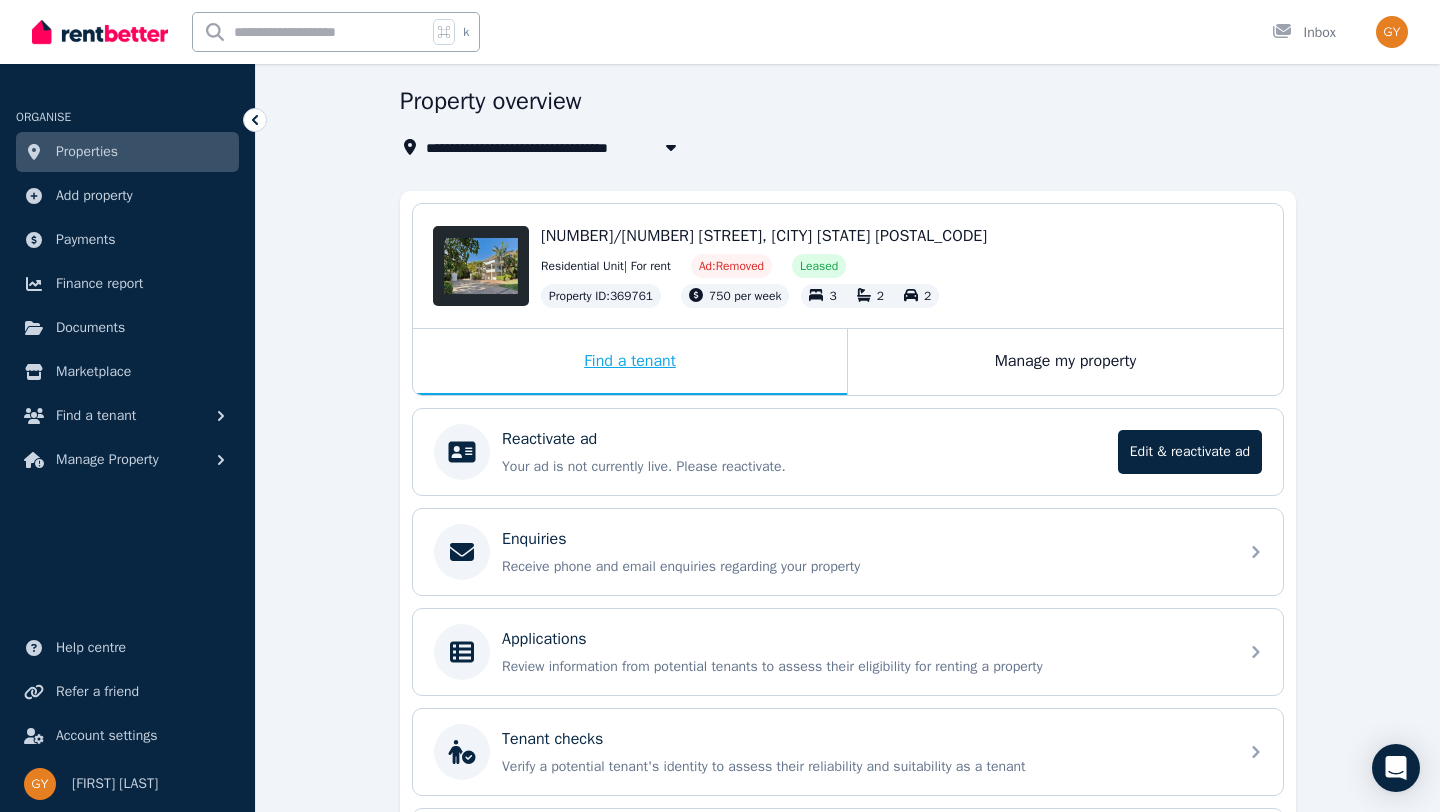 scroll, scrollTop: 0, scrollLeft: 0, axis: both 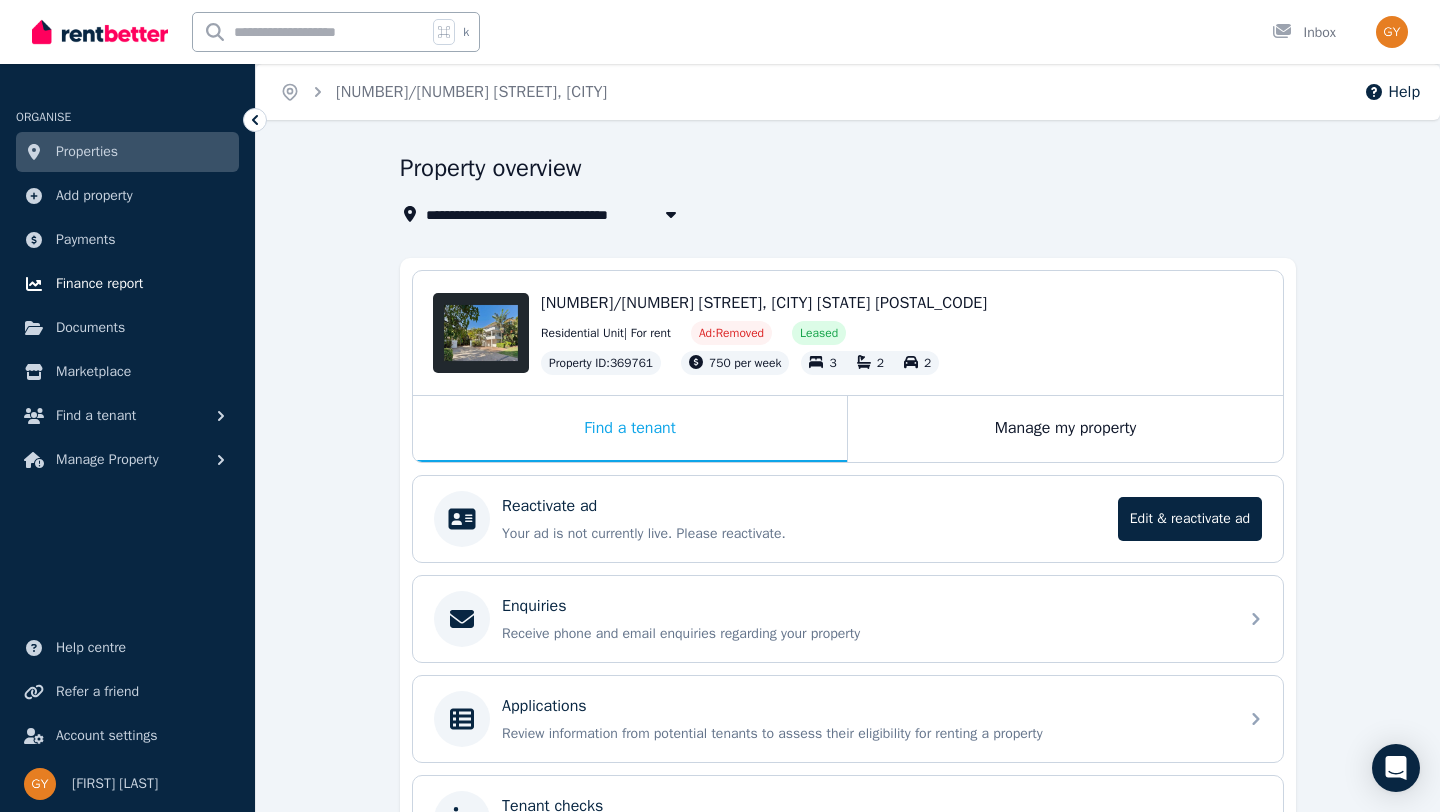 click on "Finance report" at bounding box center [99, 284] 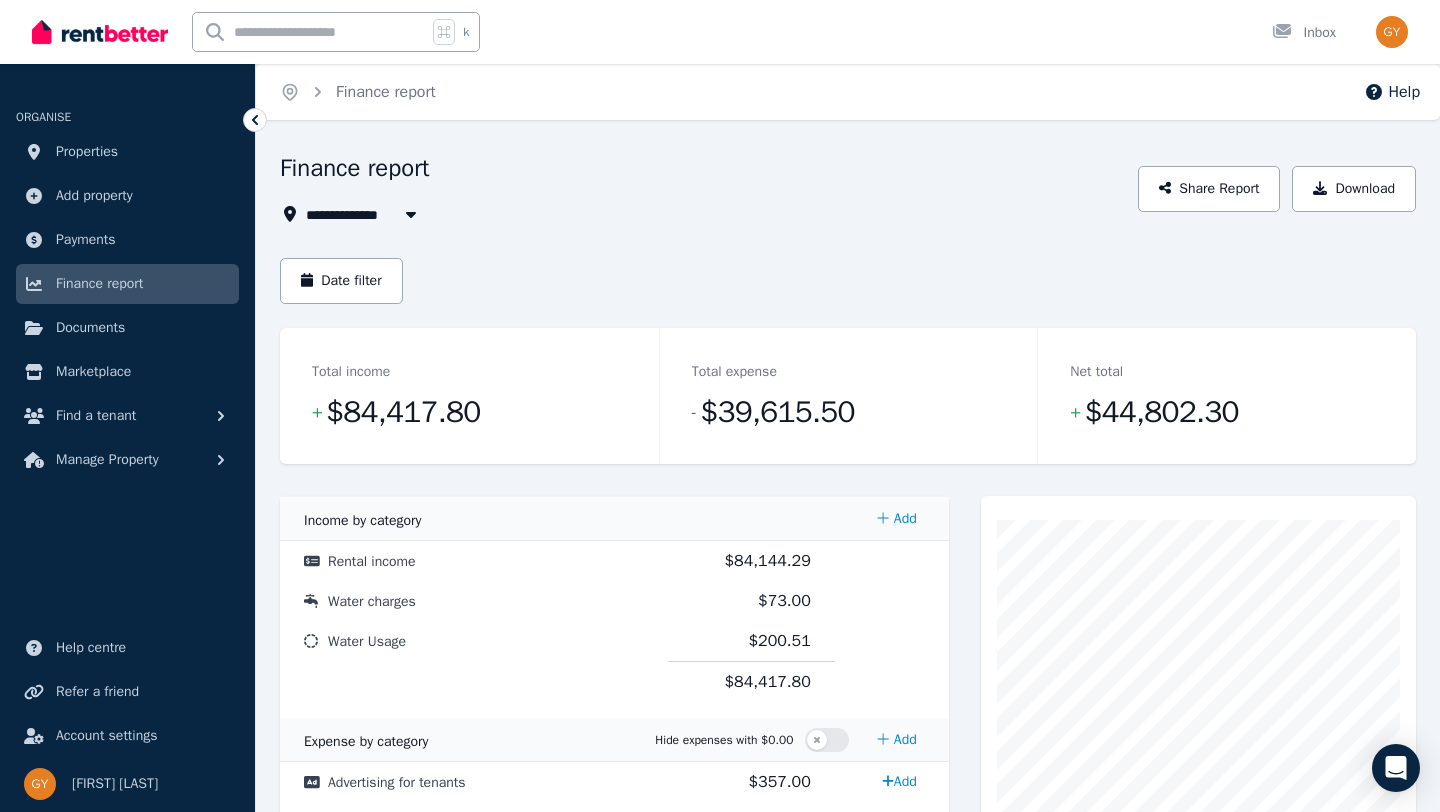 click at bounding box center (411, 214) 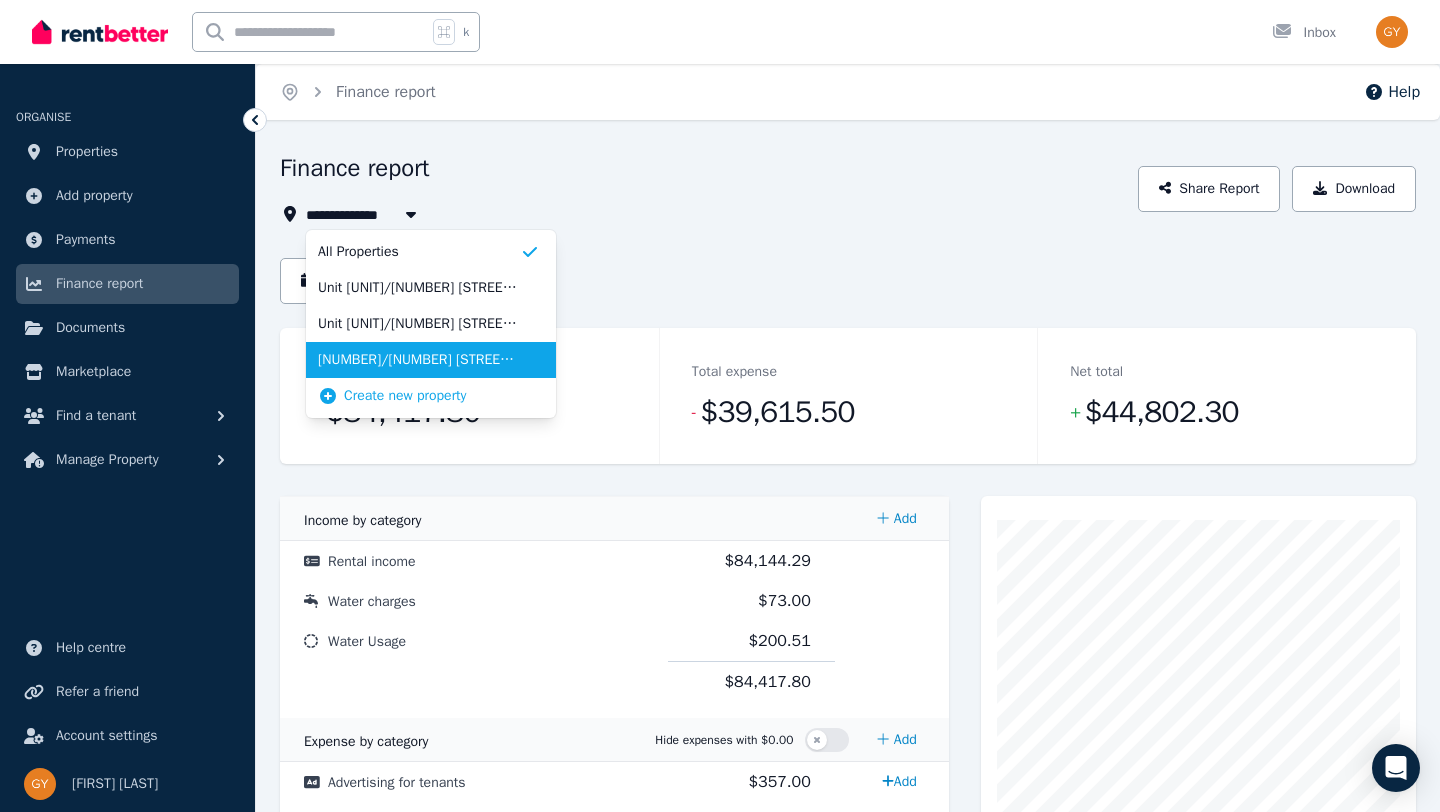 click on "[NUMBER]/[NUMBER] [STREET], [CITY]" at bounding box center (419, 360) 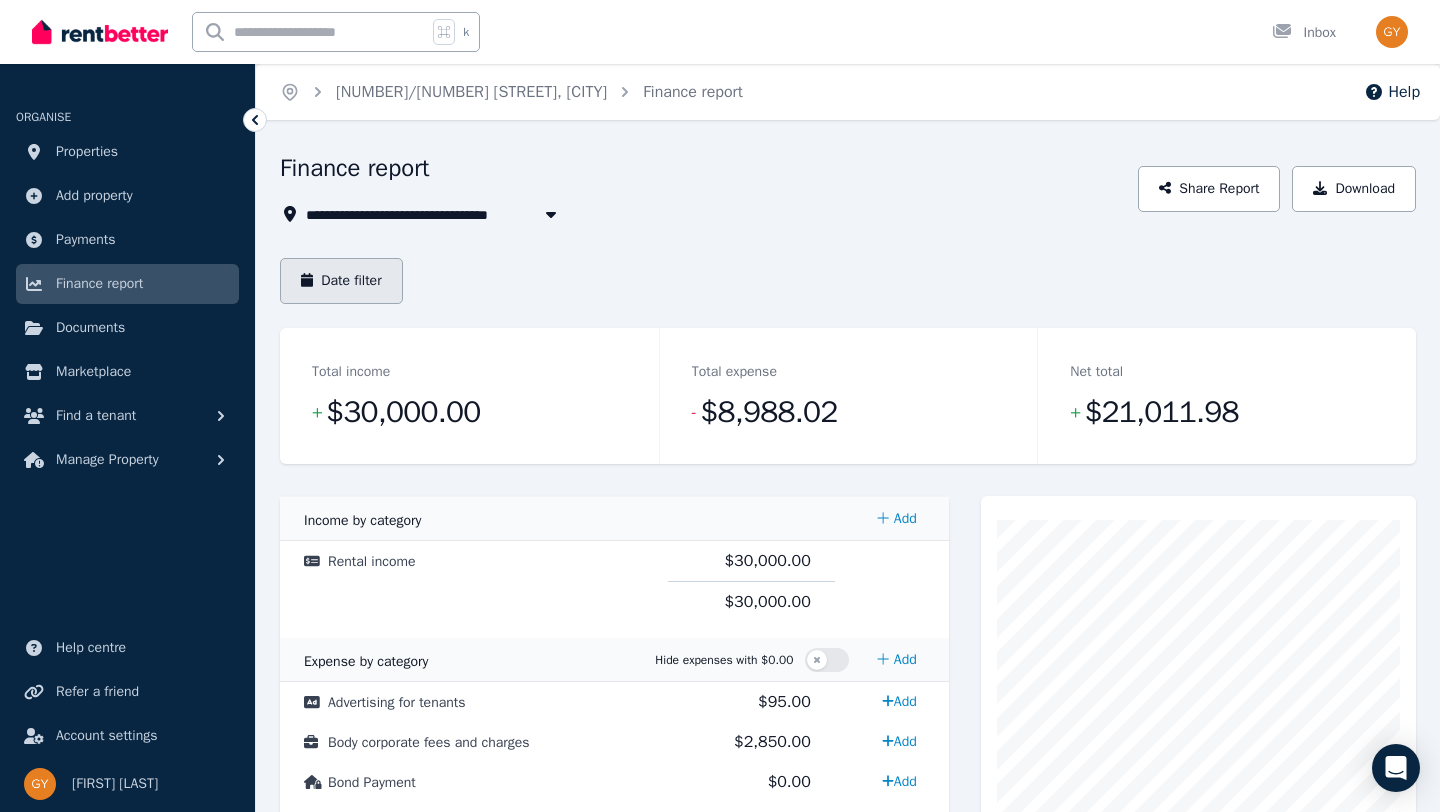 click on "Date filter" at bounding box center [341, 281] 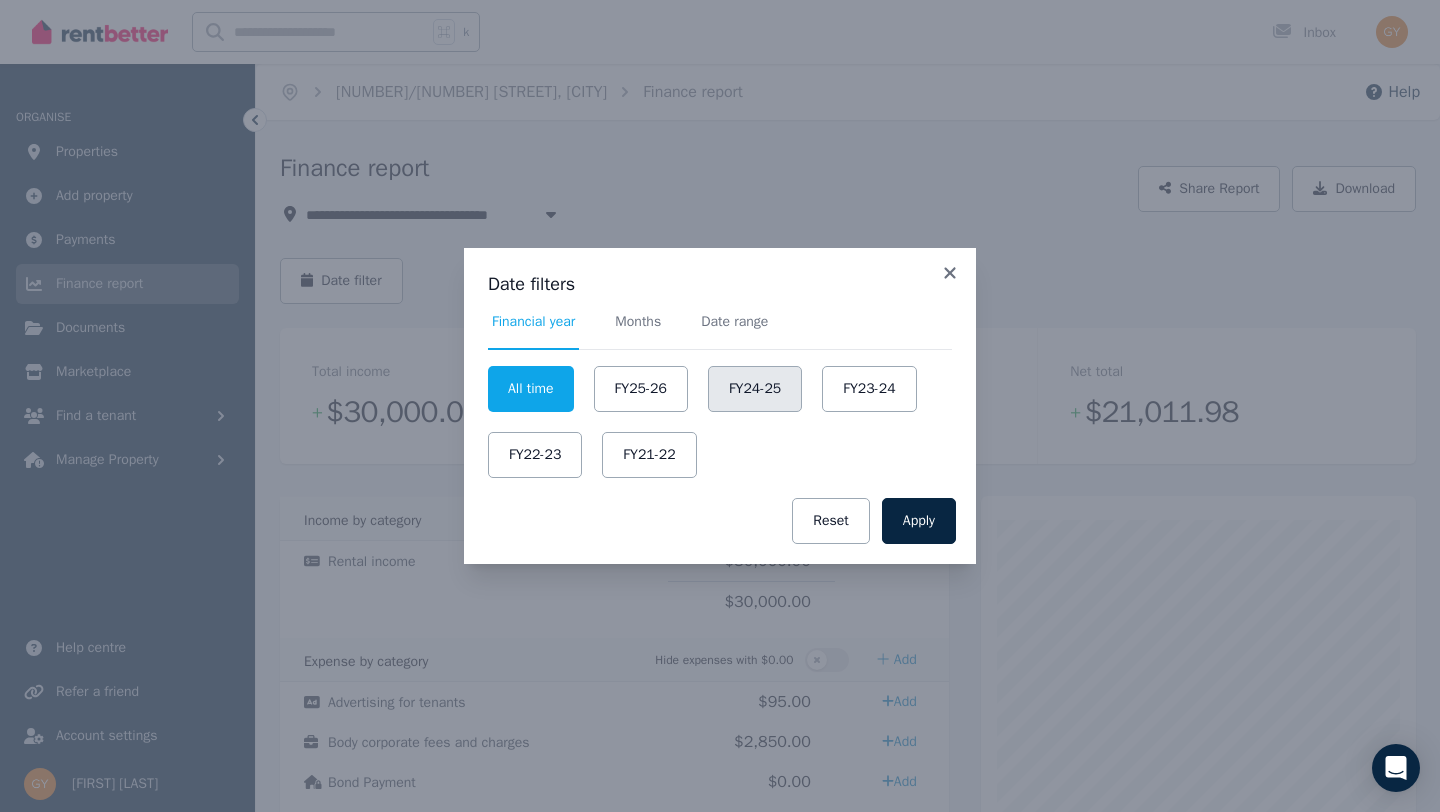click on "FY24-25" at bounding box center (755, 389) 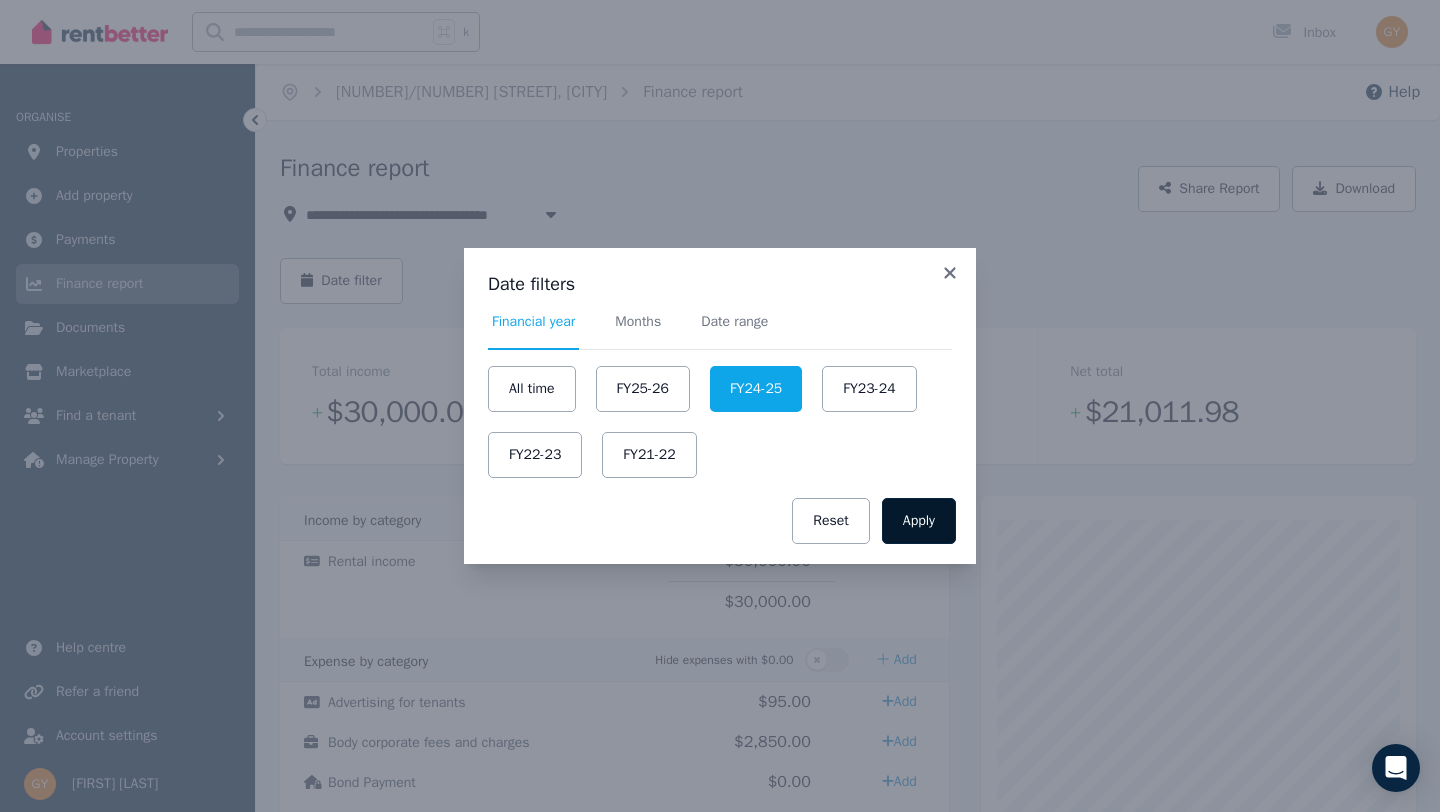 click on "Apply" at bounding box center [919, 521] 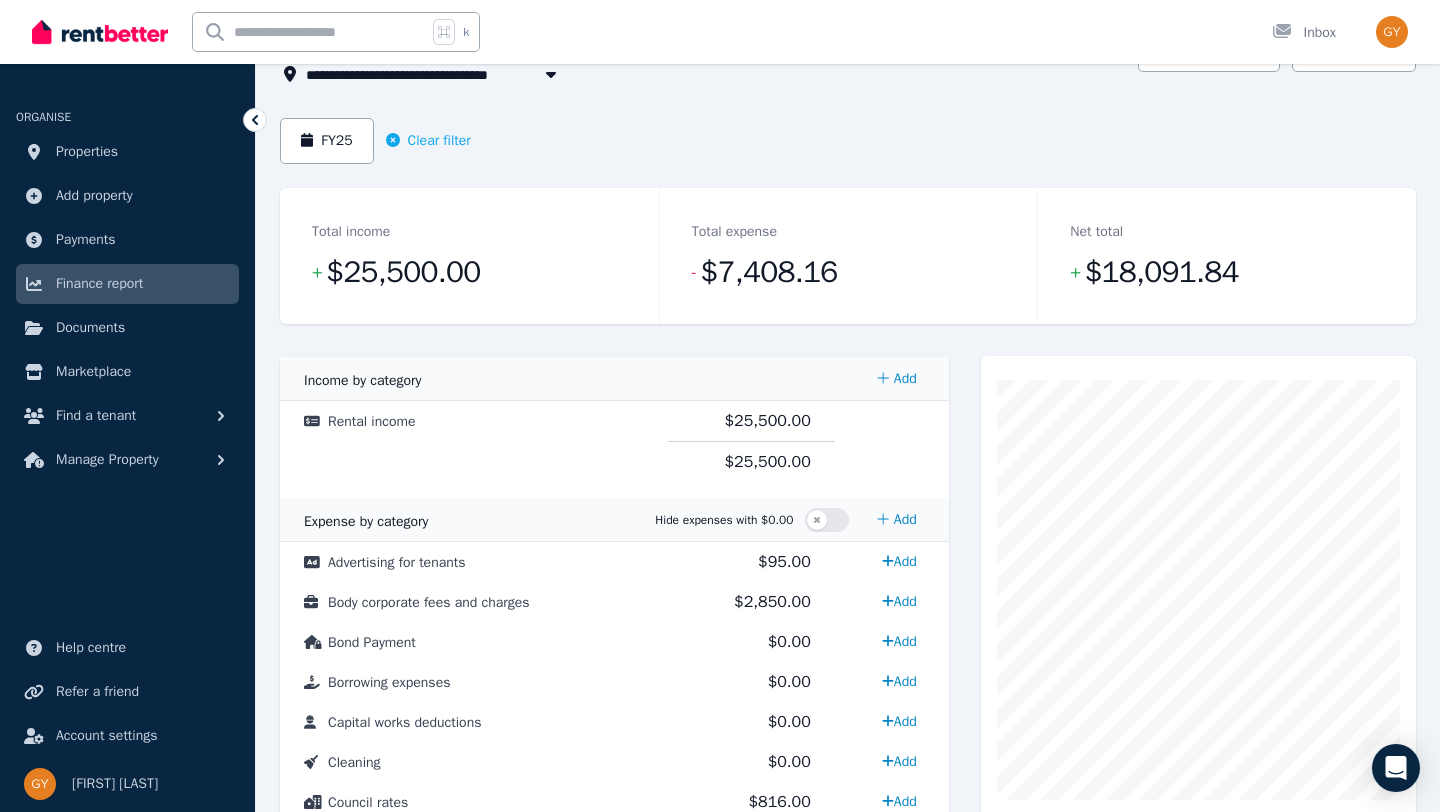 scroll, scrollTop: 155, scrollLeft: 0, axis: vertical 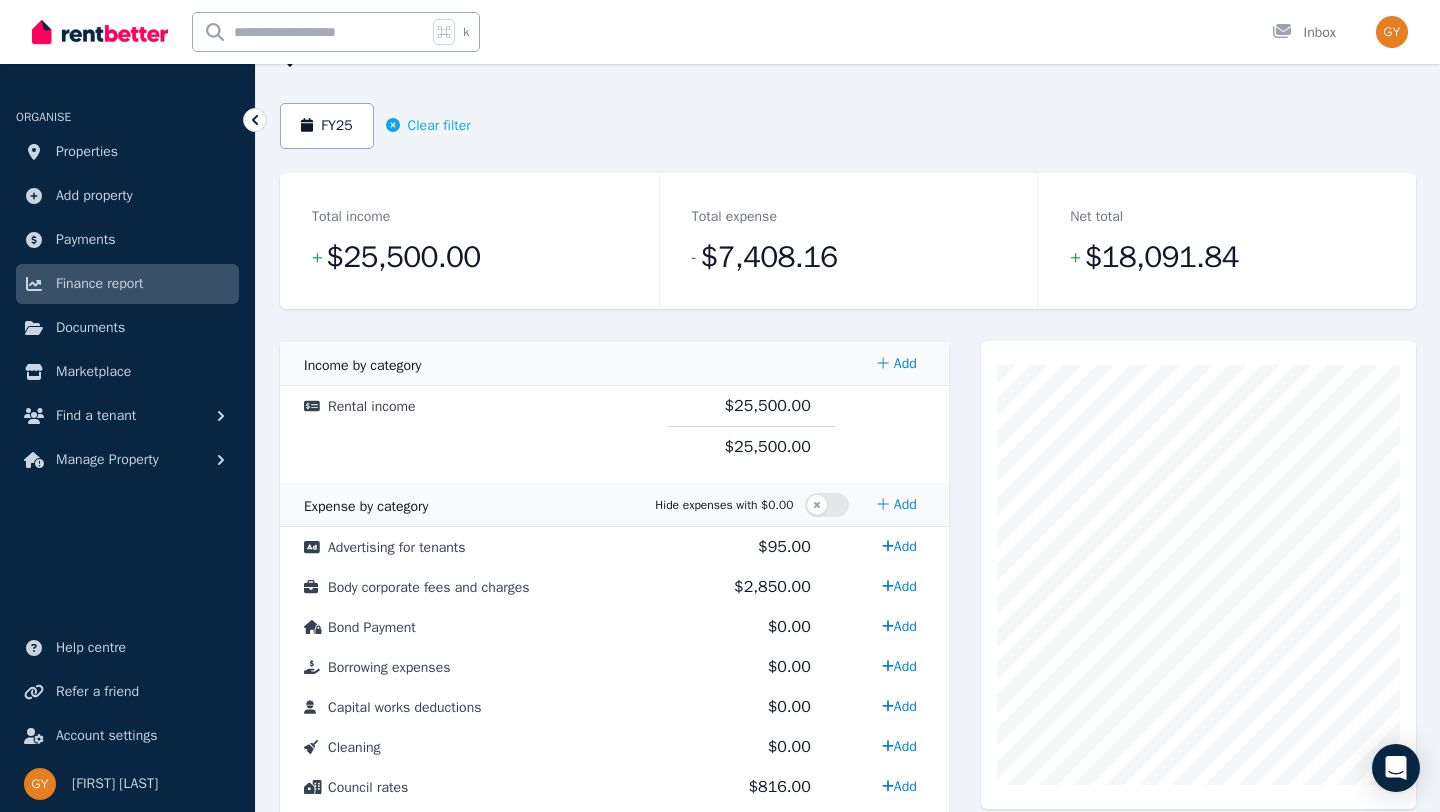 type 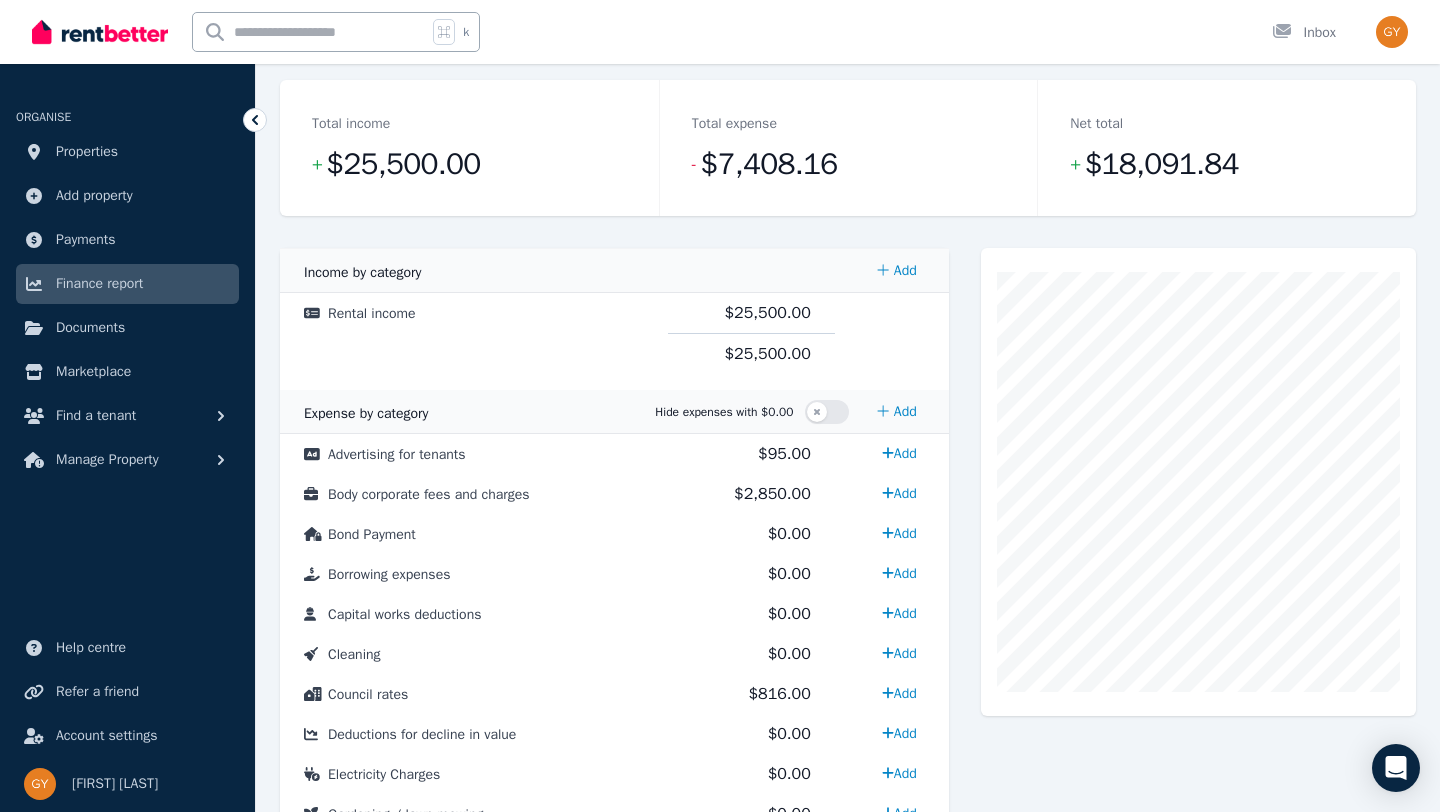 scroll, scrollTop: 254, scrollLeft: 0, axis: vertical 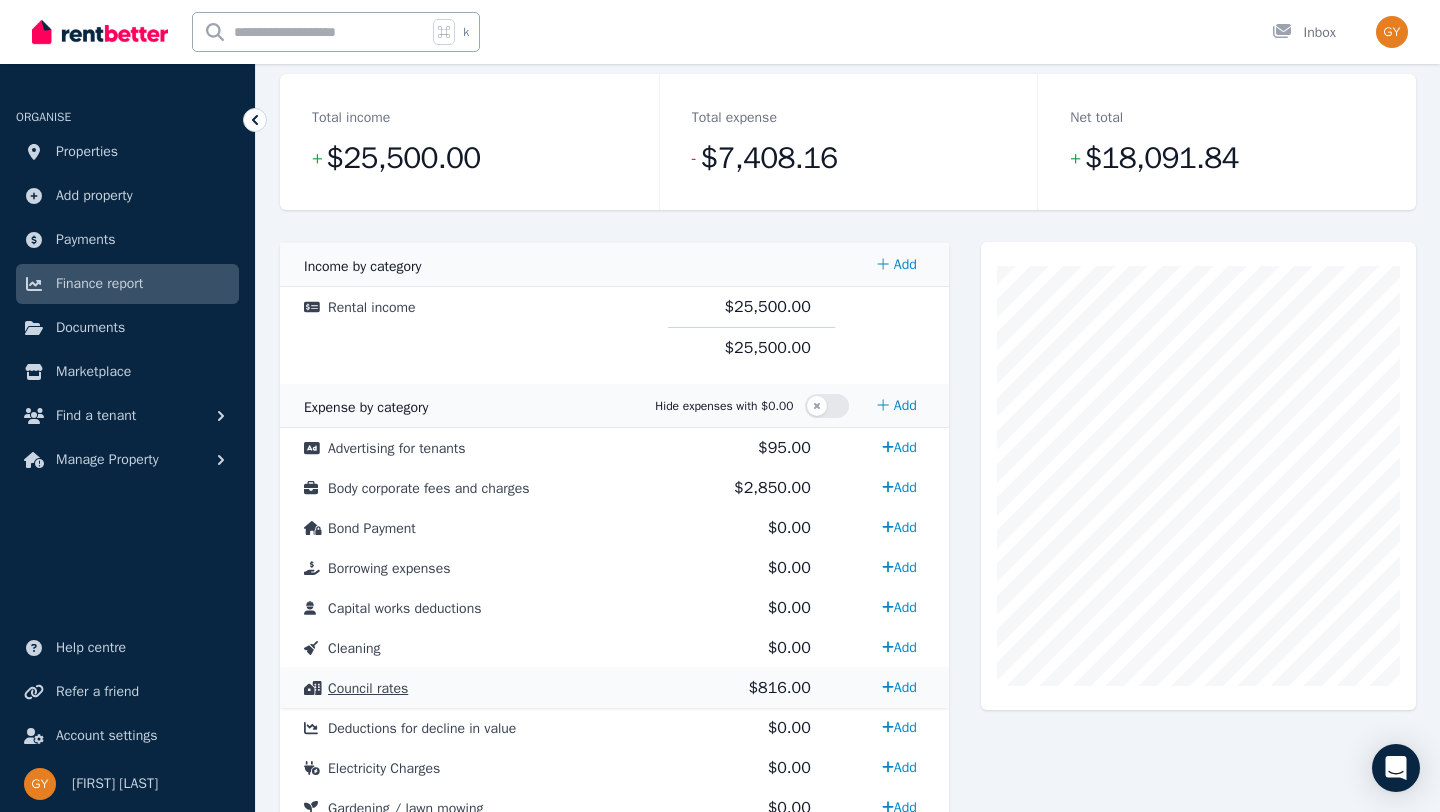 click on "Council rates" at bounding box center [368, 688] 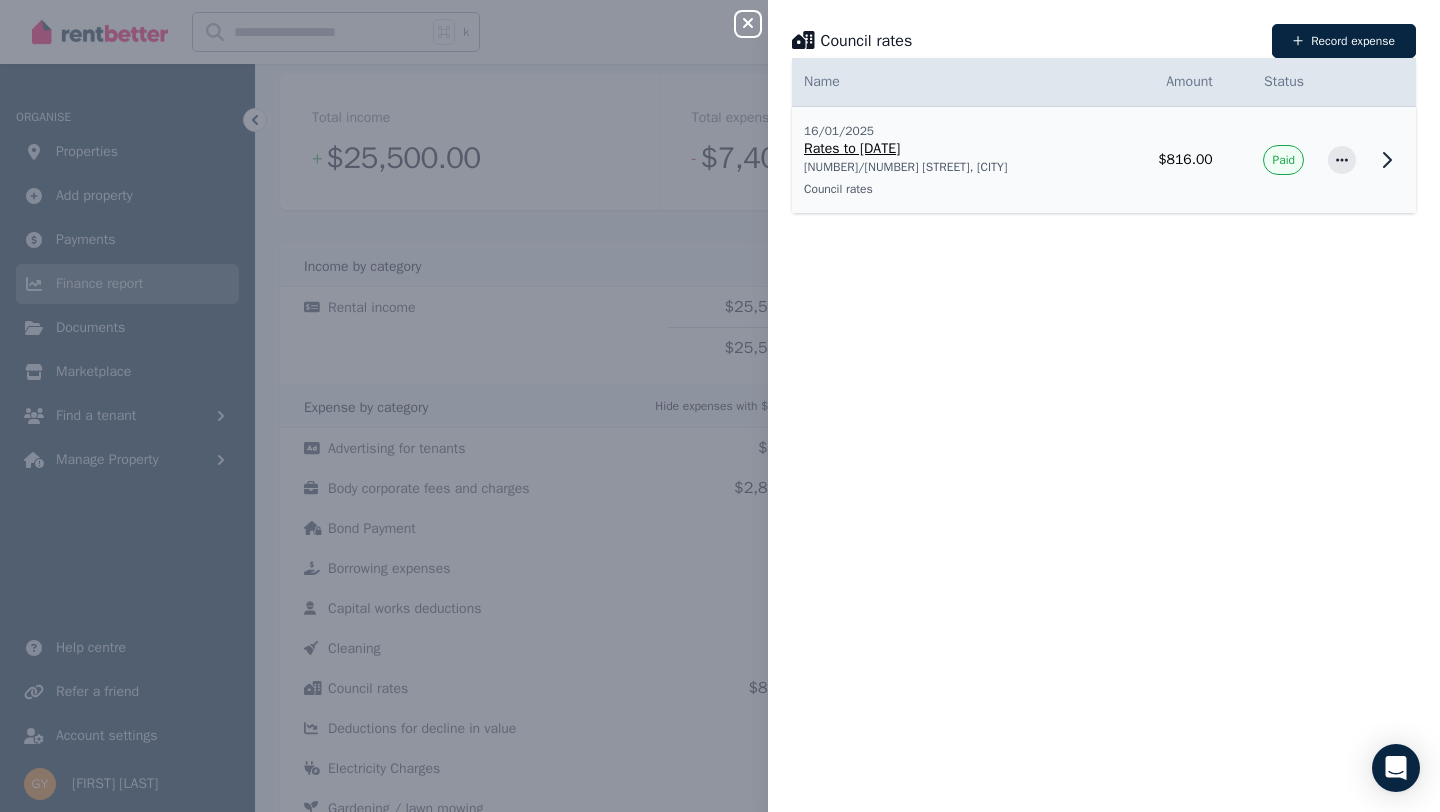 click on "Rates to [DATE]" at bounding box center [953, 149] 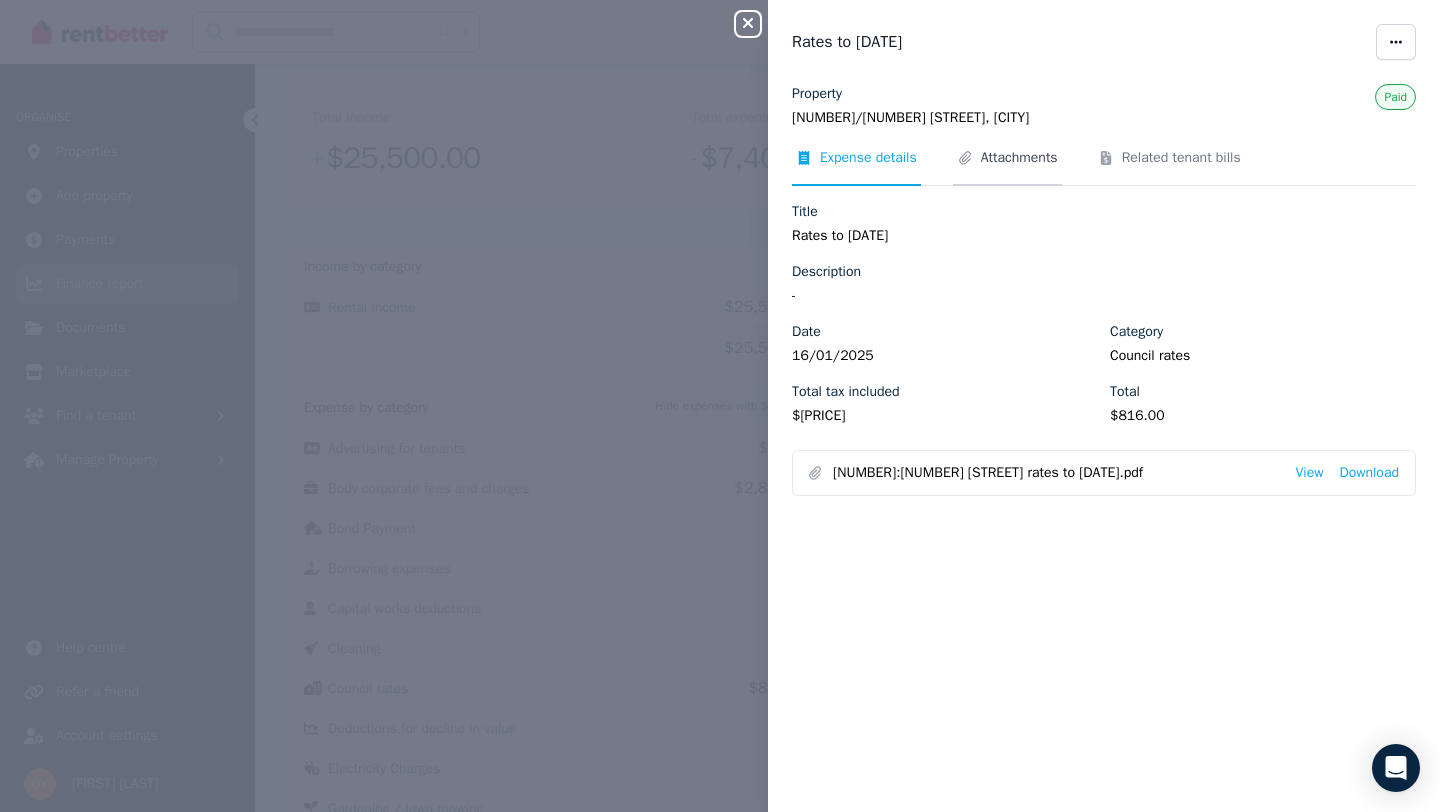 click on "Attachments" at bounding box center [1019, 158] 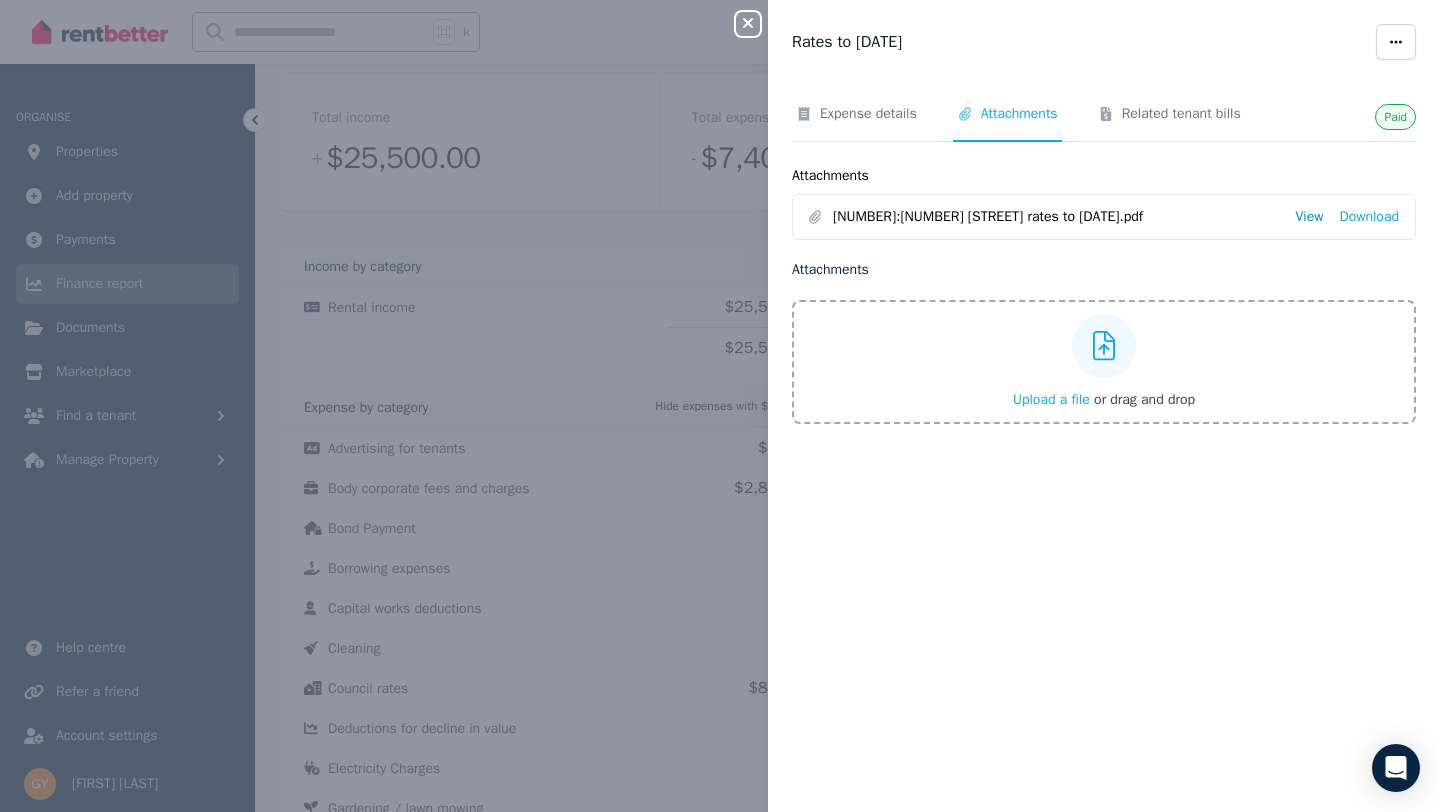 click on "View" at bounding box center [1309, 217] 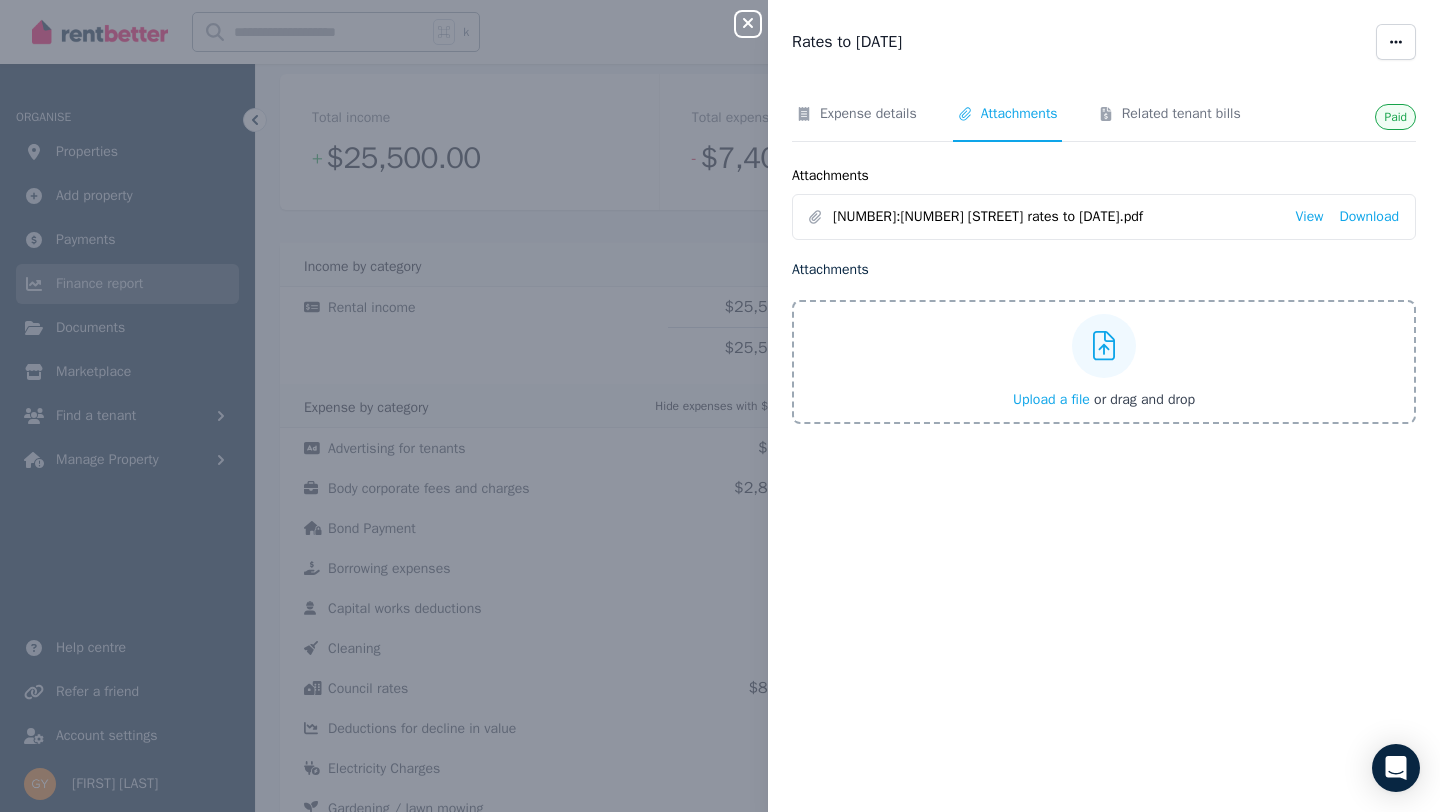click on "Close panel" at bounding box center (756, 18) 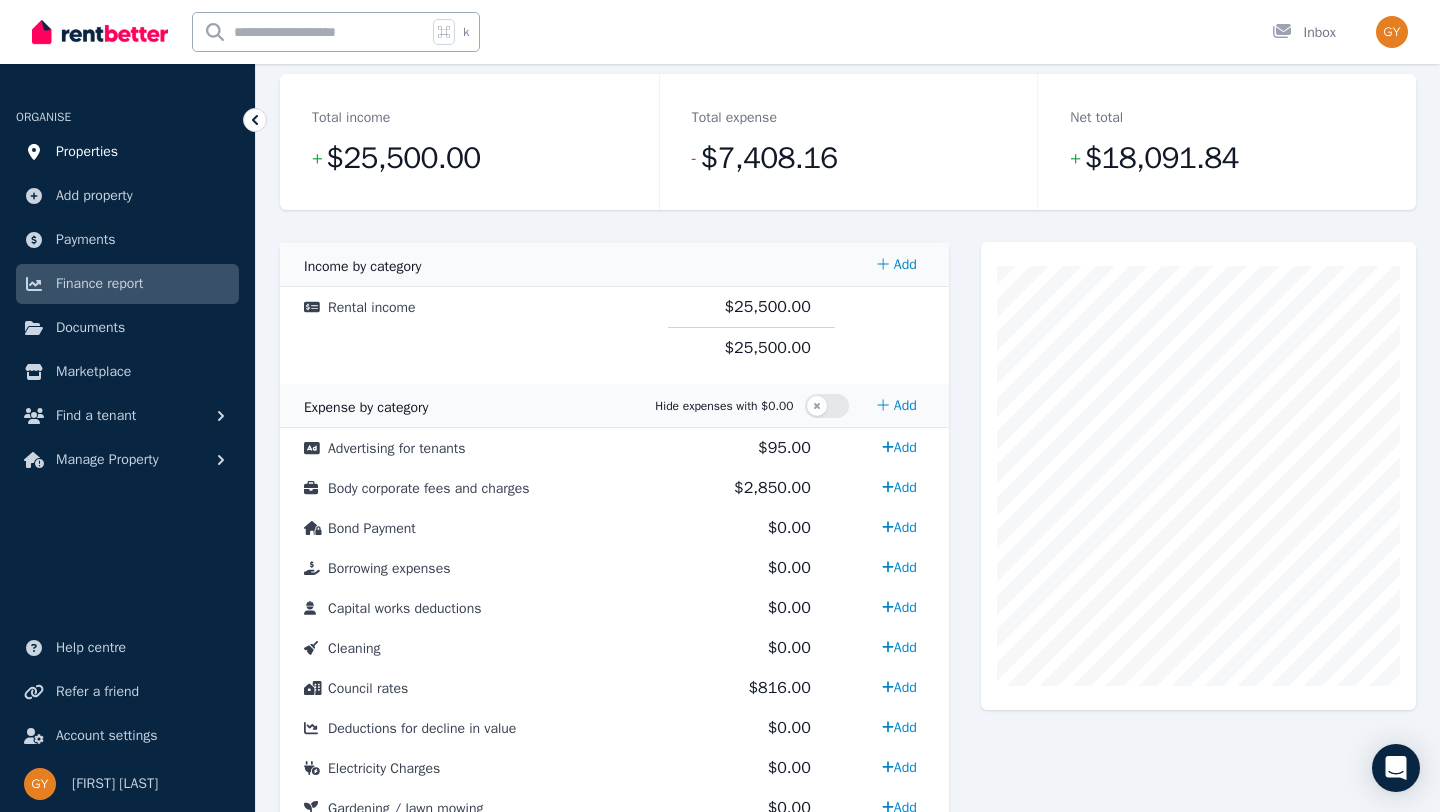 click on "Properties" at bounding box center (87, 152) 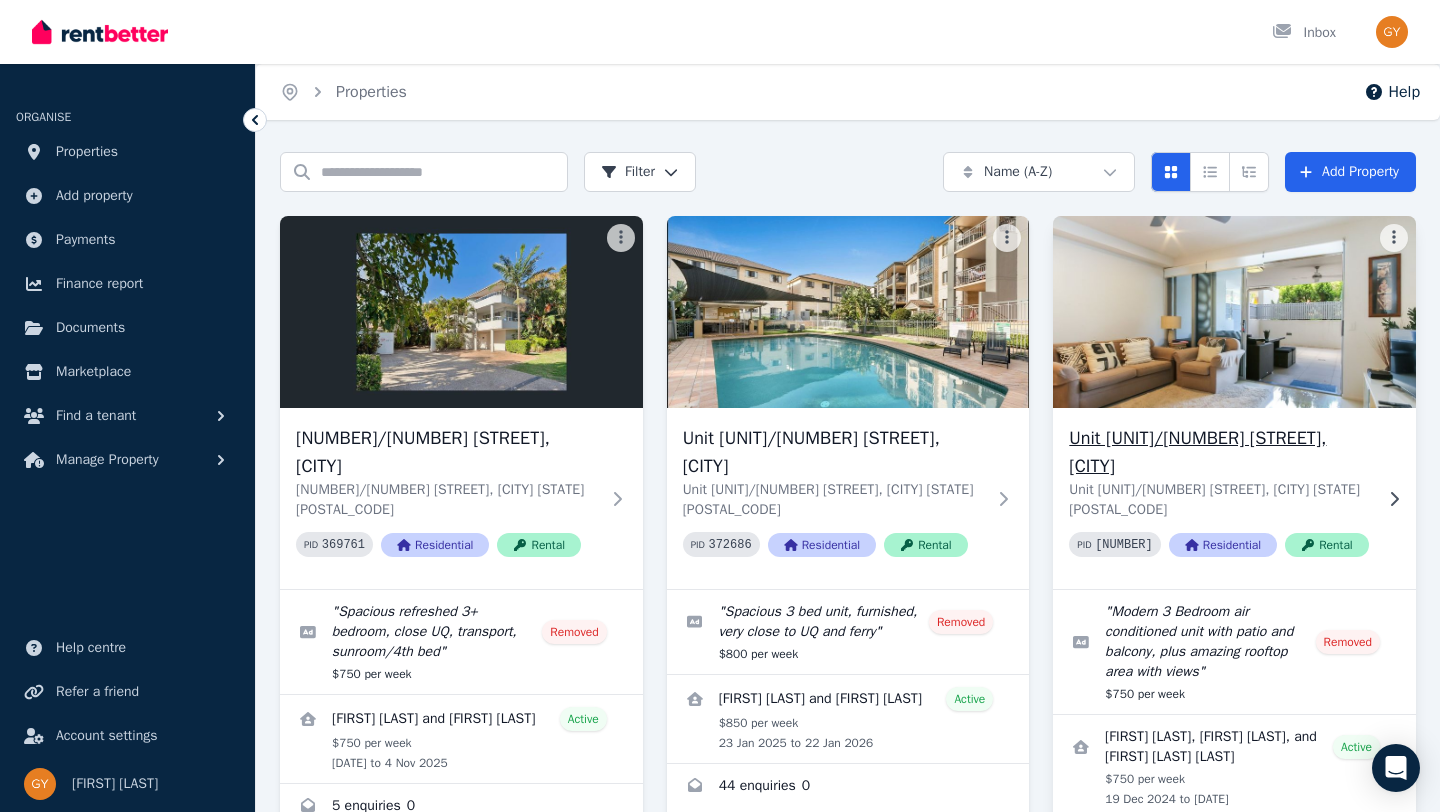 click on "Unit [UNIT]/[NUMBER] [STREET], [CITY]" at bounding box center [1220, 452] 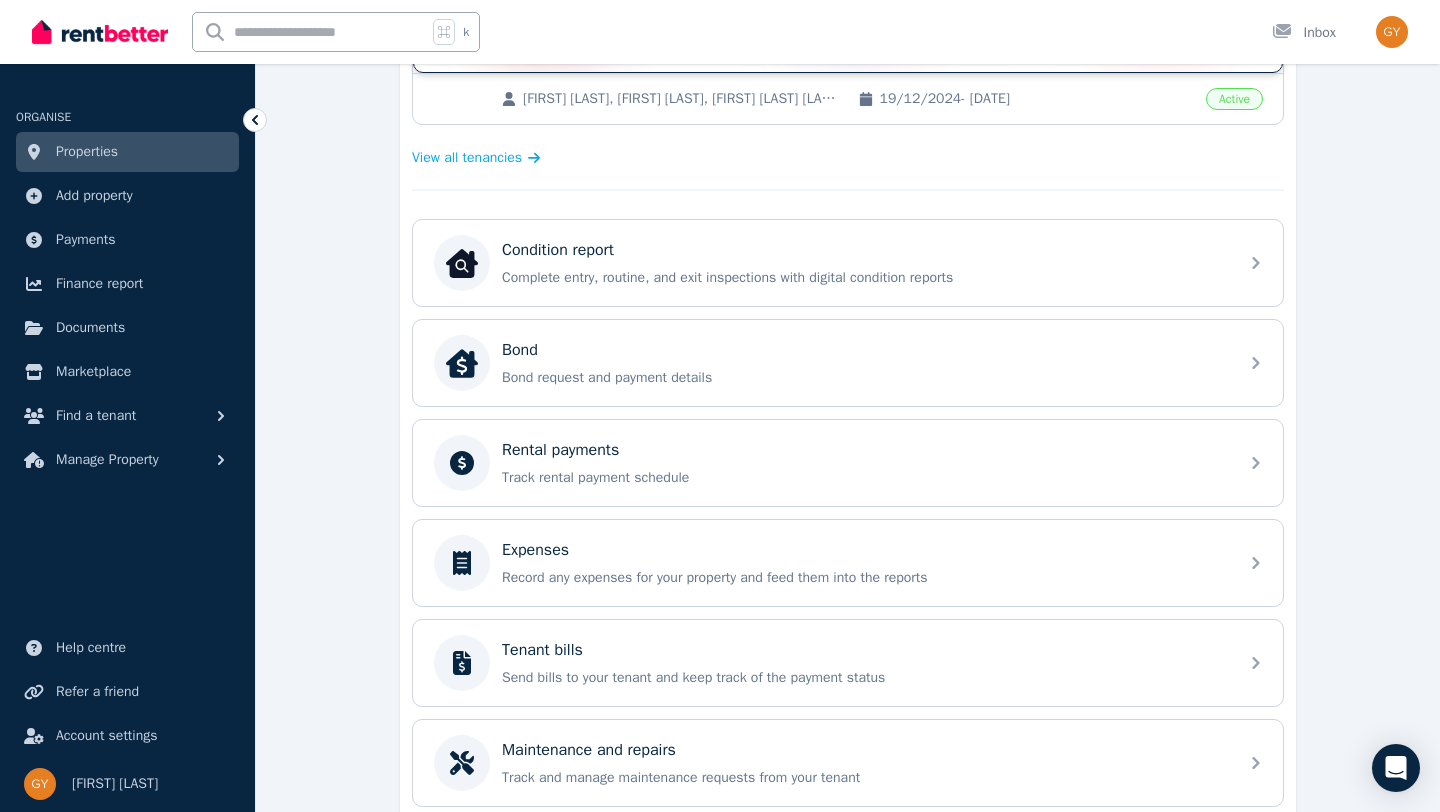scroll, scrollTop: 562, scrollLeft: 0, axis: vertical 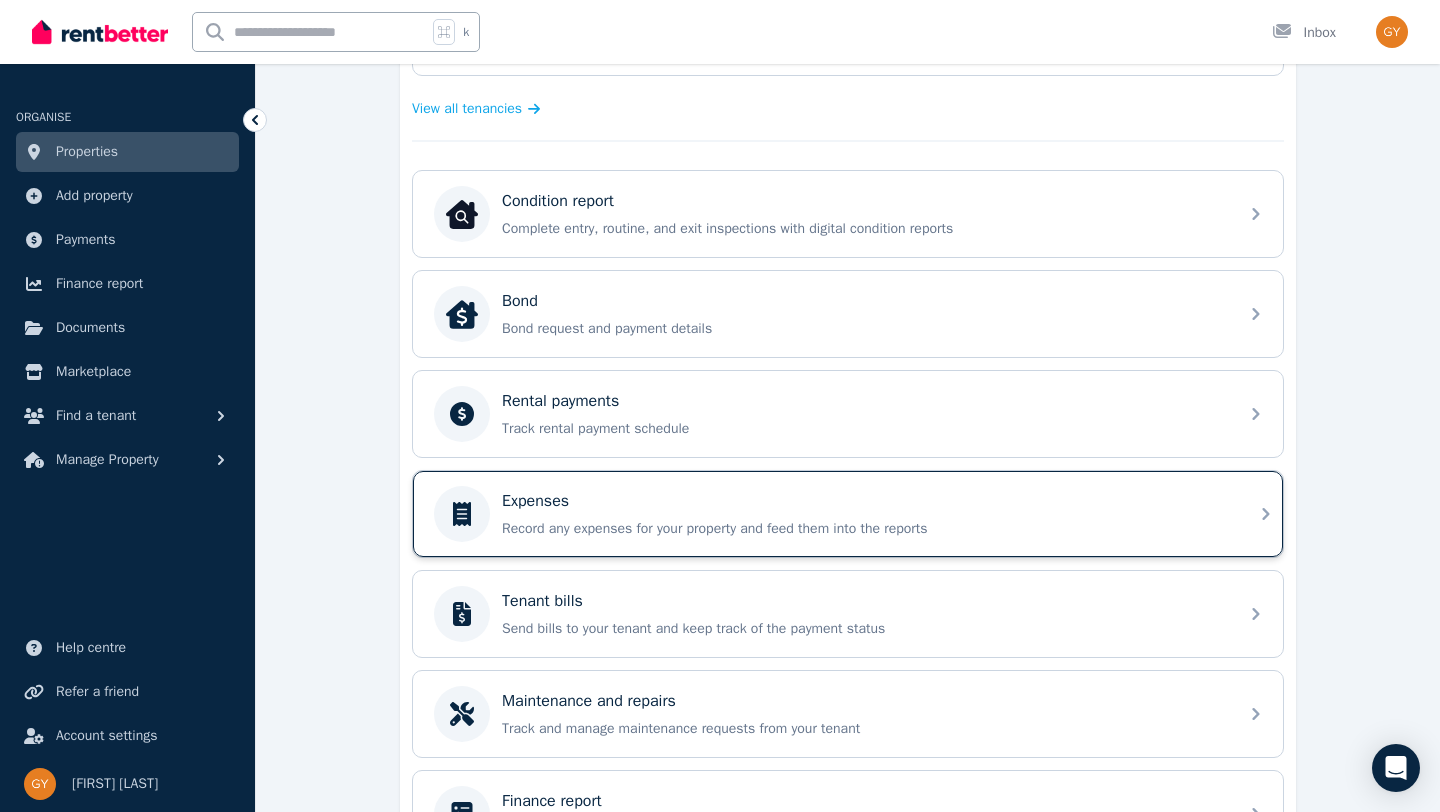 click on "Expenses" at bounding box center [535, 501] 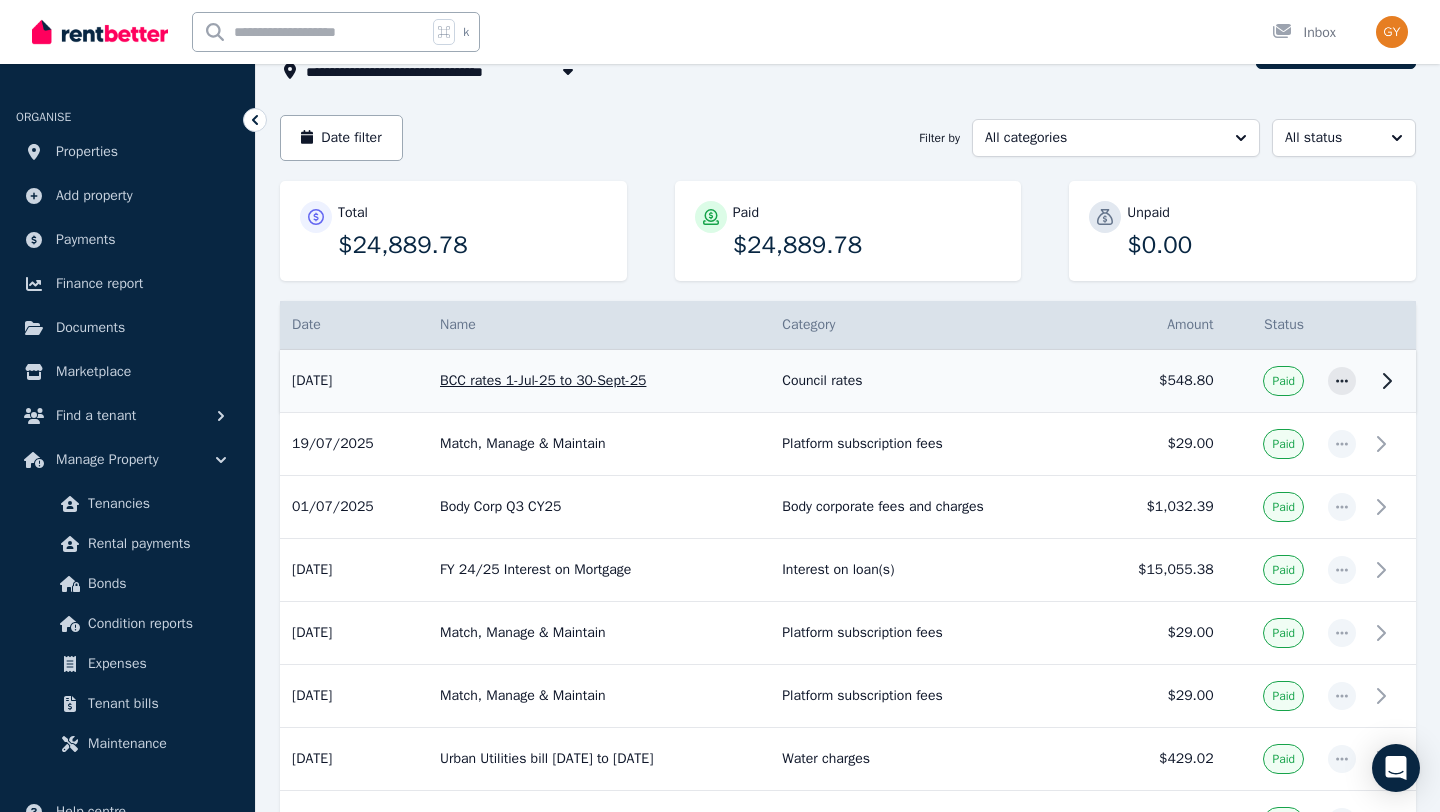 scroll, scrollTop: 148, scrollLeft: 0, axis: vertical 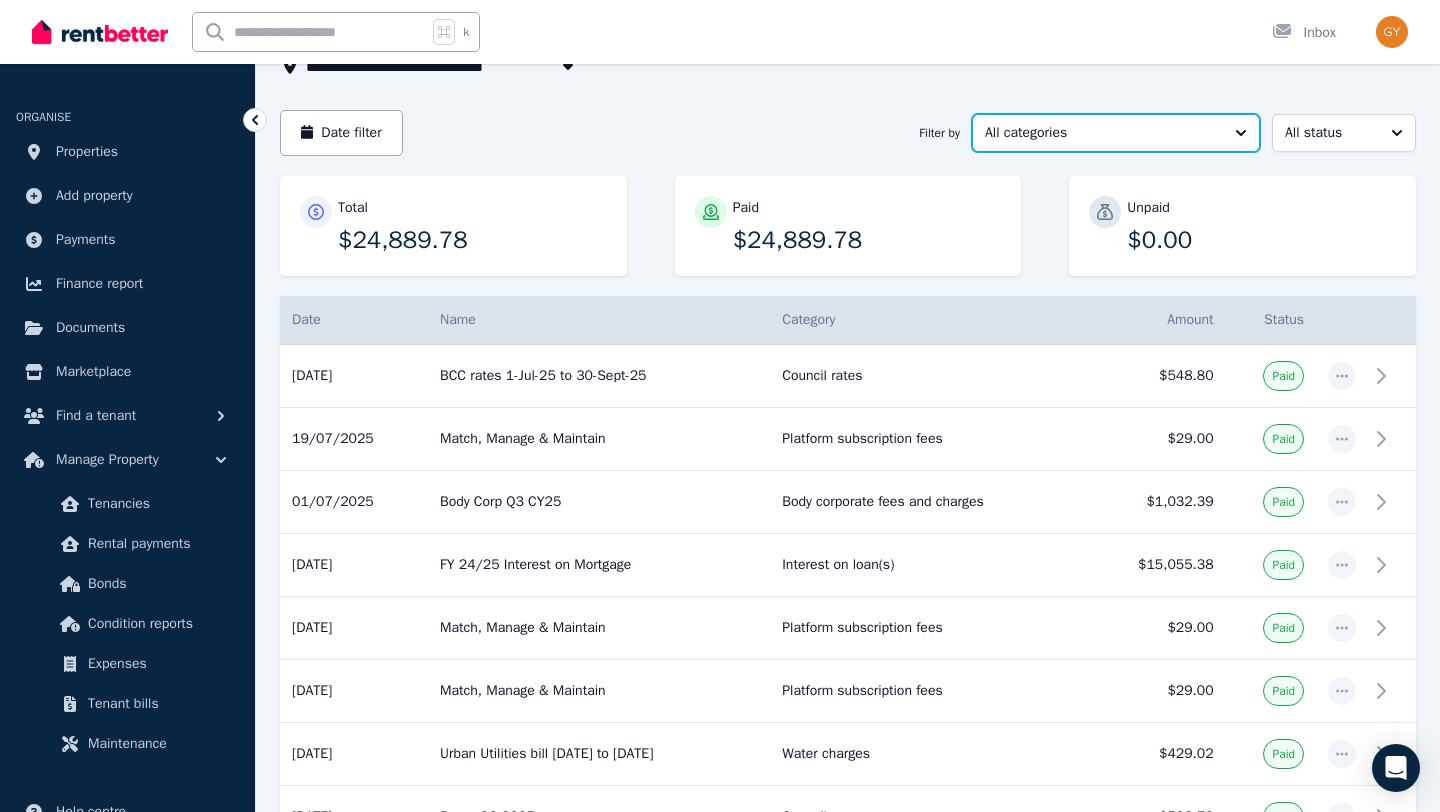 click on "All categories" at bounding box center (1102, 133) 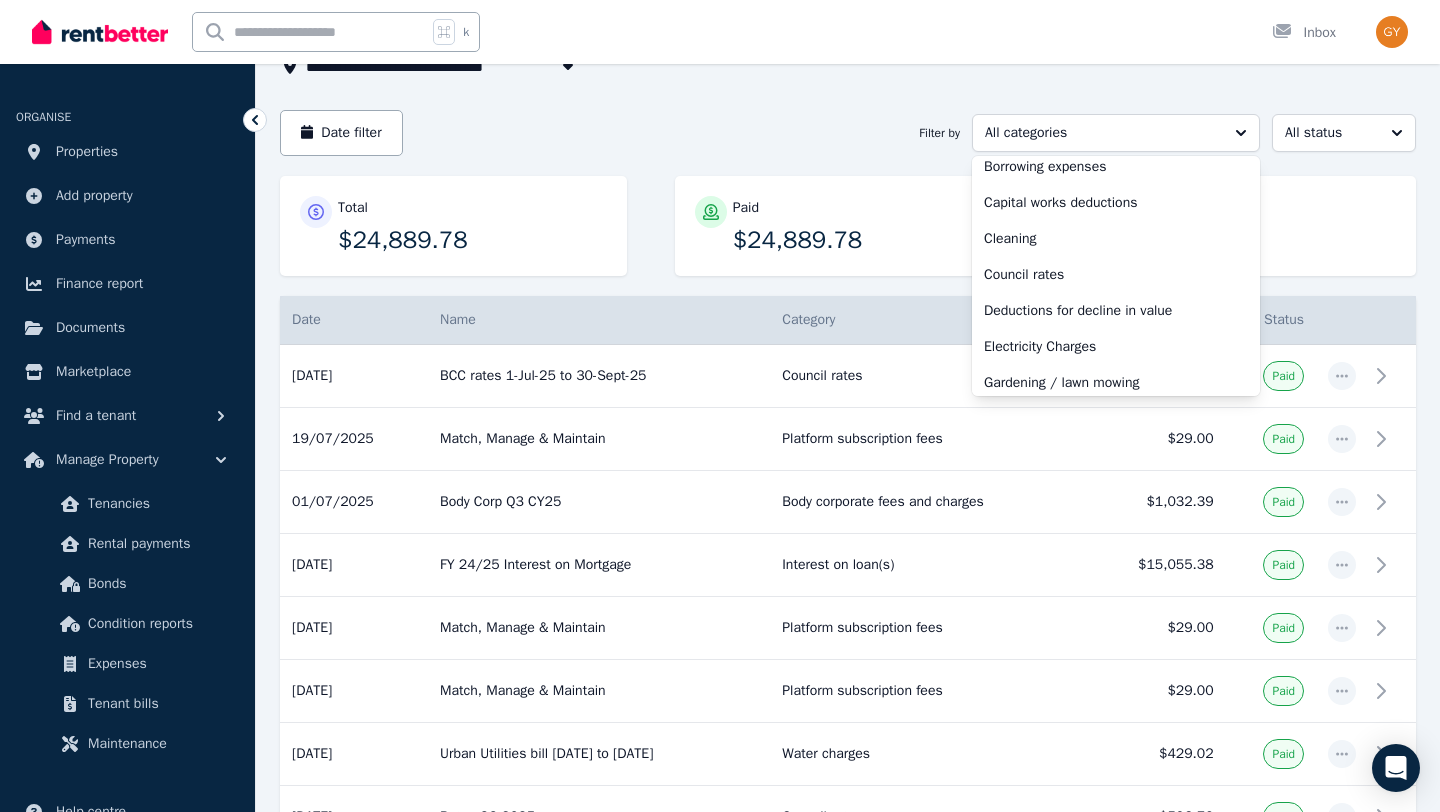 scroll, scrollTop: 157, scrollLeft: 0, axis: vertical 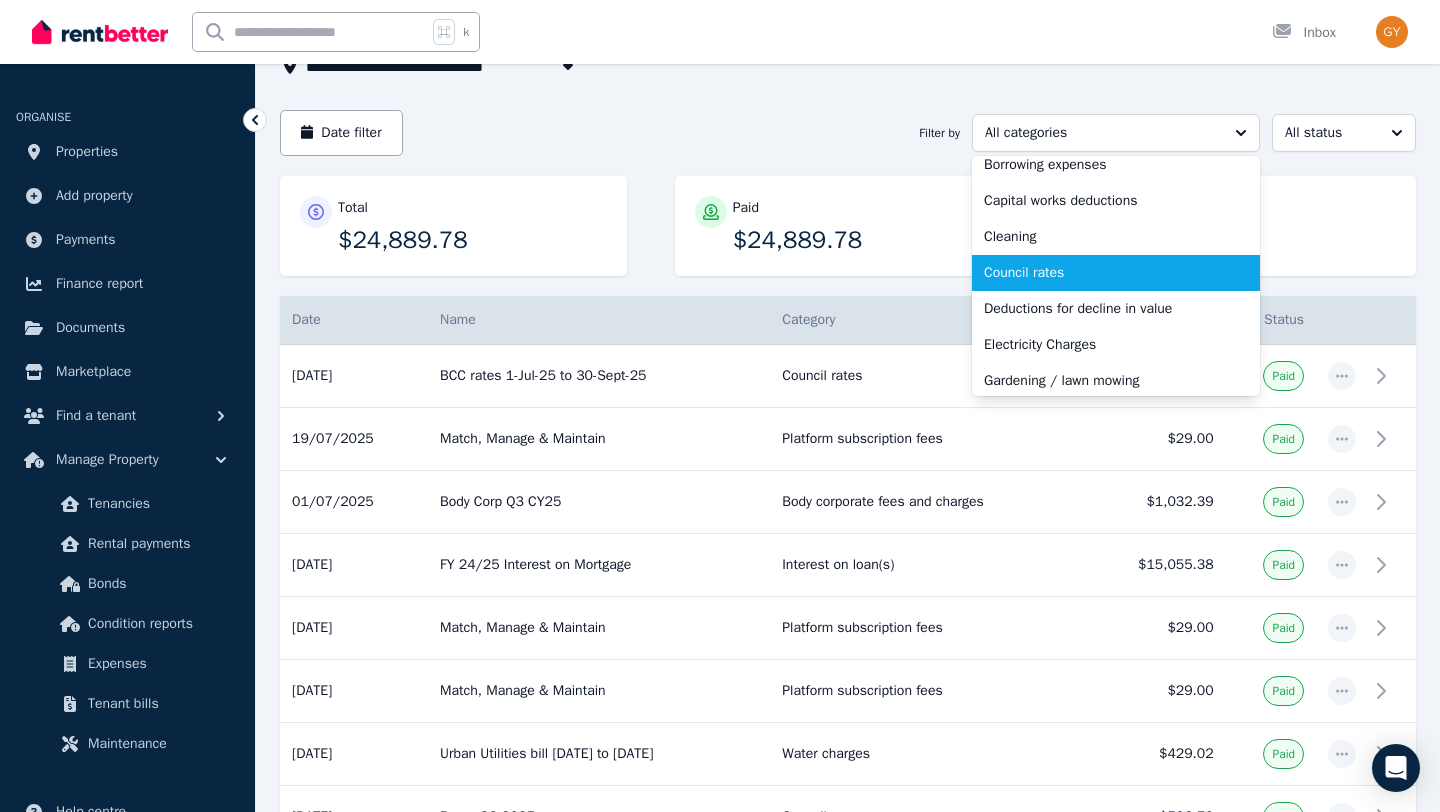 click on "Council rates" at bounding box center [1104, 273] 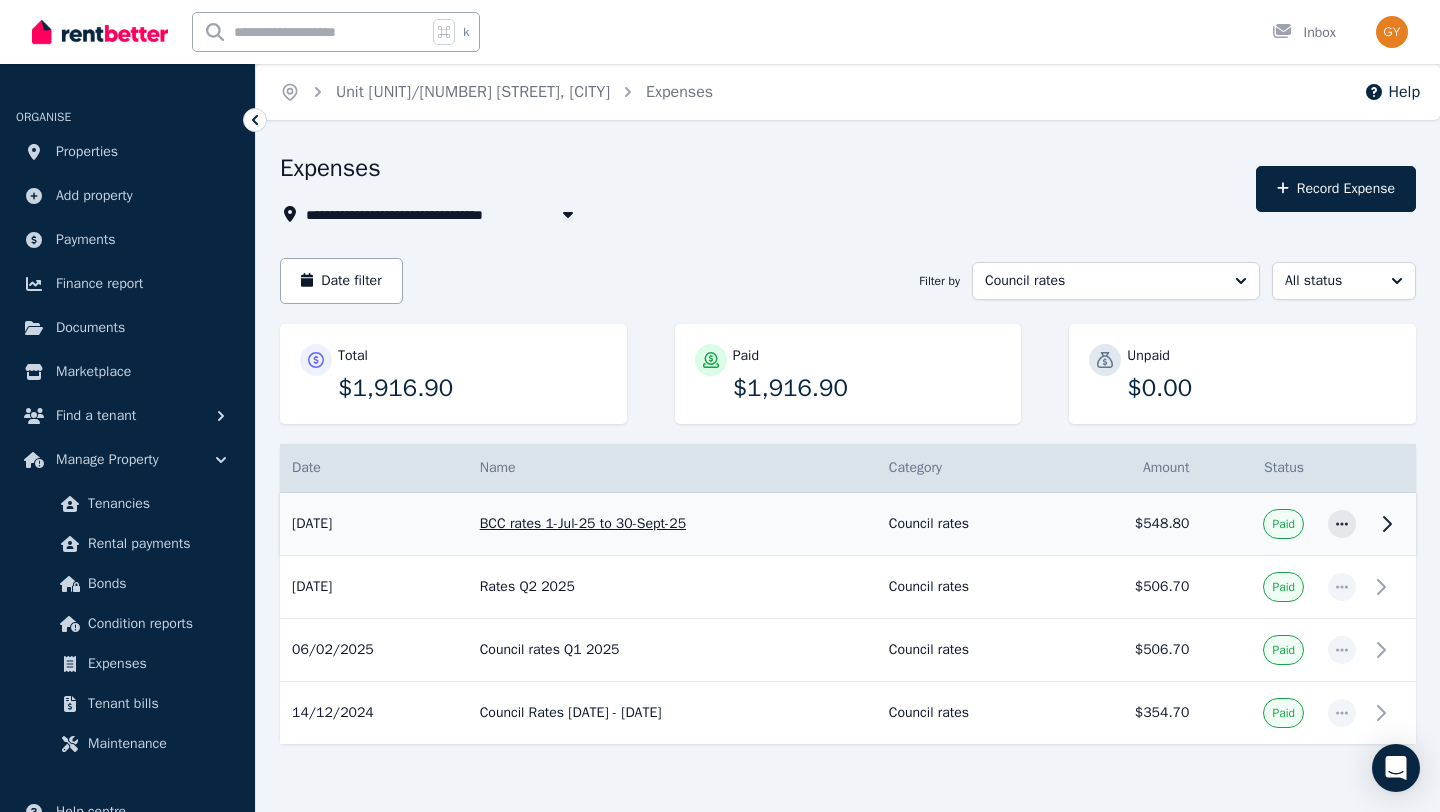 scroll, scrollTop: 40, scrollLeft: 0, axis: vertical 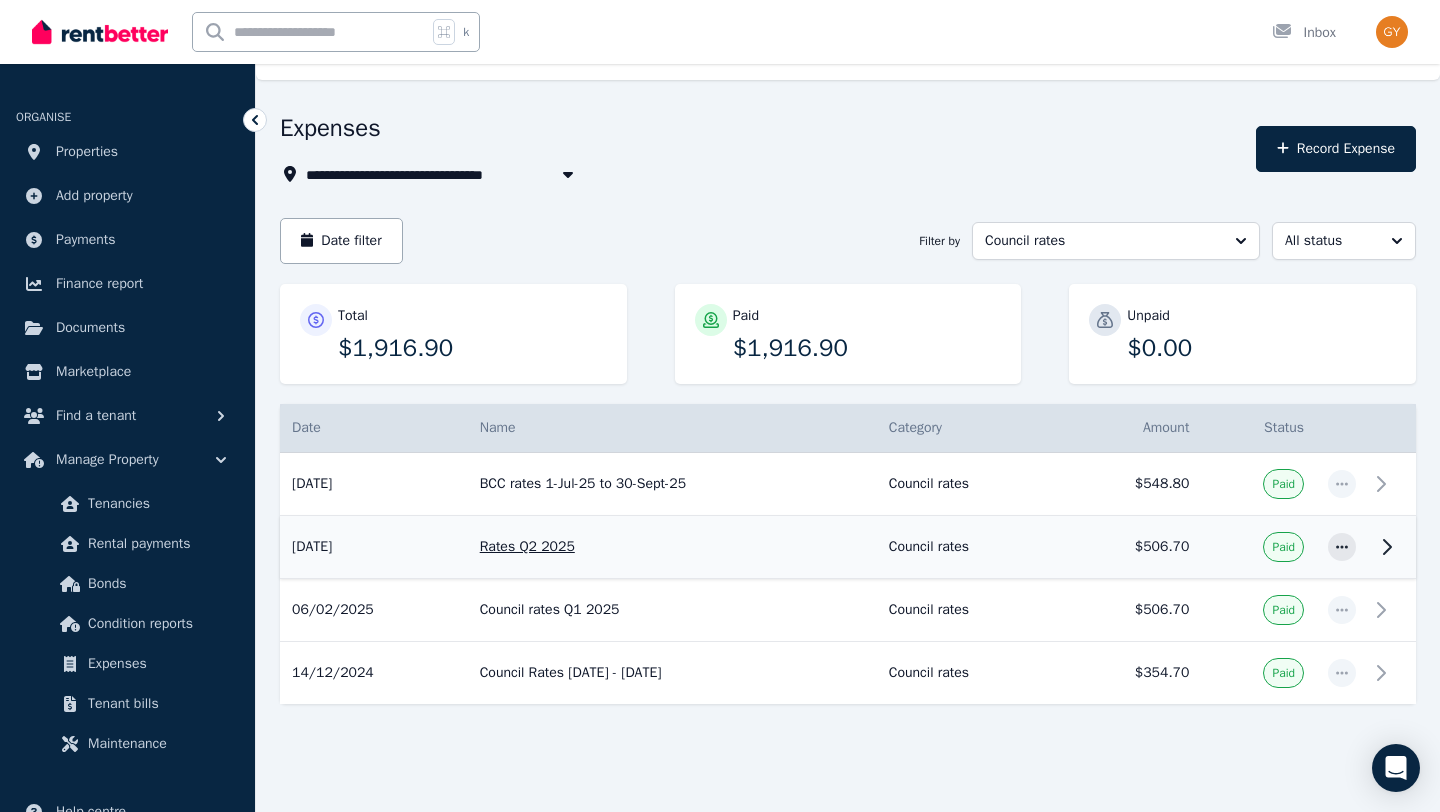 click 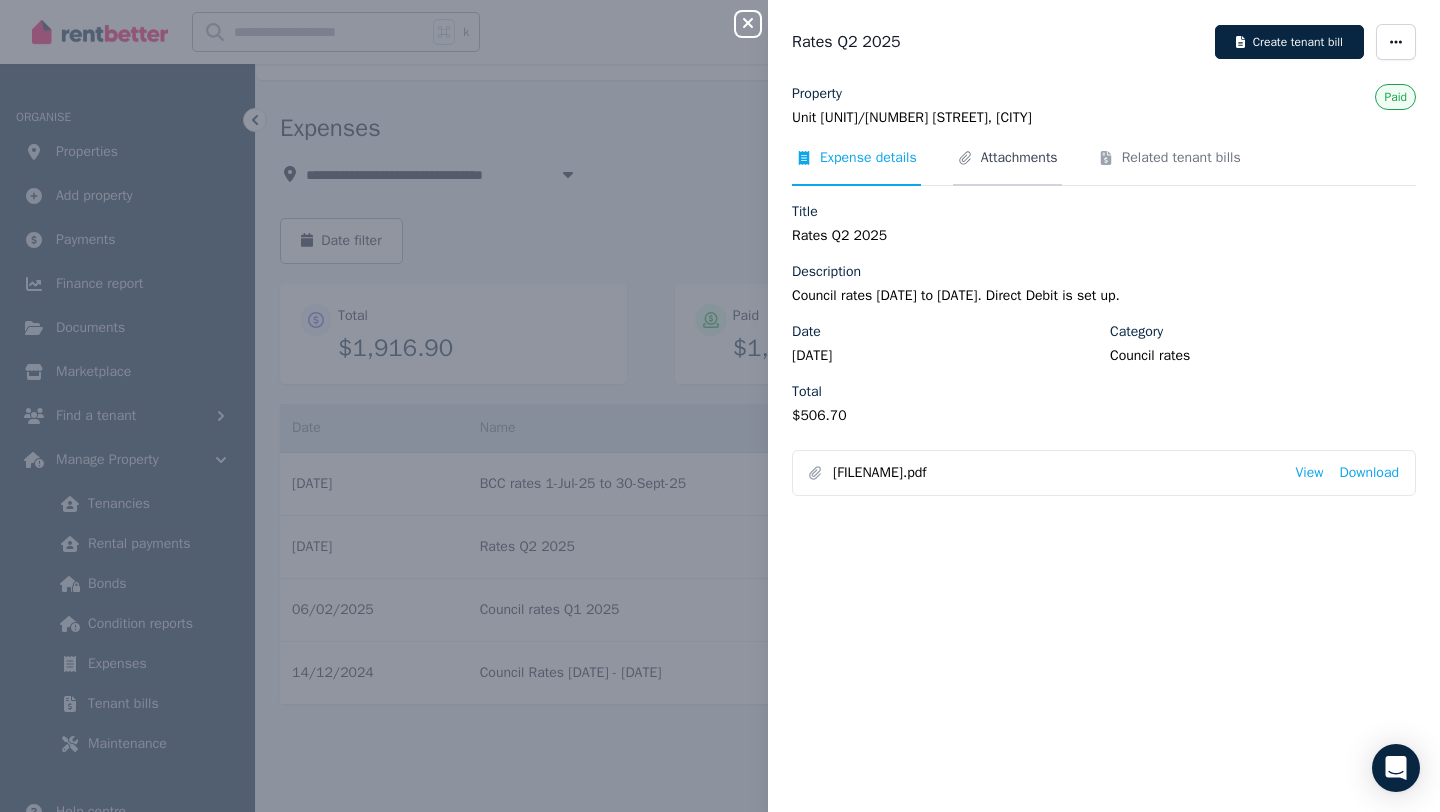 click on "Attachments" at bounding box center [1019, 158] 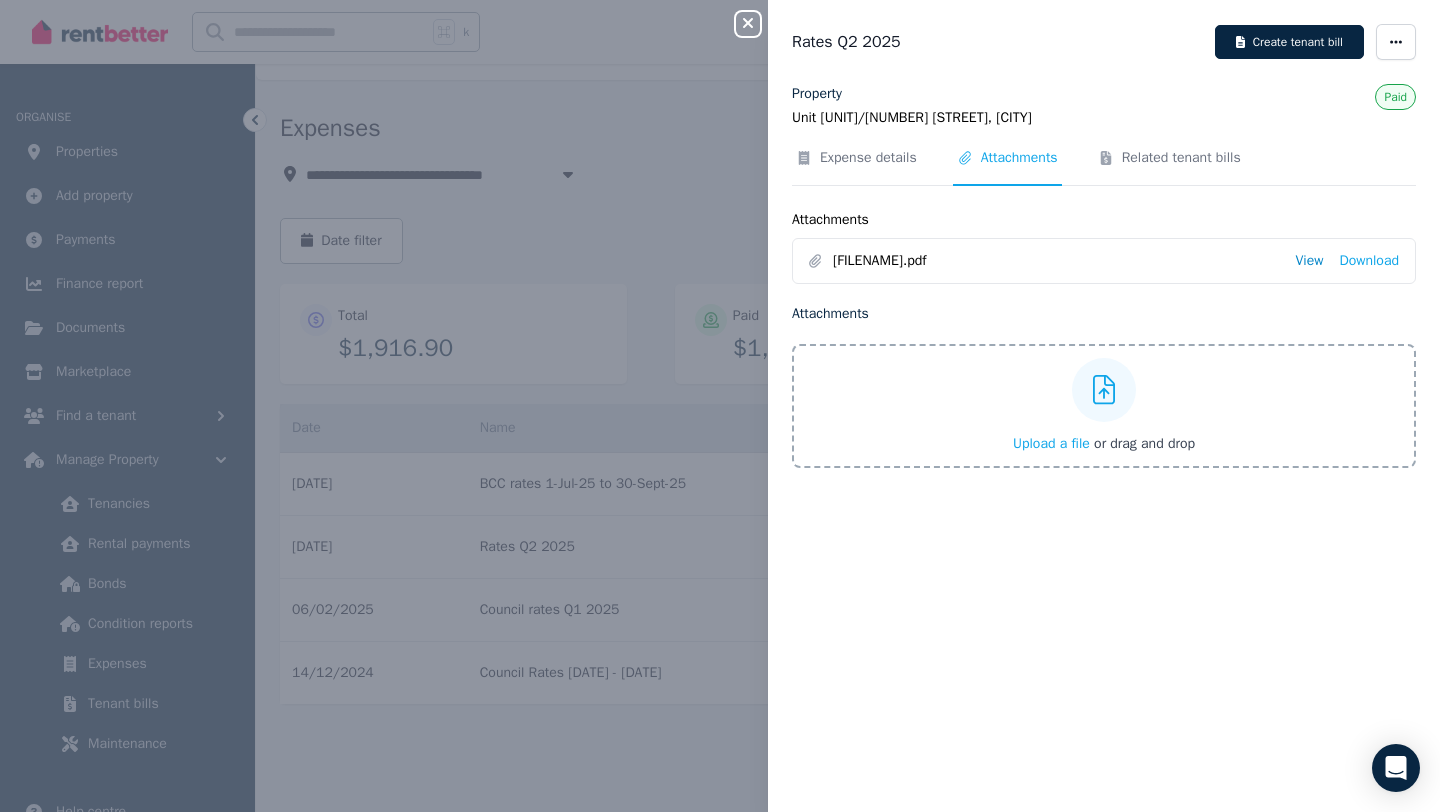 click on "View" at bounding box center (1309, 261) 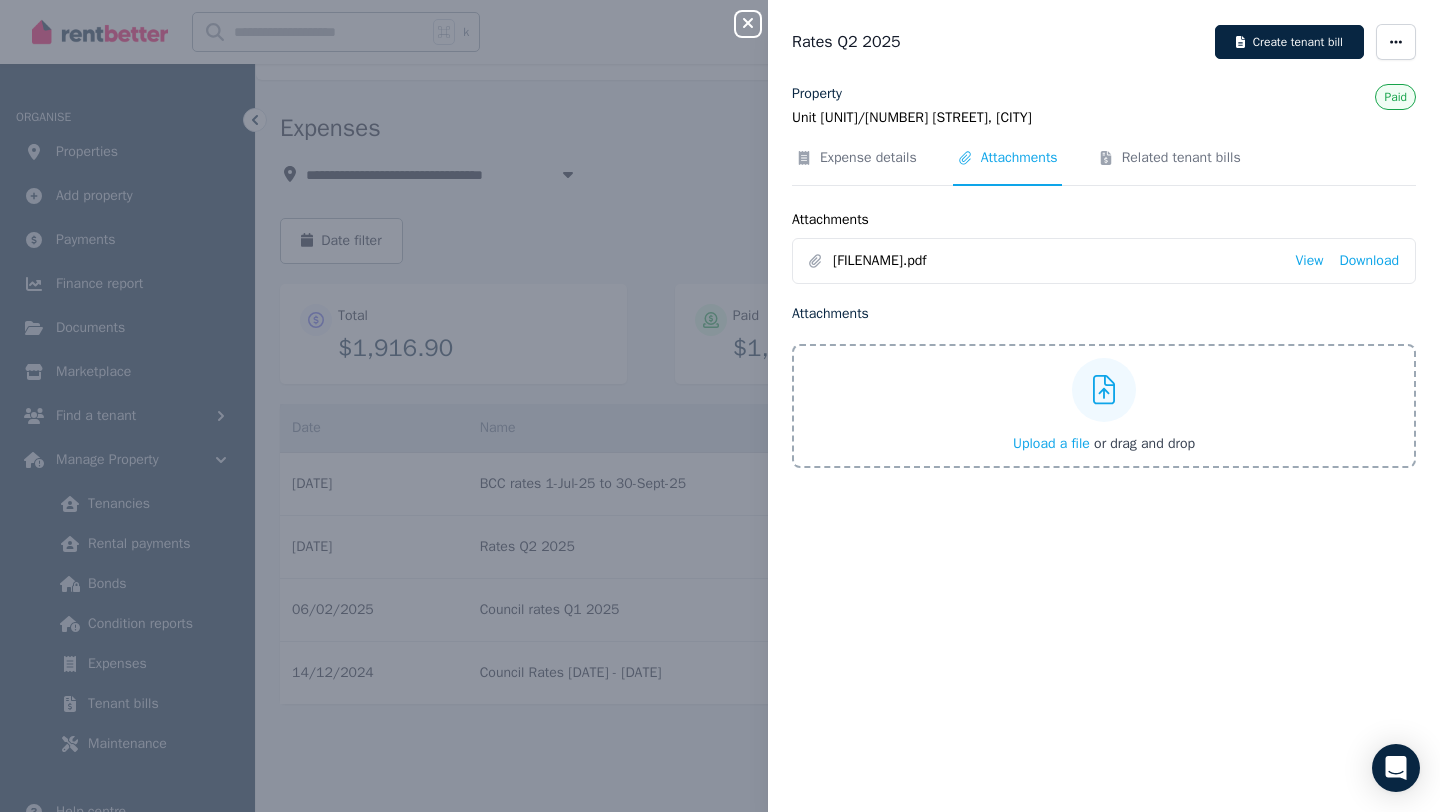 click 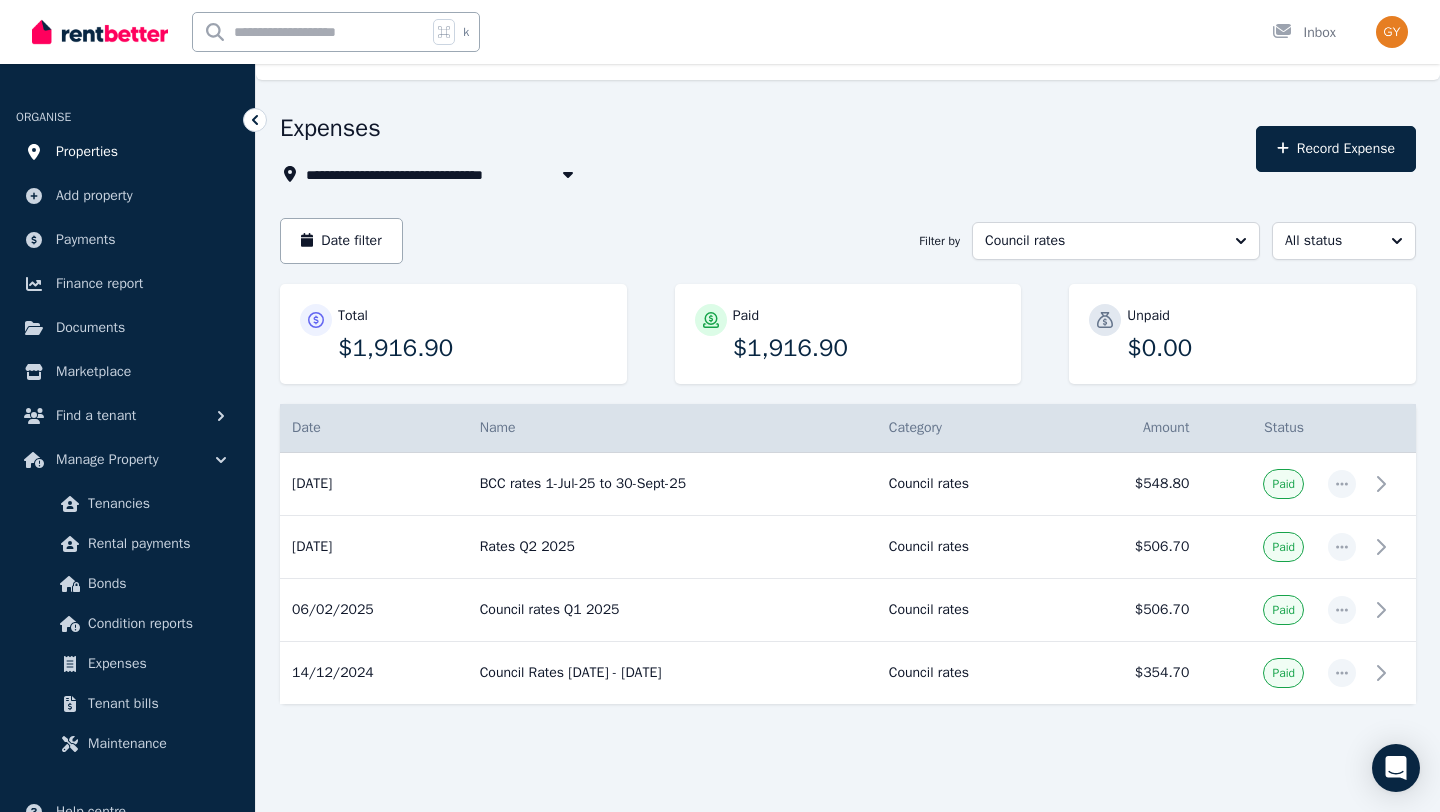 click on "Properties" at bounding box center (87, 152) 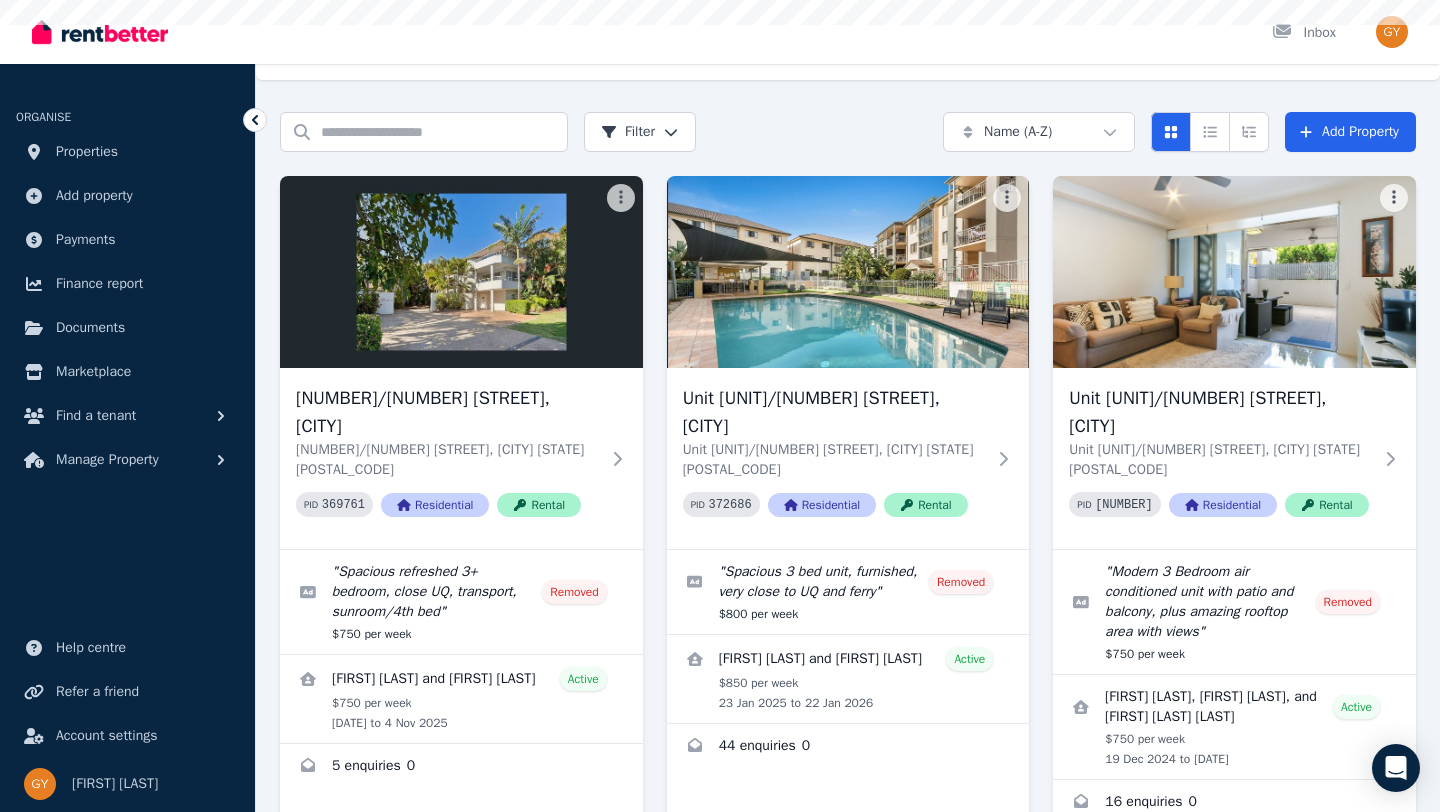 scroll, scrollTop: 0, scrollLeft: 0, axis: both 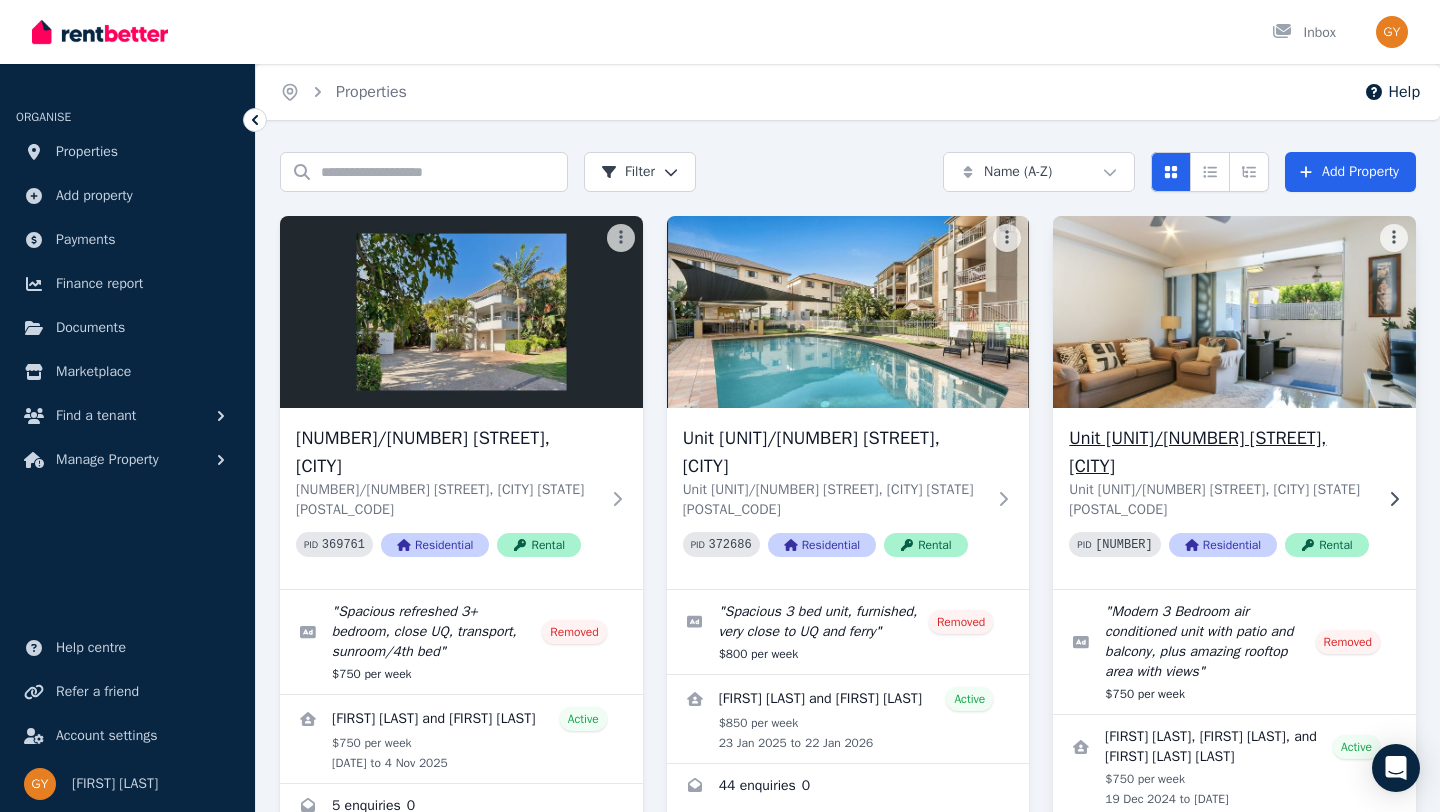 click on "Unit [UNIT]/[NUMBER] [STREET], [CITY]" at bounding box center [1220, 452] 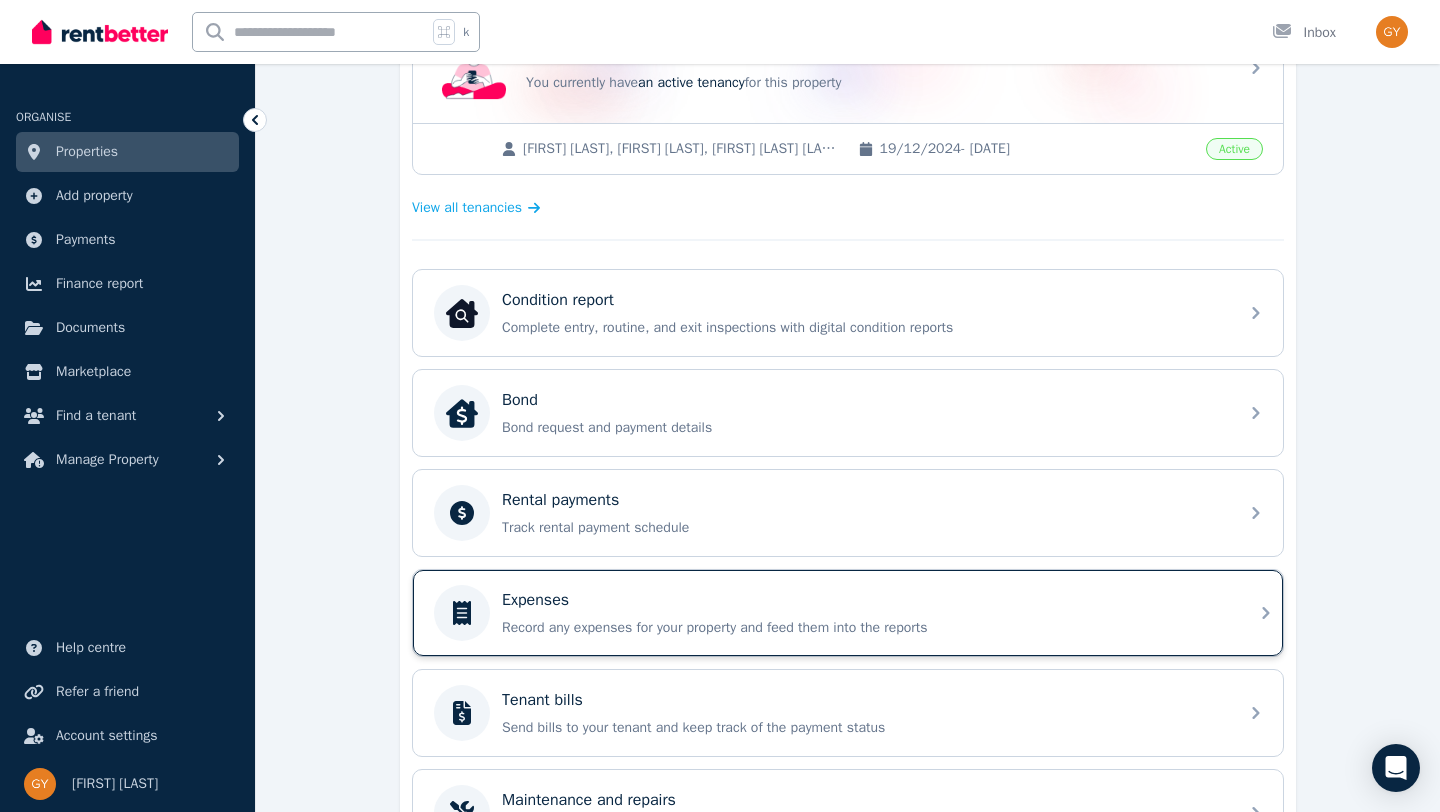 scroll, scrollTop: 471, scrollLeft: 0, axis: vertical 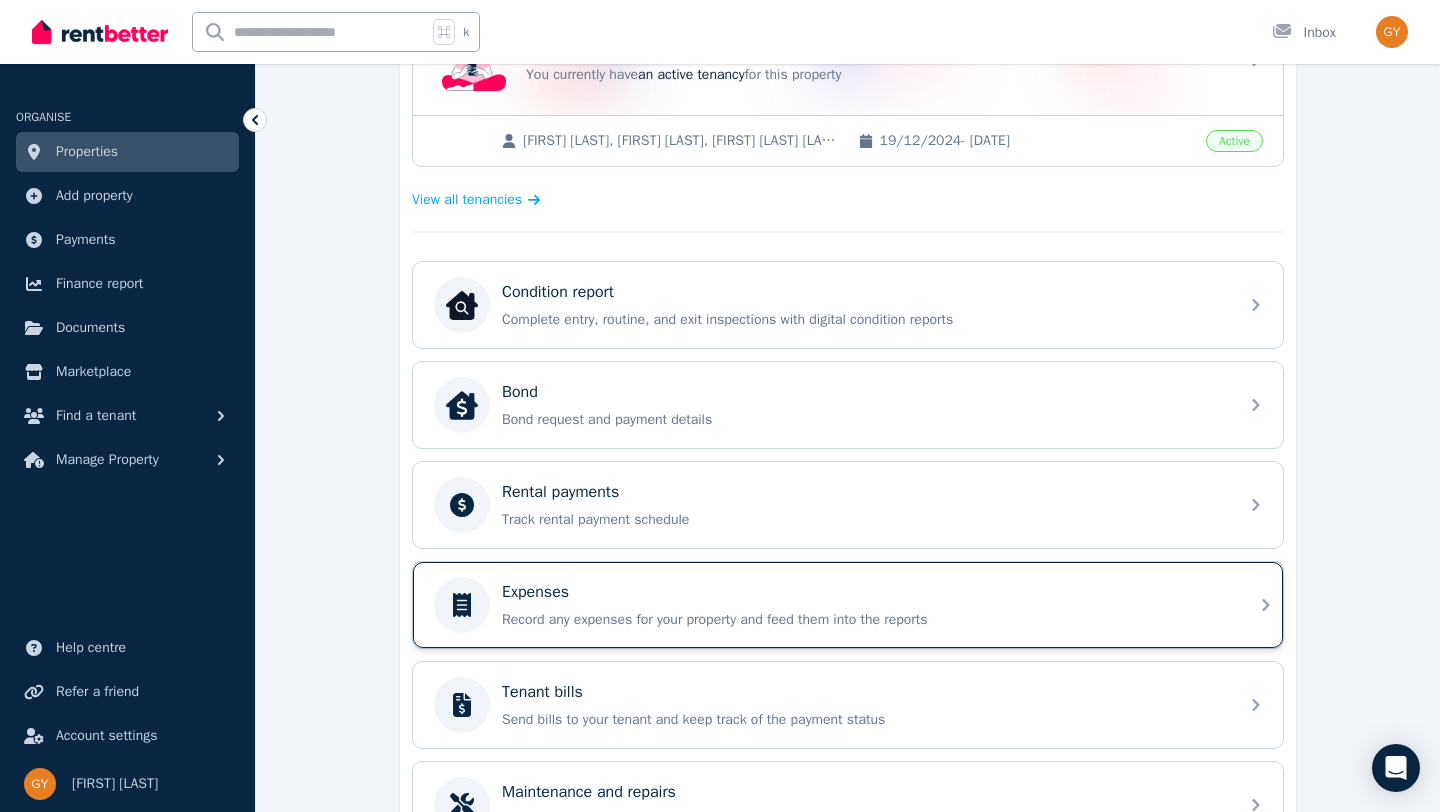 click on "Expenses" at bounding box center [535, 592] 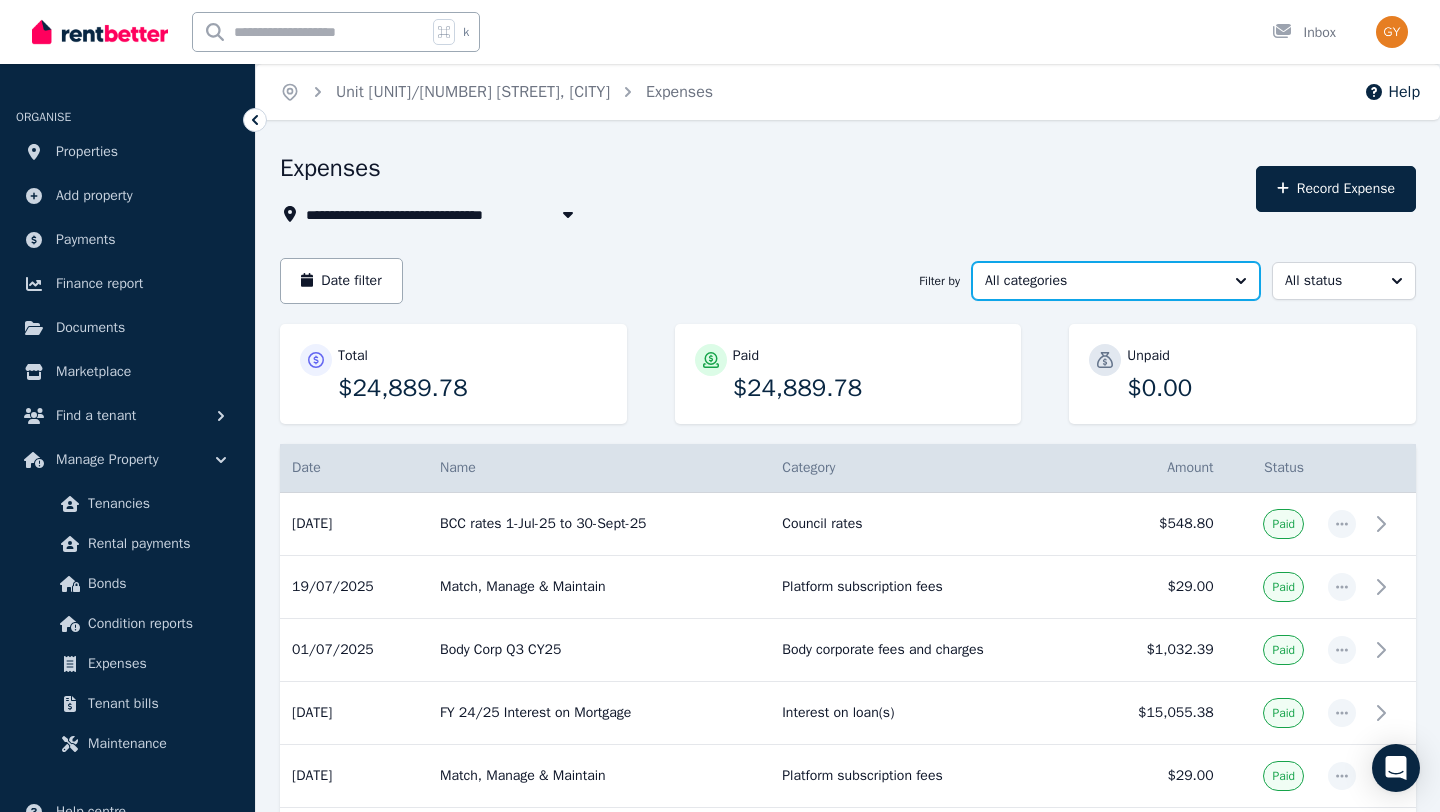 click on "All categories" at bounding box center [1102, 281] 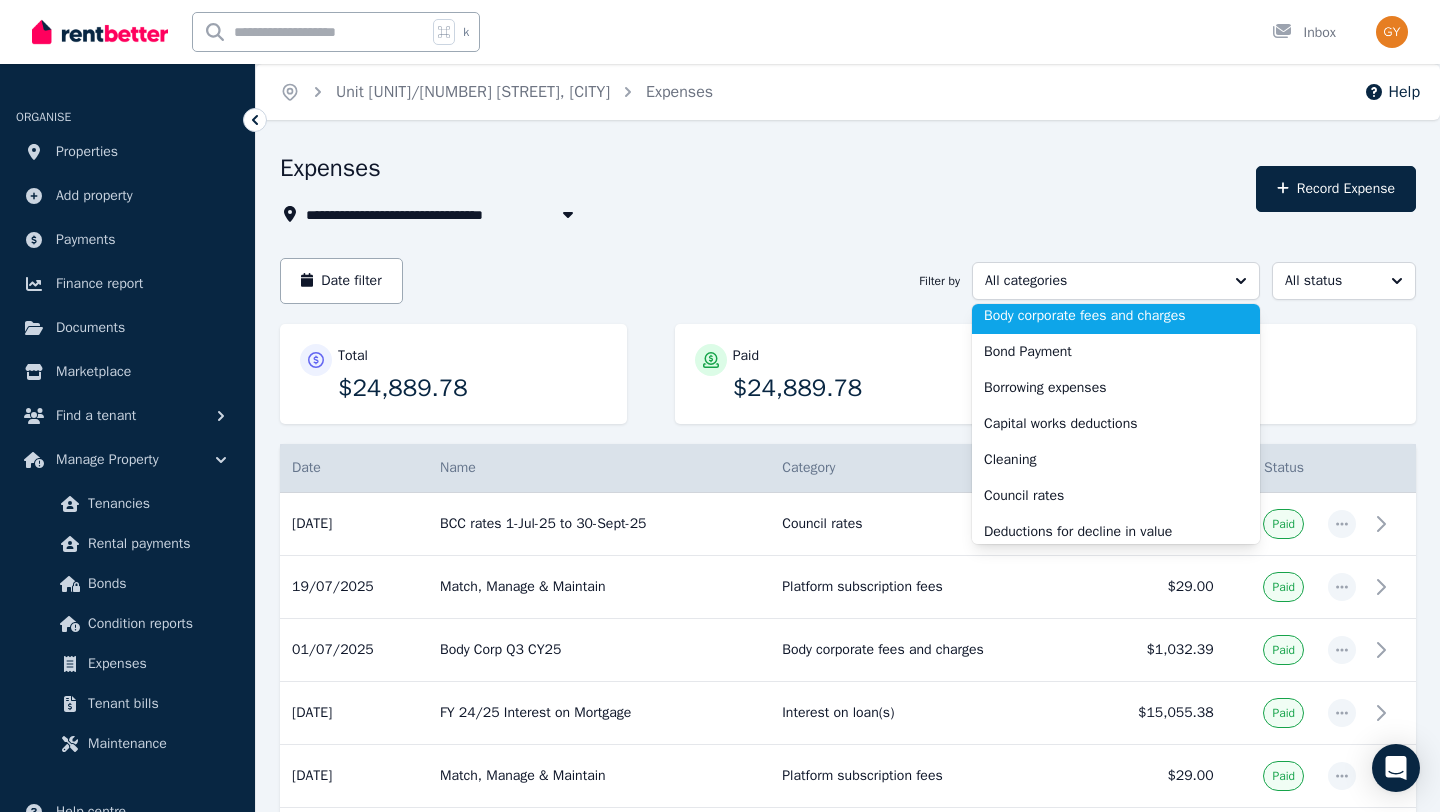 scroll, scrollTop: 84, scrollLeft: 0, axis: vertical 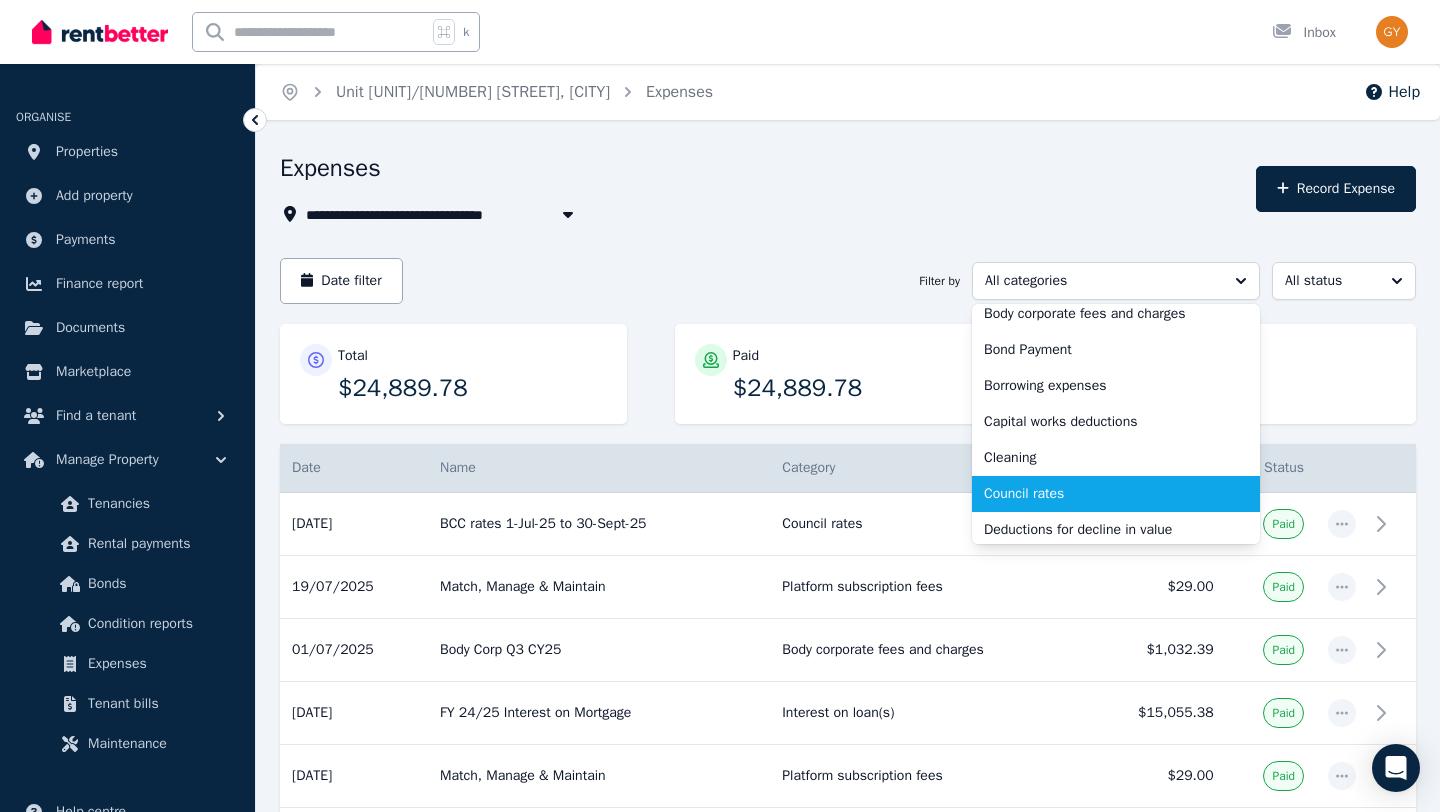 click on "Council rates" at bounding box center [1104, 494] 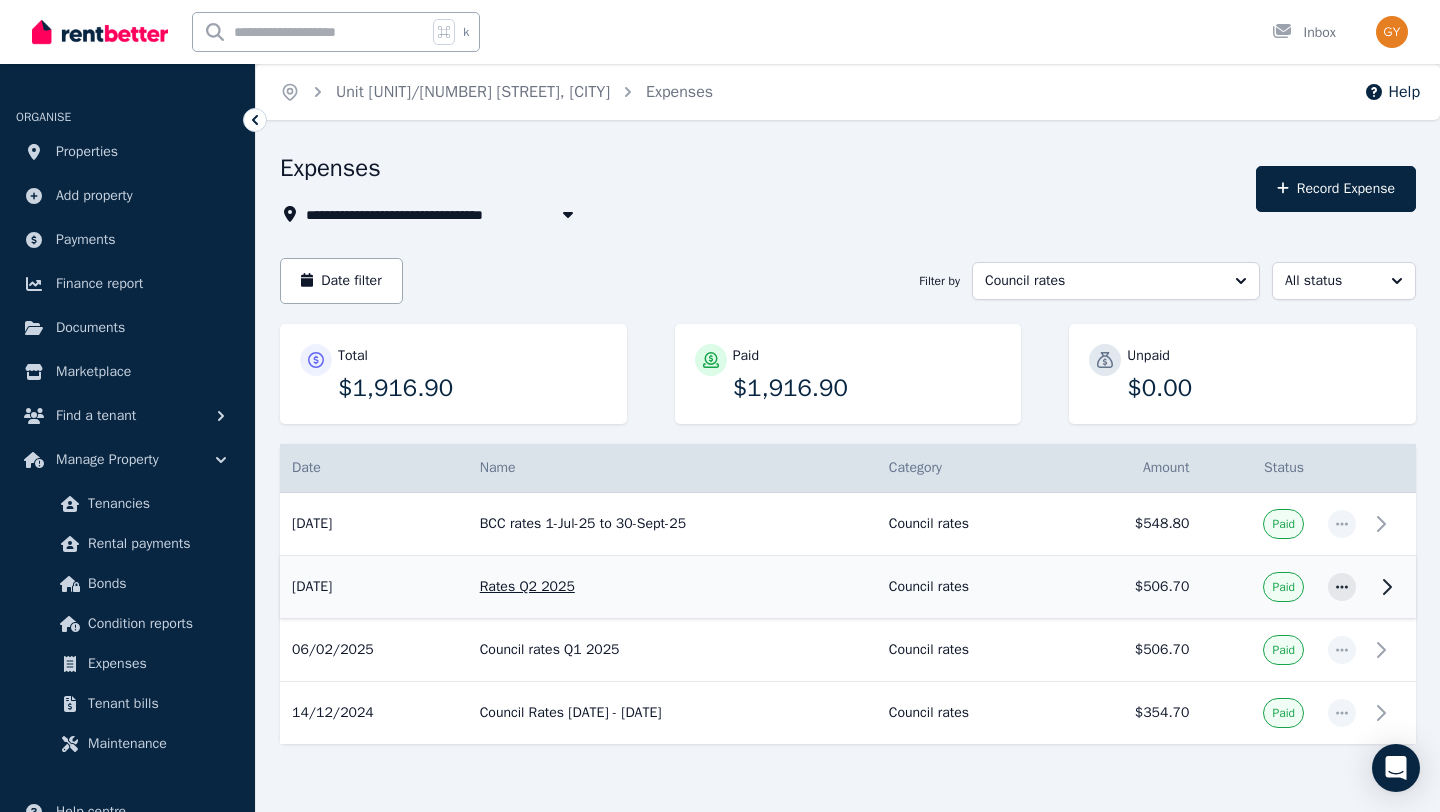 click 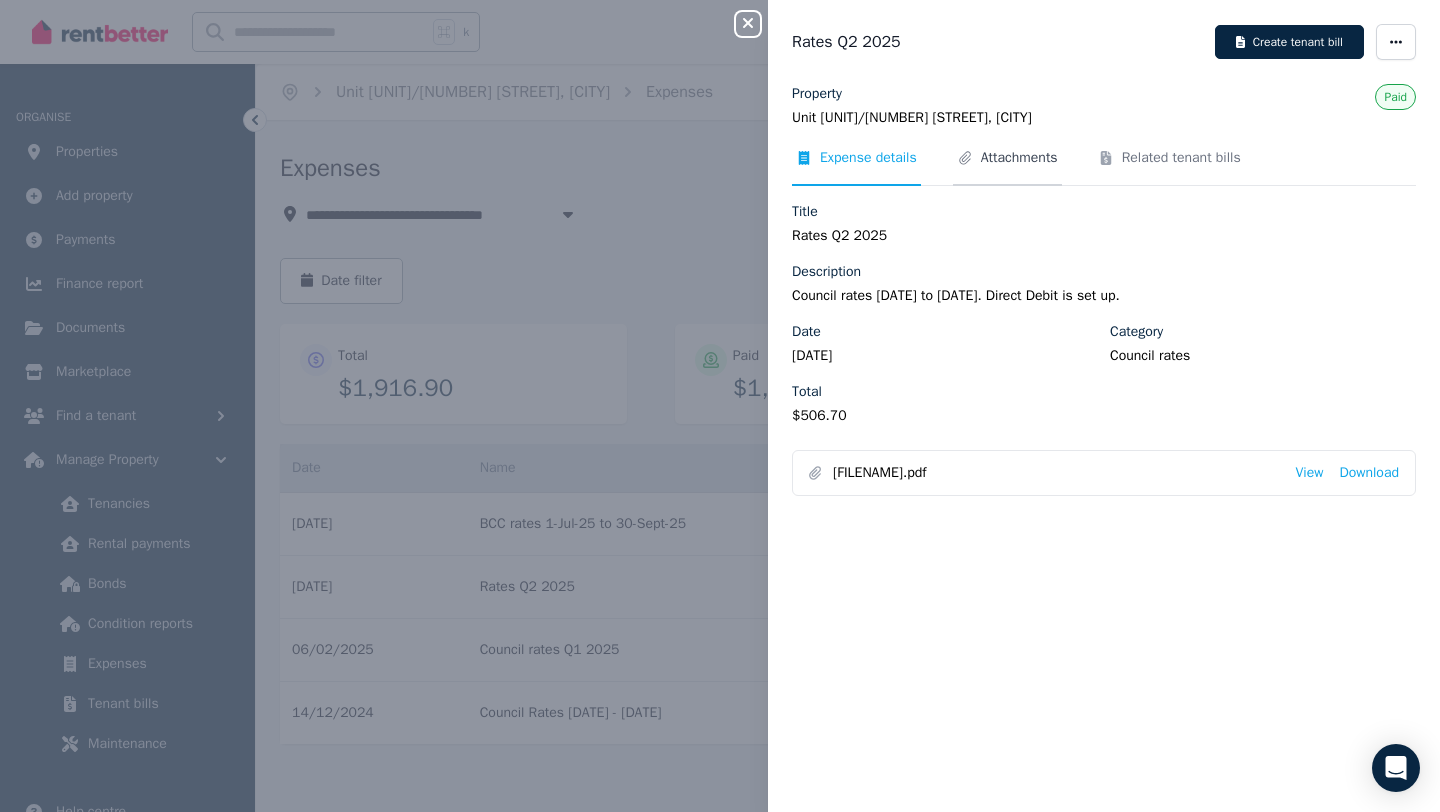 click on "Attachments" at bounding box center (1019, 158) 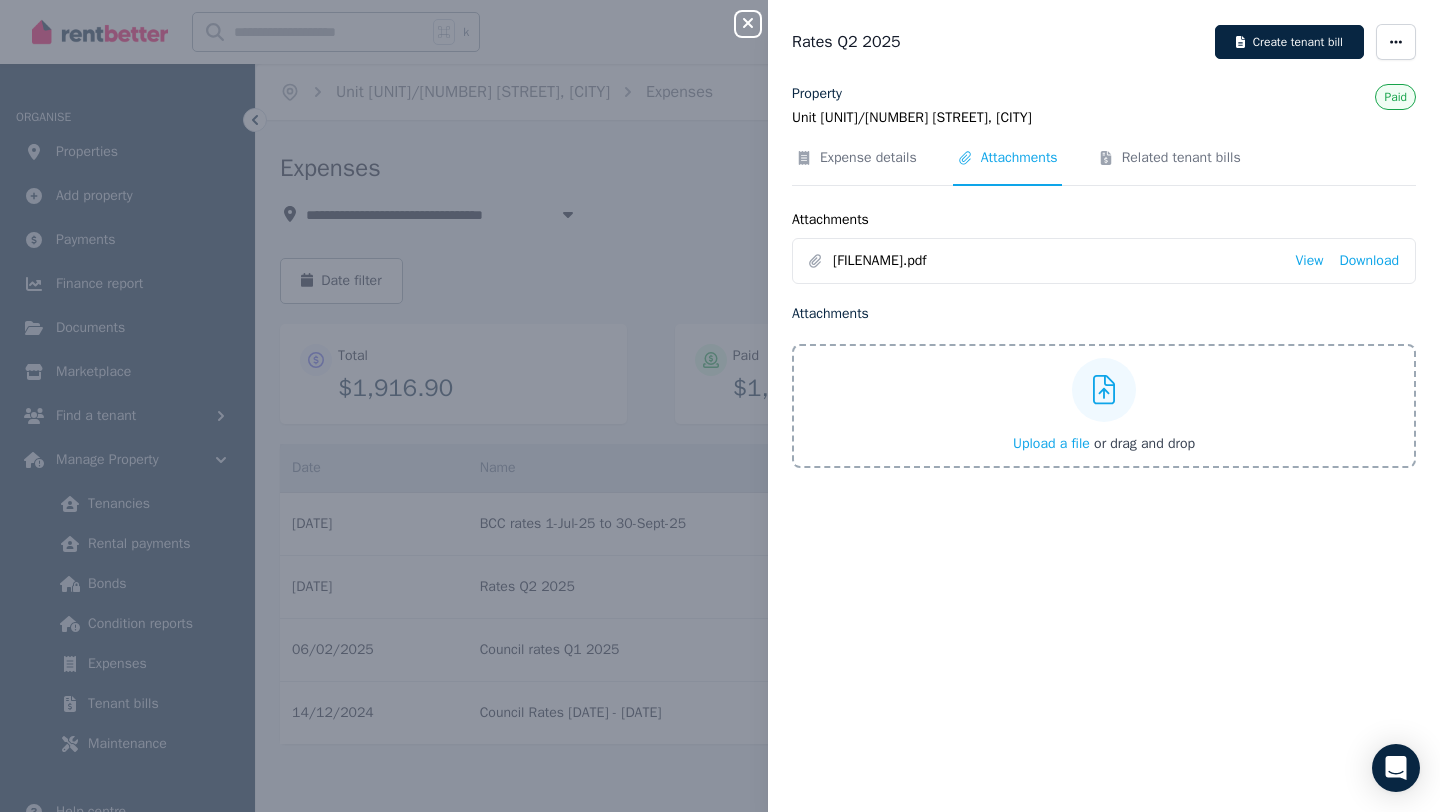 click 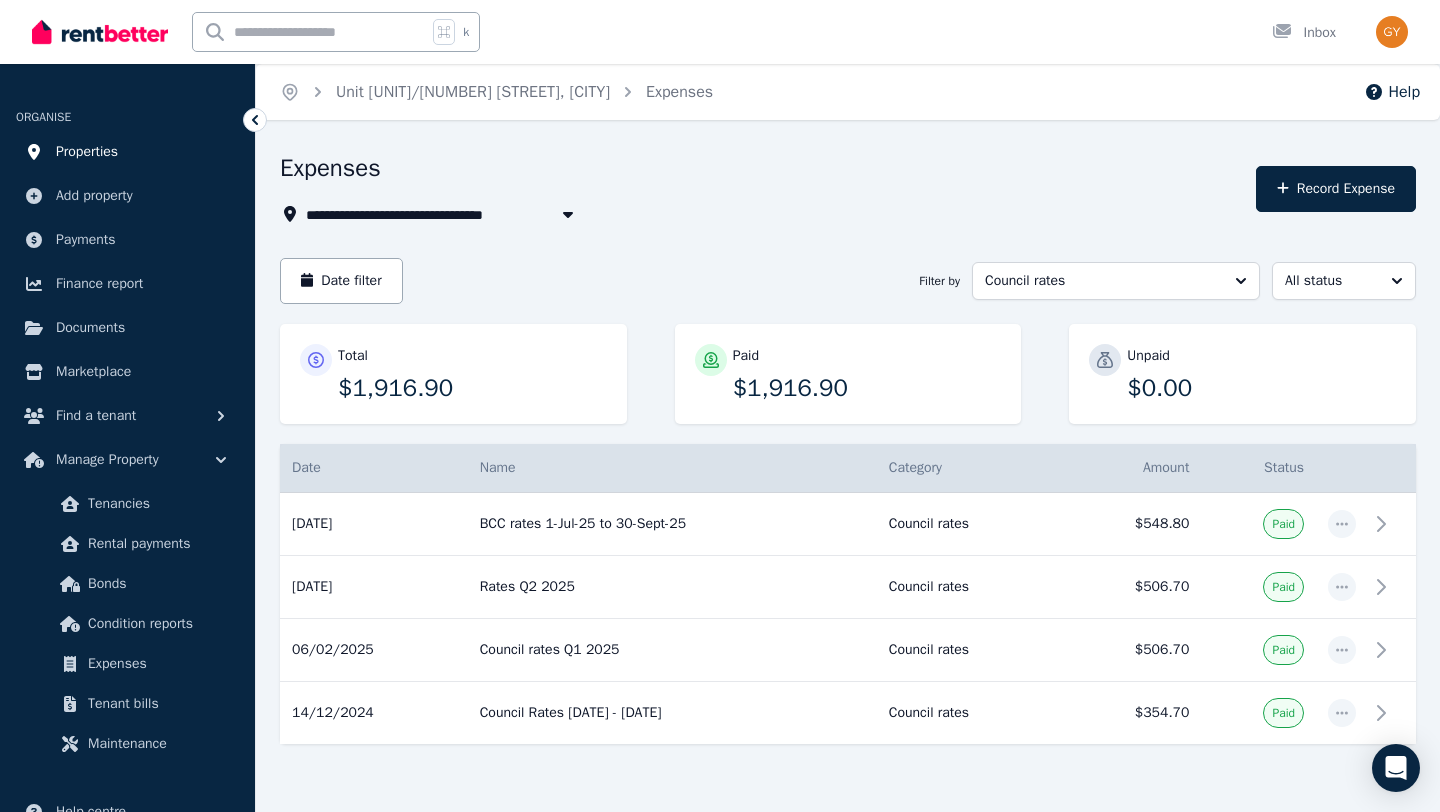 click on "Properties" at bounding box center [87, 152] 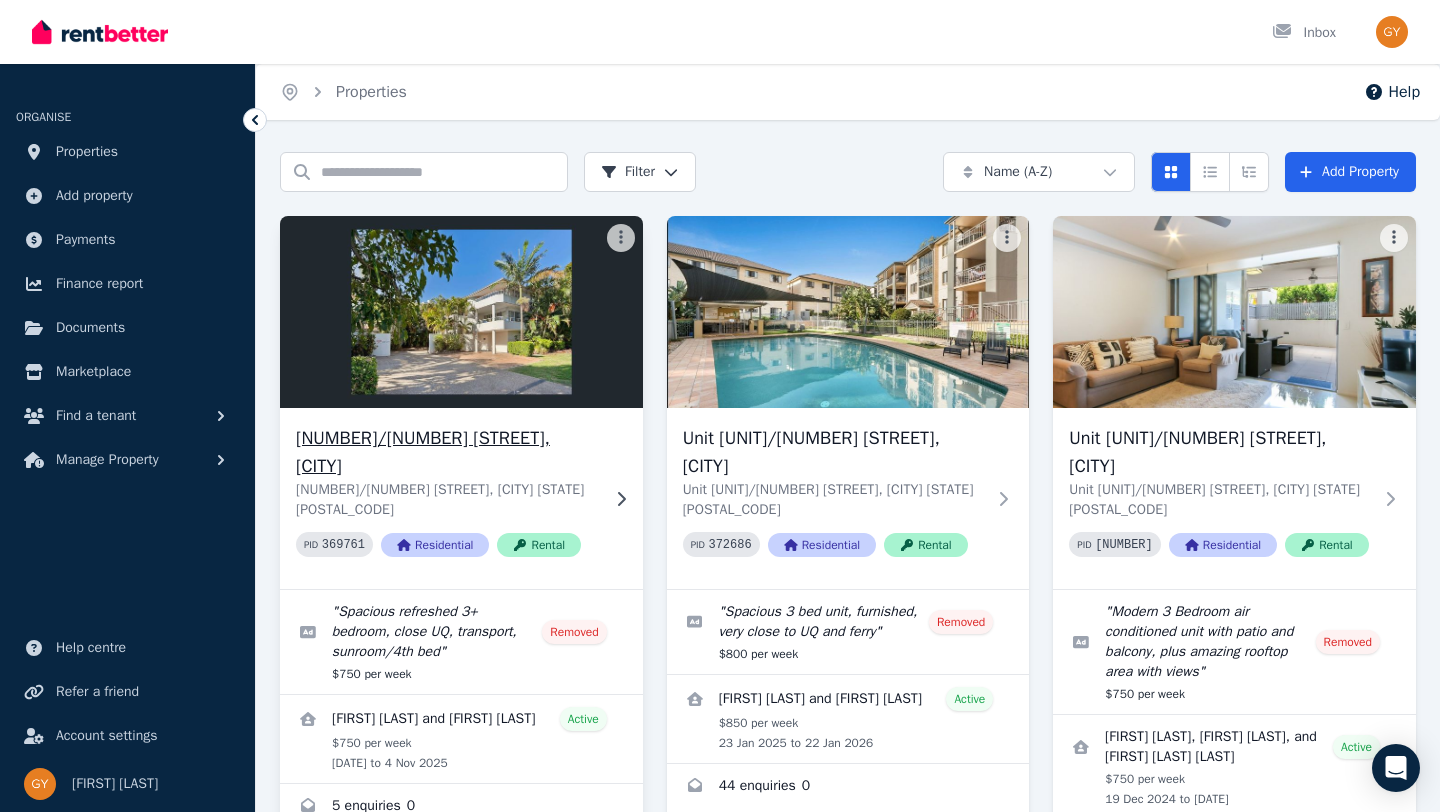 click on "[NUMBER]/[NUMBER] [STREET], [CITY]" at bounding box center (447, 452) 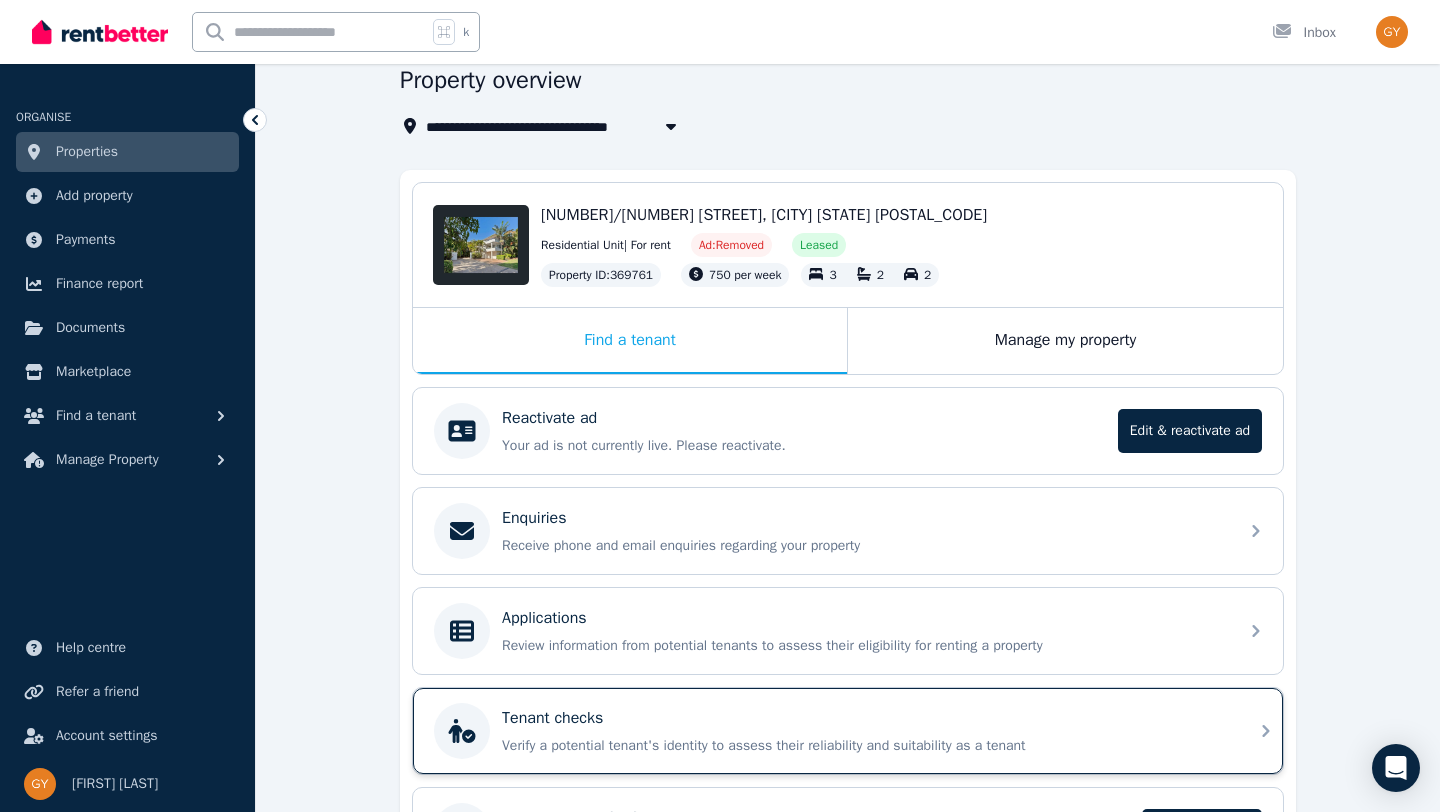 scroll, scrollTop: 0, scrollLeft: 0, axis: both 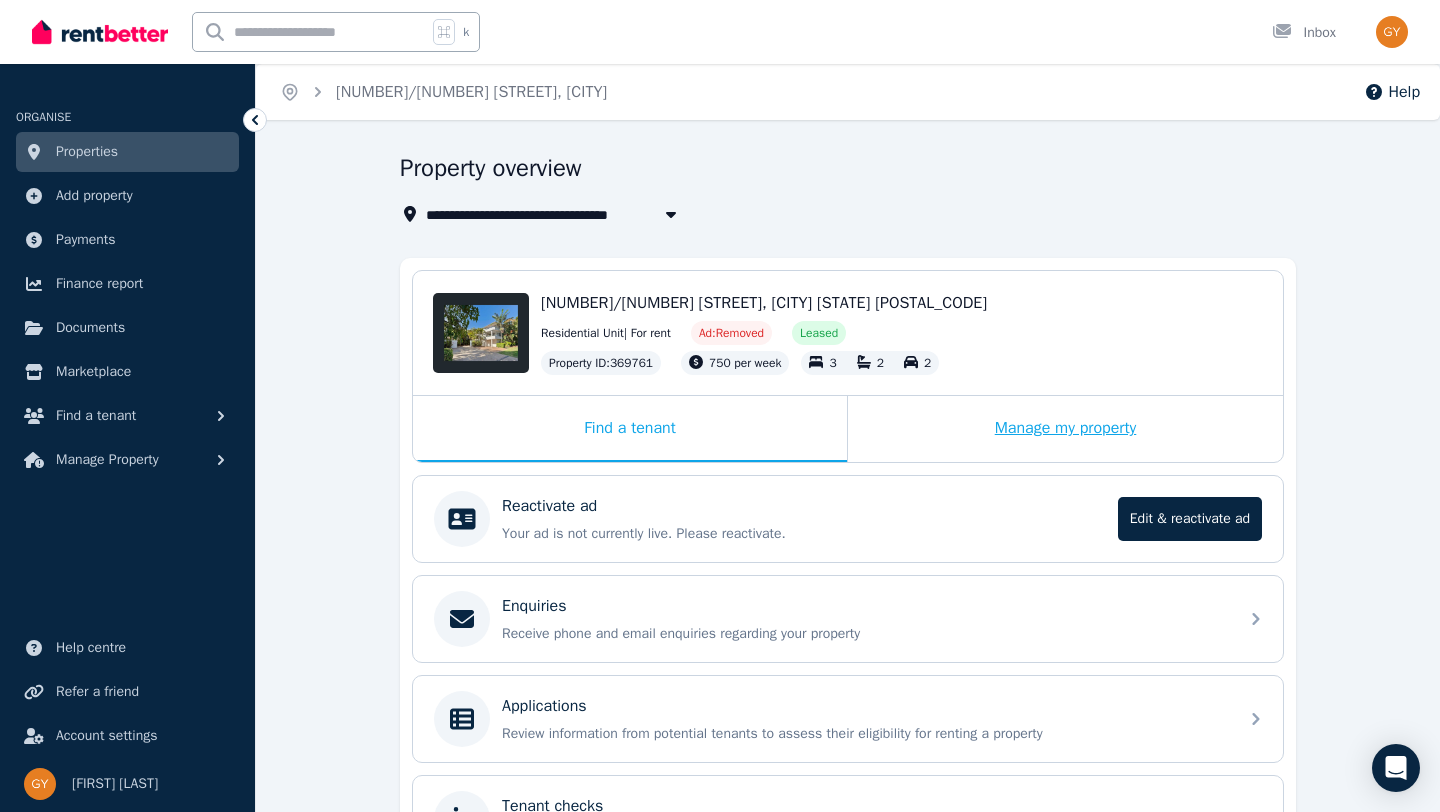 click on "Manage my property" at bounding box center [1065, 429] 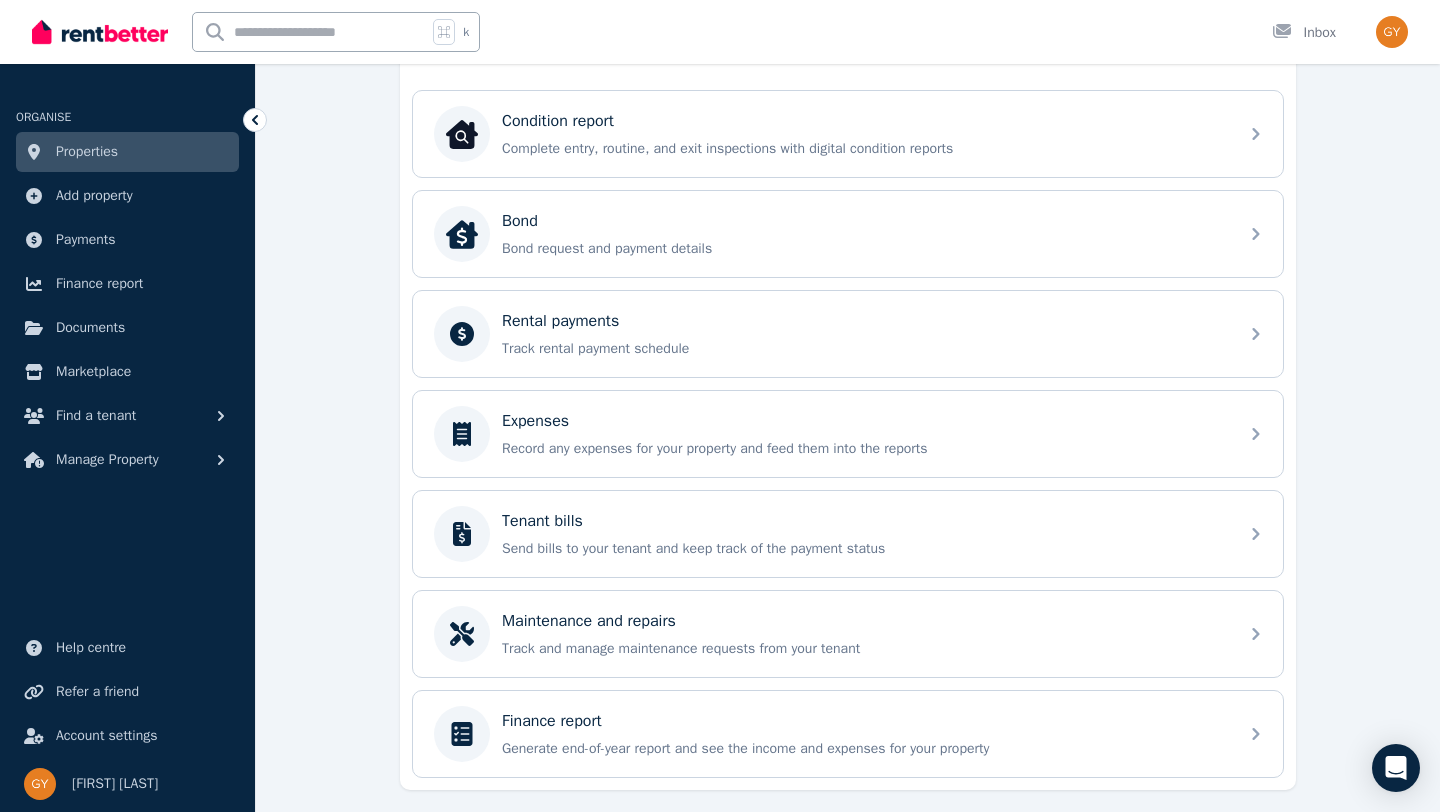 scroll, scrollTop: 696, scrollLeft: 0, axis: vertical 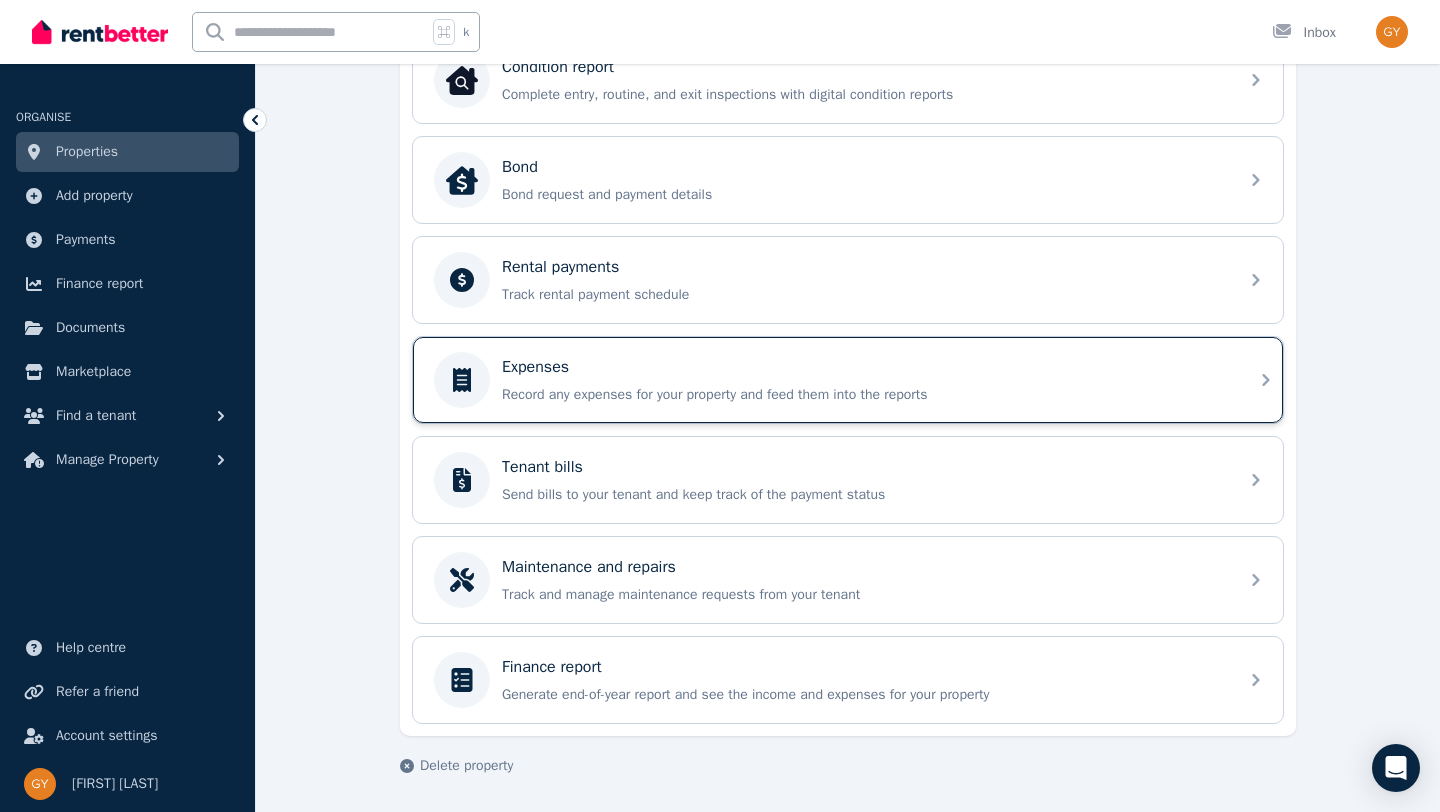click on "Expenses" at bounding box center (535, 367) 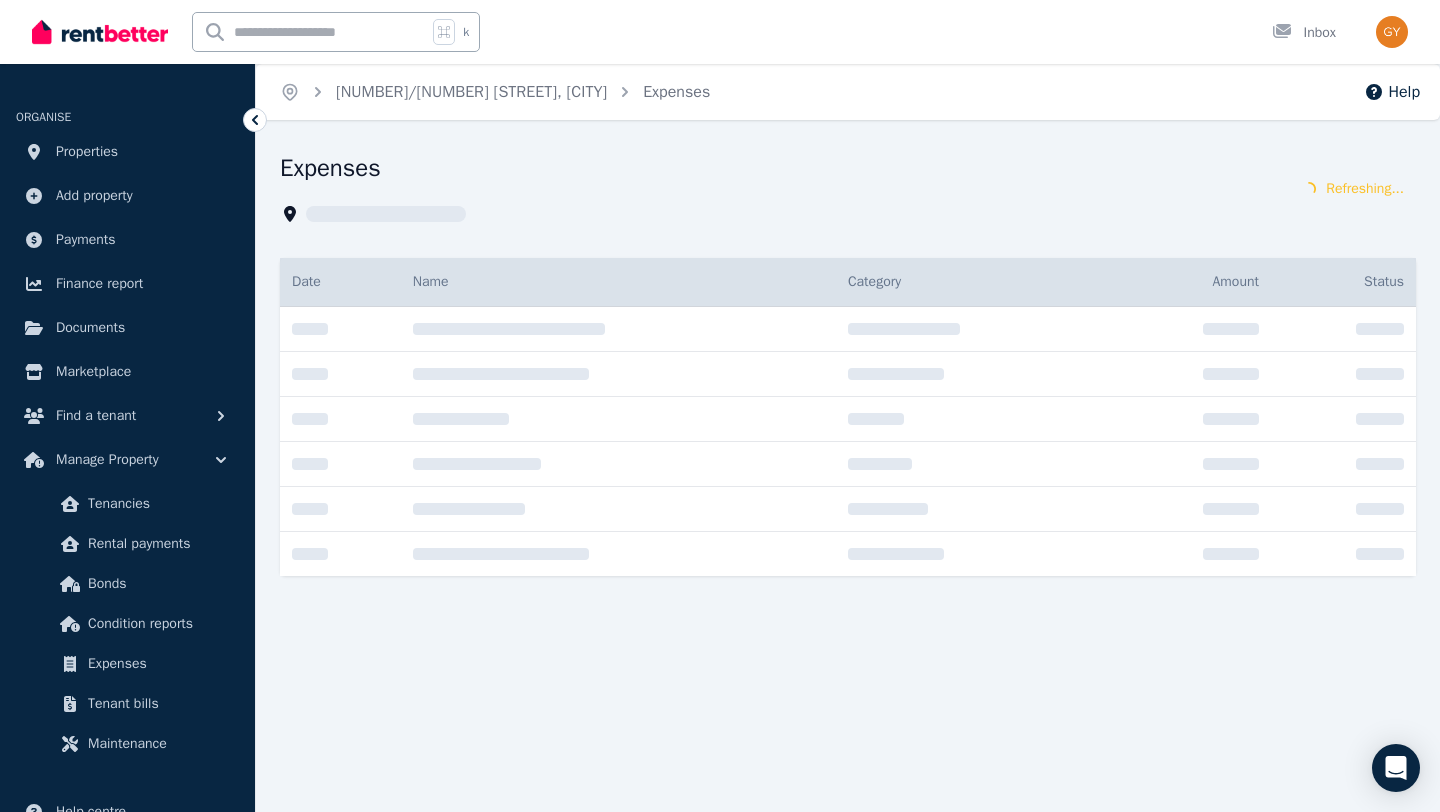 scroll, scrollTop: 0, scrollLeft: 0, axis: both 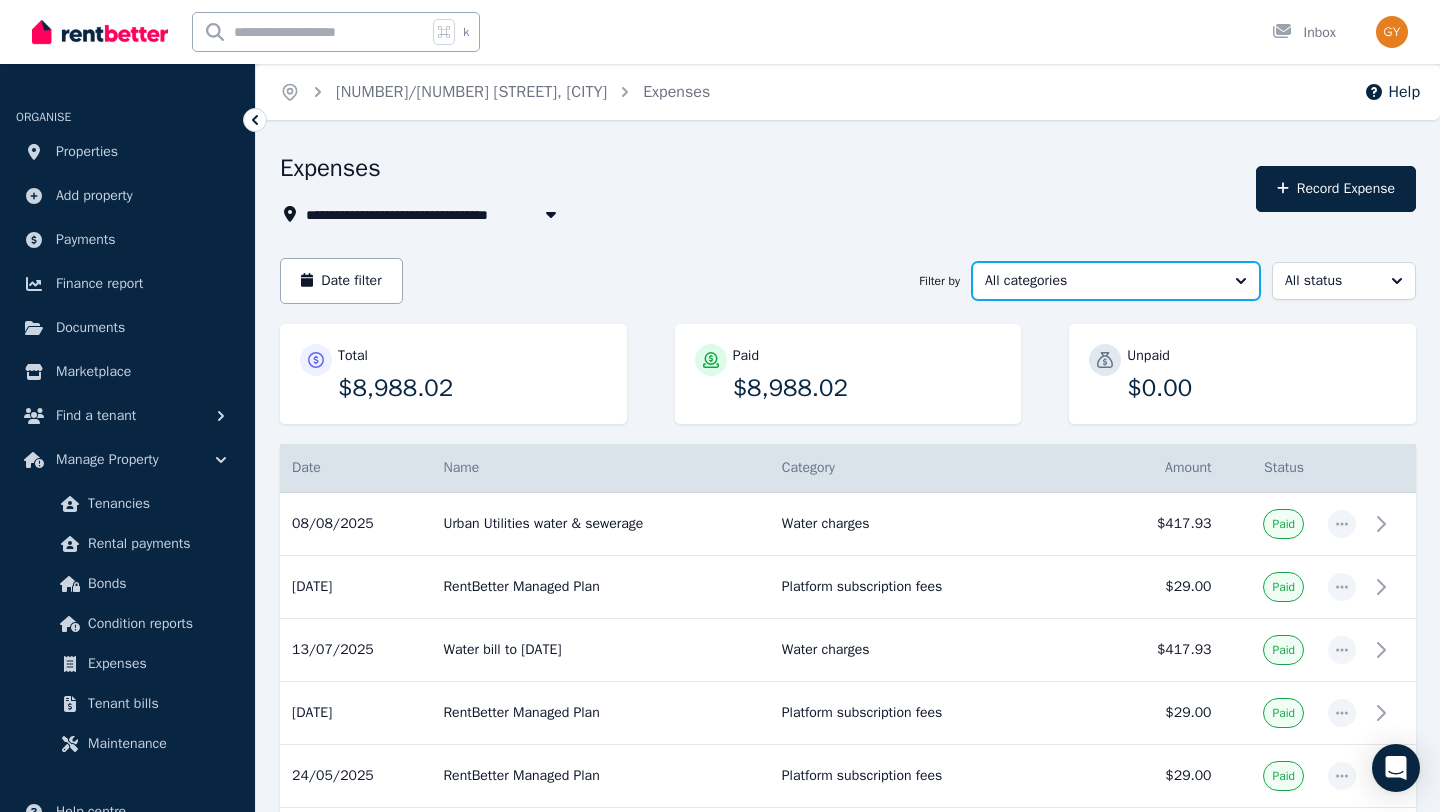 click on "All categories" at bounding box center (1102, 281) 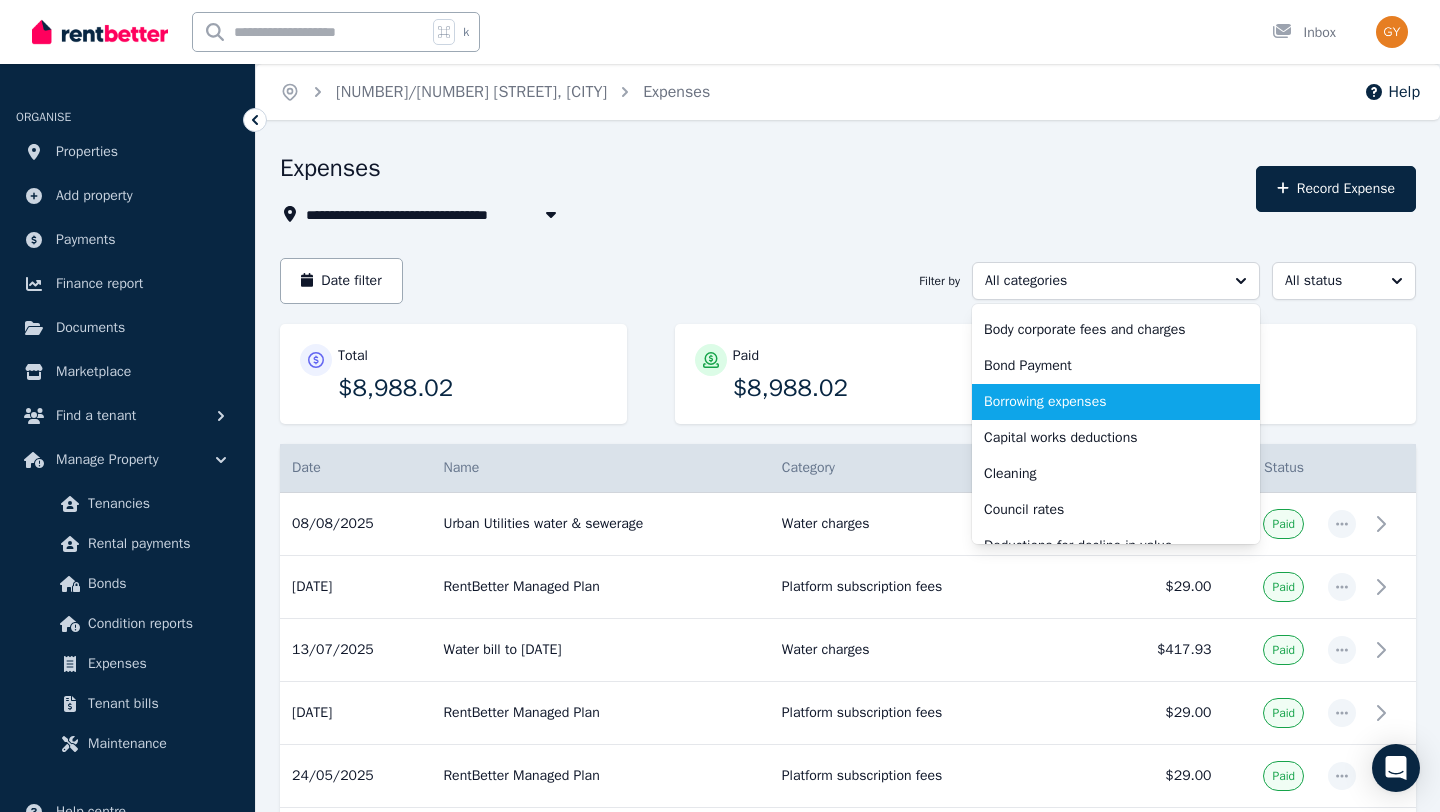 scroll, scrollTop: 78, scrollLeft: 0, axis: vertical 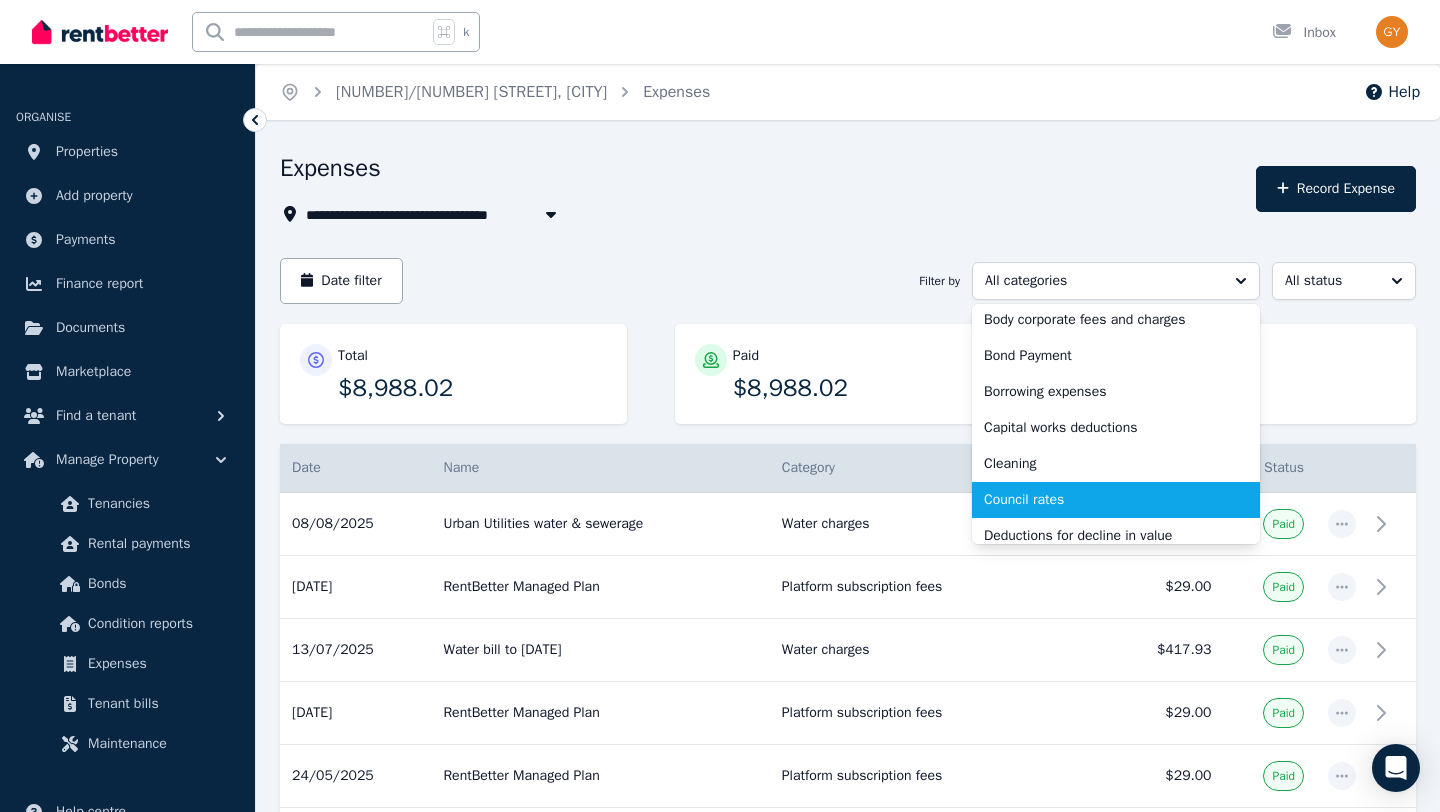 click on "Council rates" at bounding box center (1104, 500) 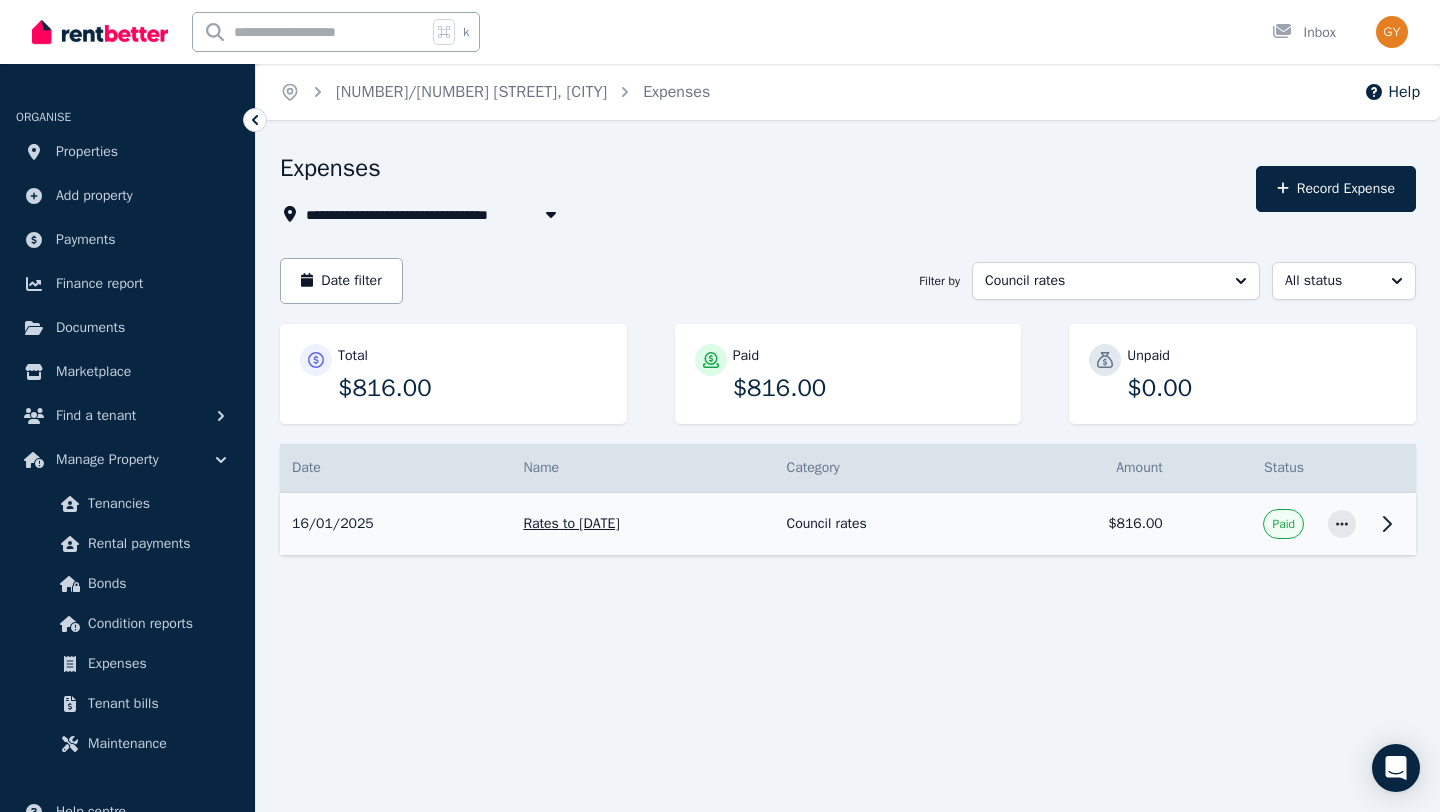 click 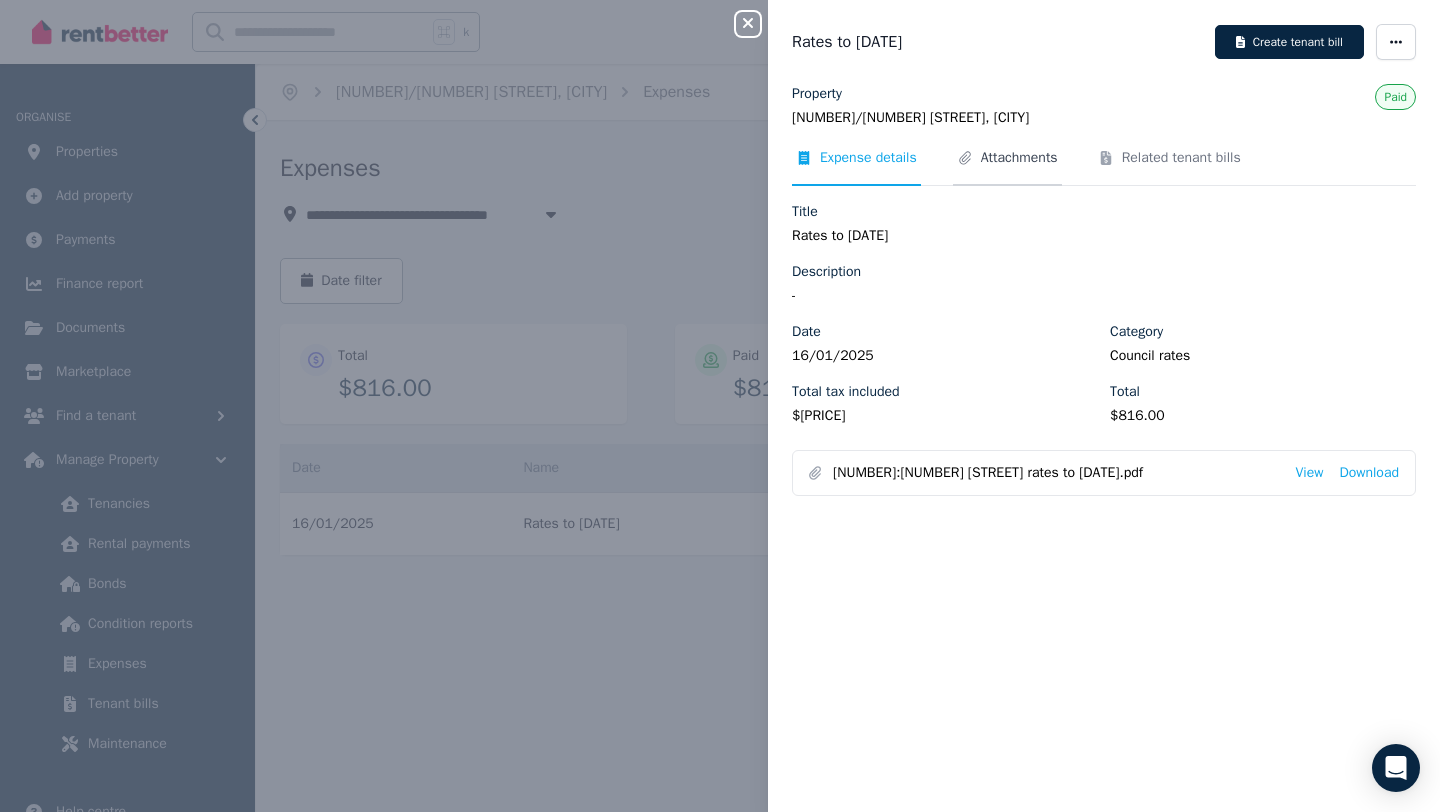 click on "Attachments" at bounding box center (1019, 158) 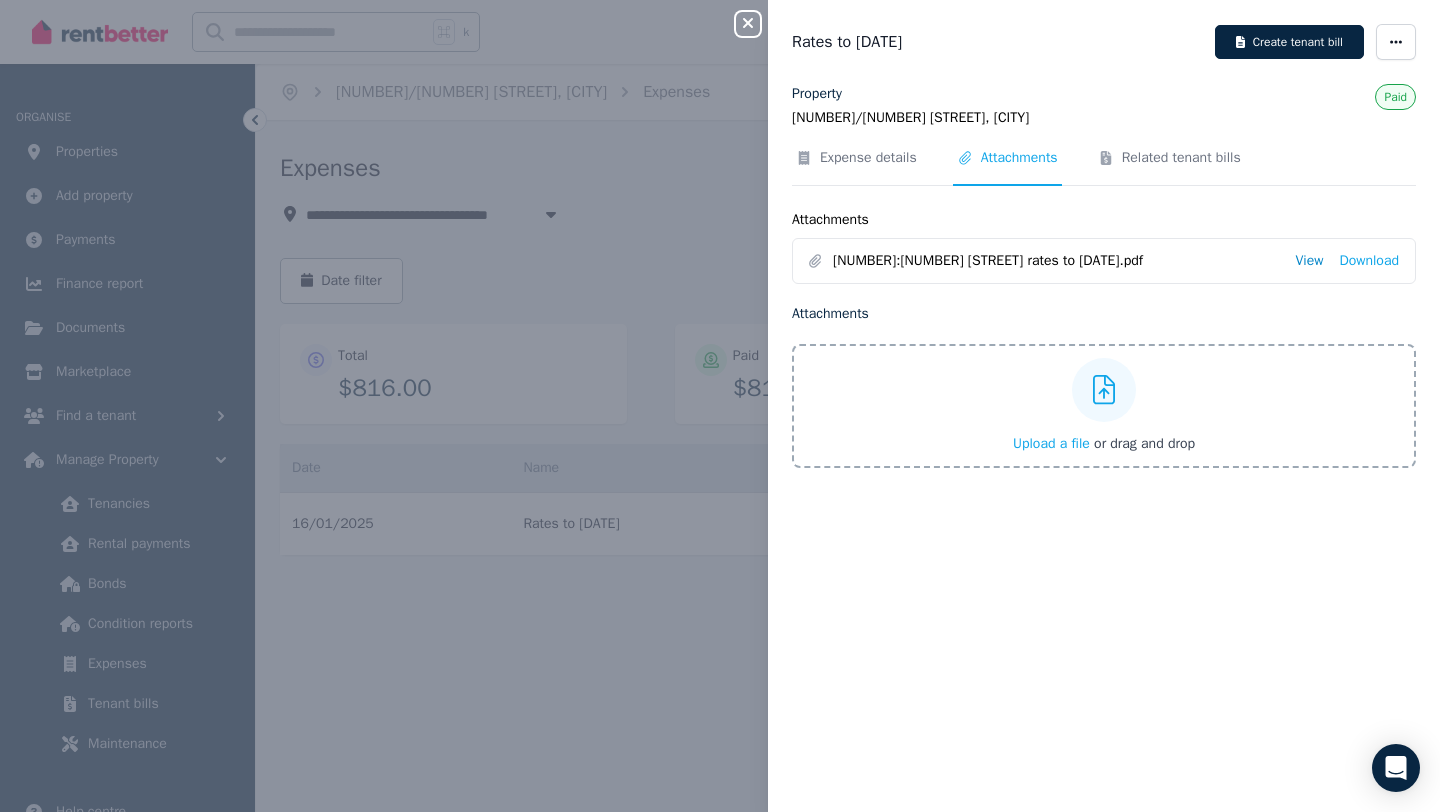 click on "View" at bounding box center [1309, 261] 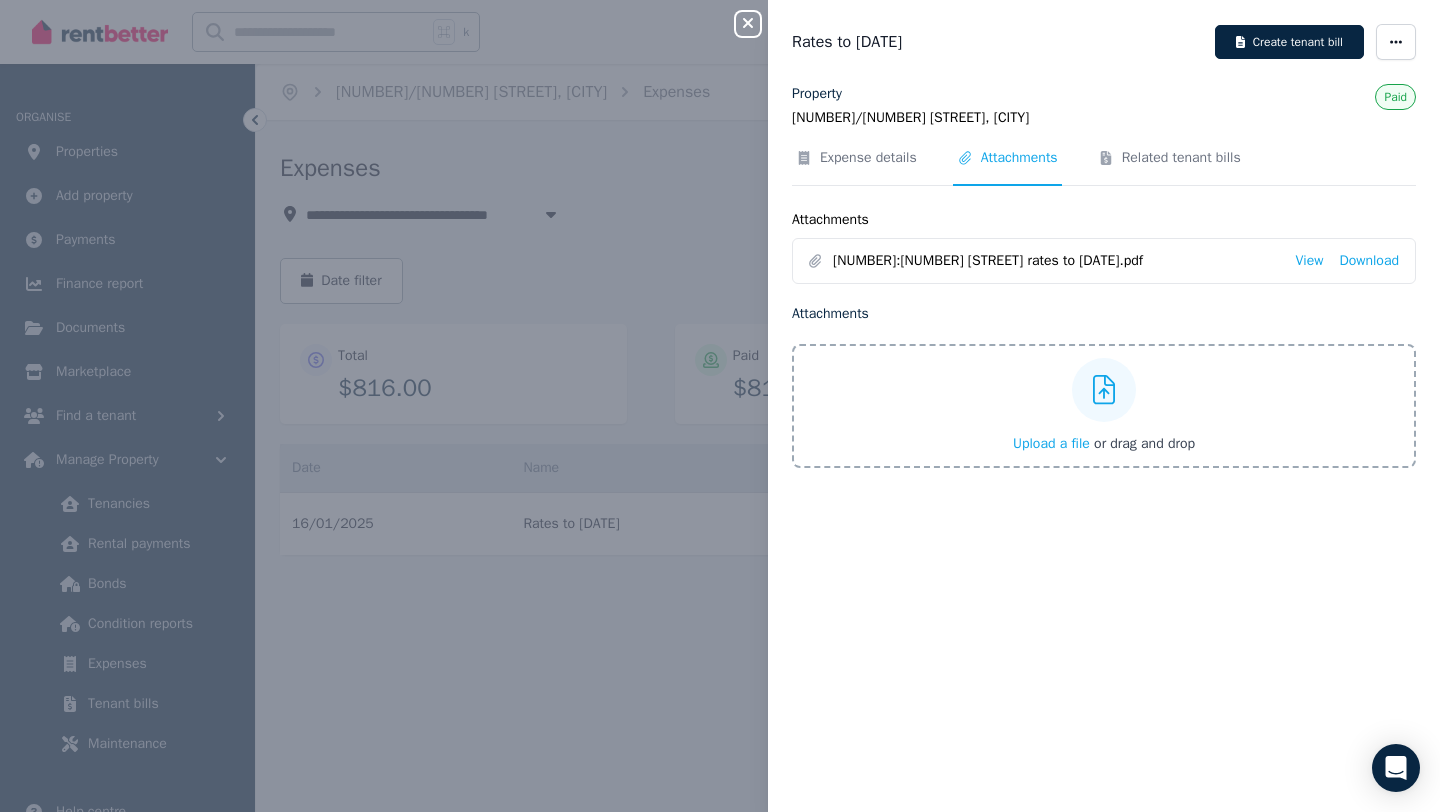 click 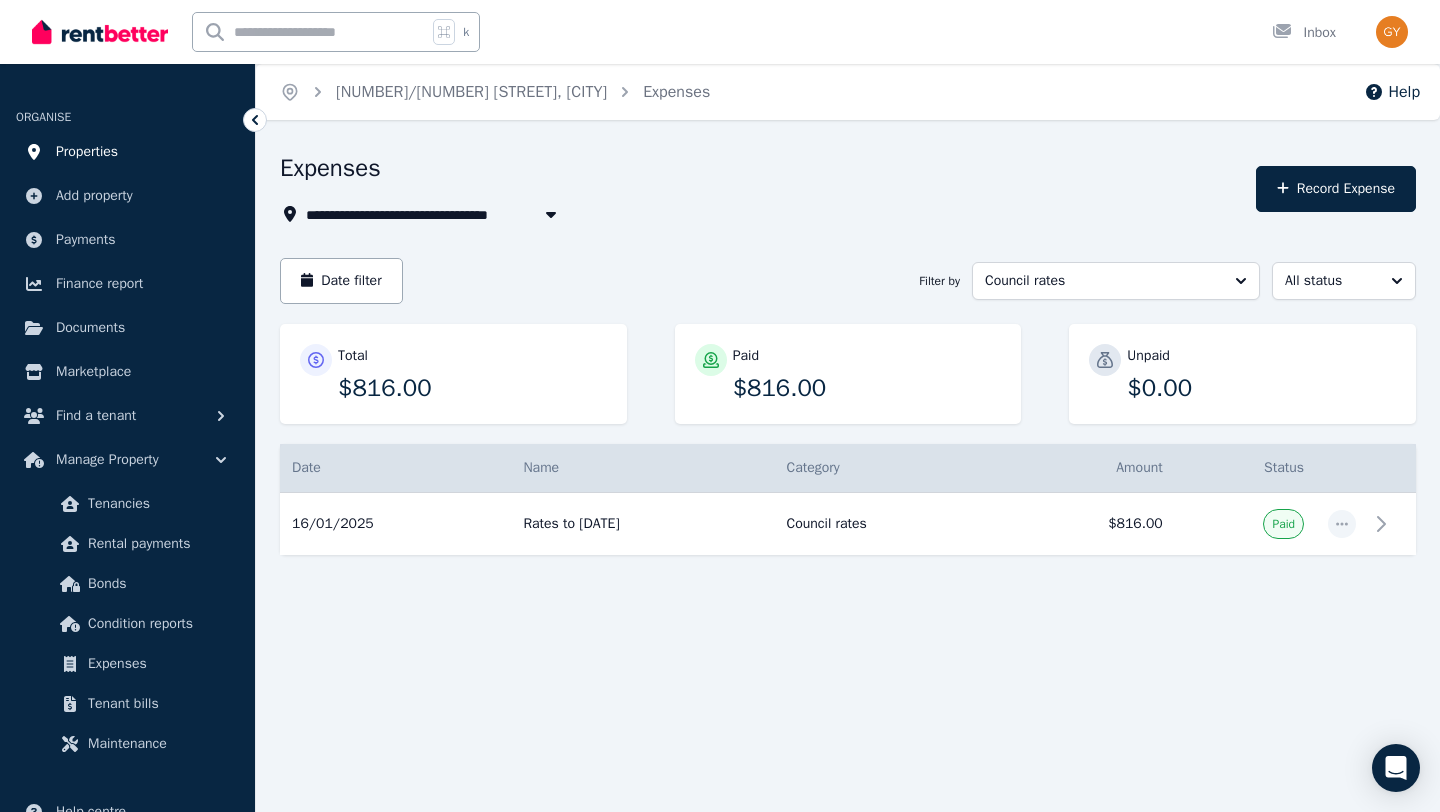 click on "Properties" at bounding box center [87, 152] 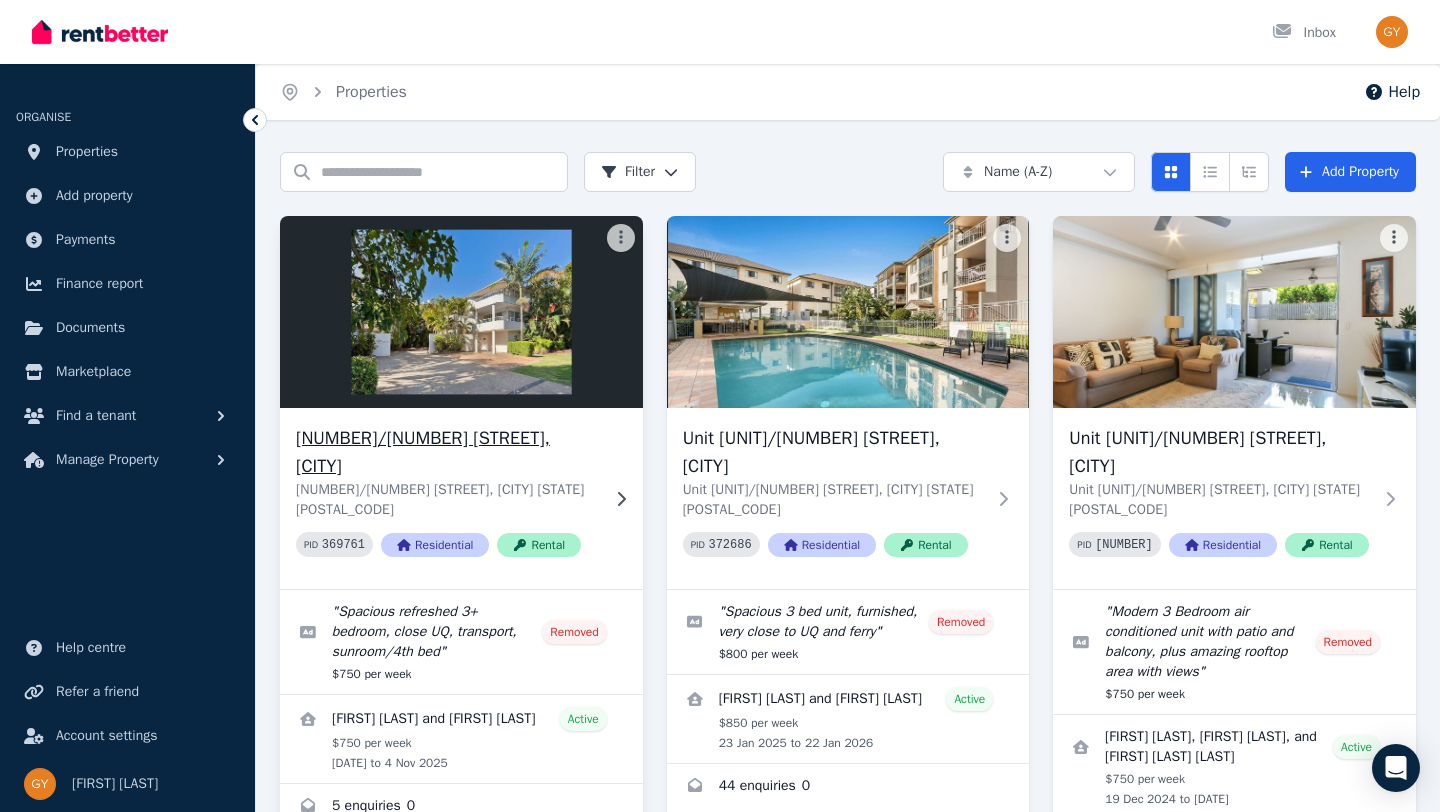 click on "[NUMBER]/[NUMBER] [STREET], [CITY]" at bounding box center (447, 452) 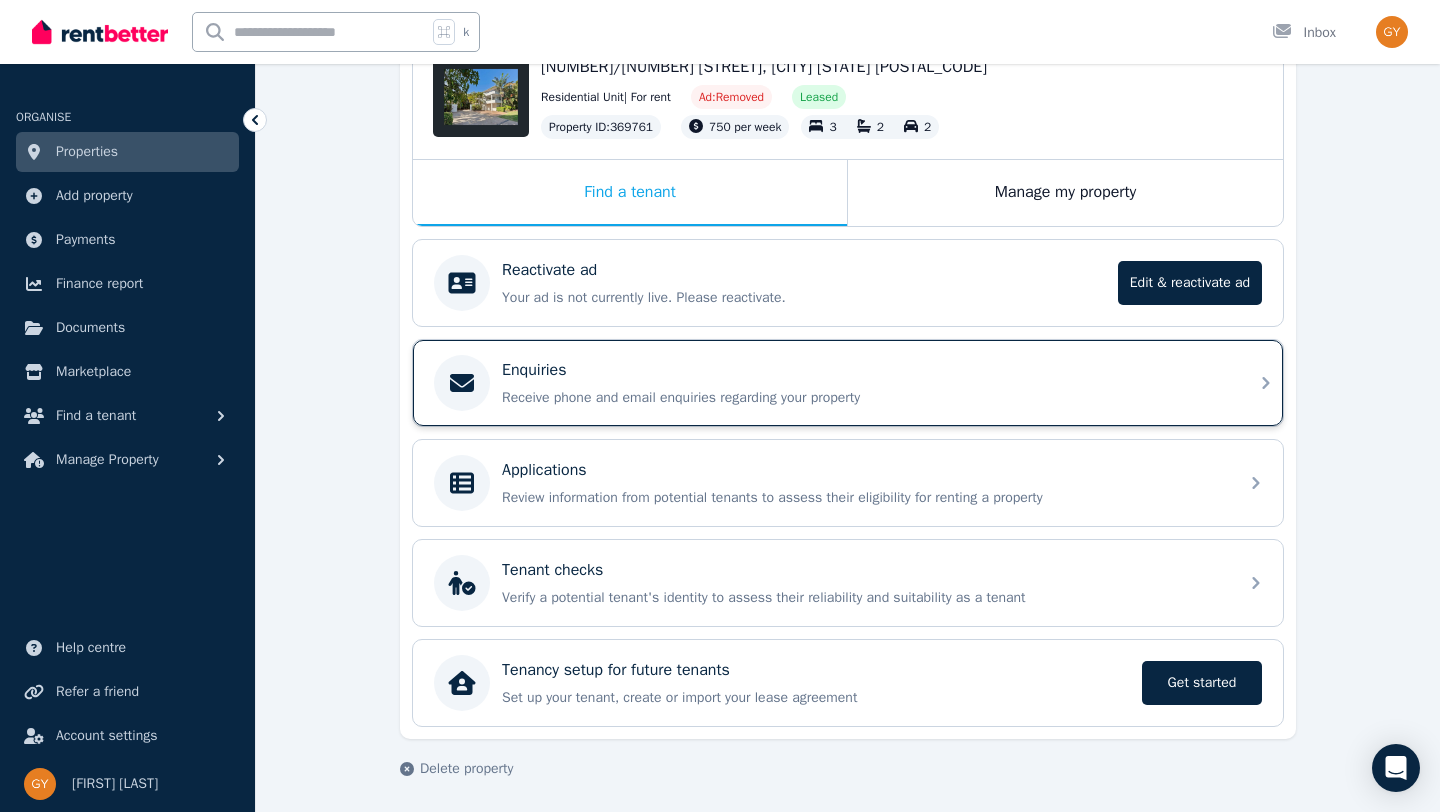 scroll, scrollTop: 239, scrollLeft: 0, axis: vertical 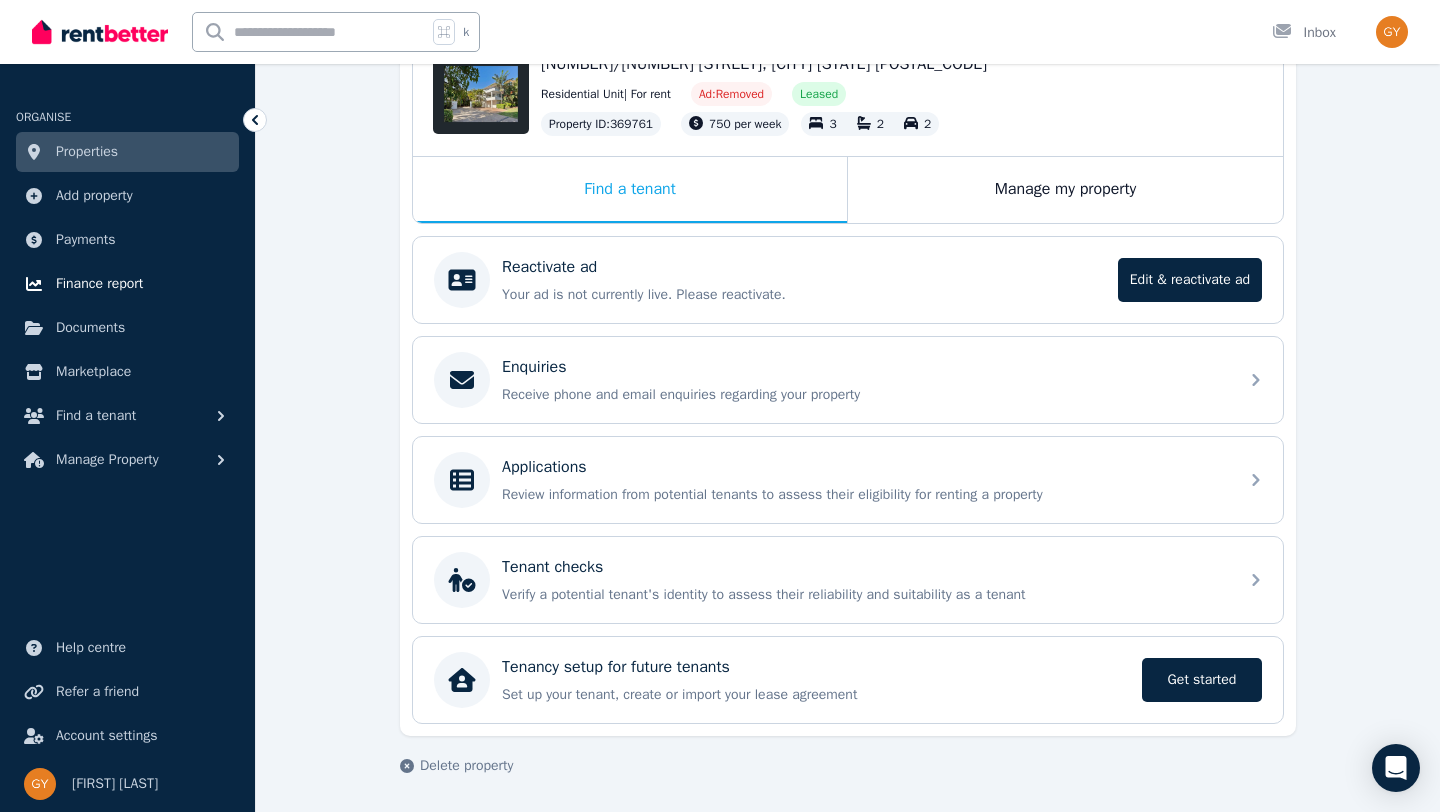 click on "Finance report" at bounding box center (99, 284) 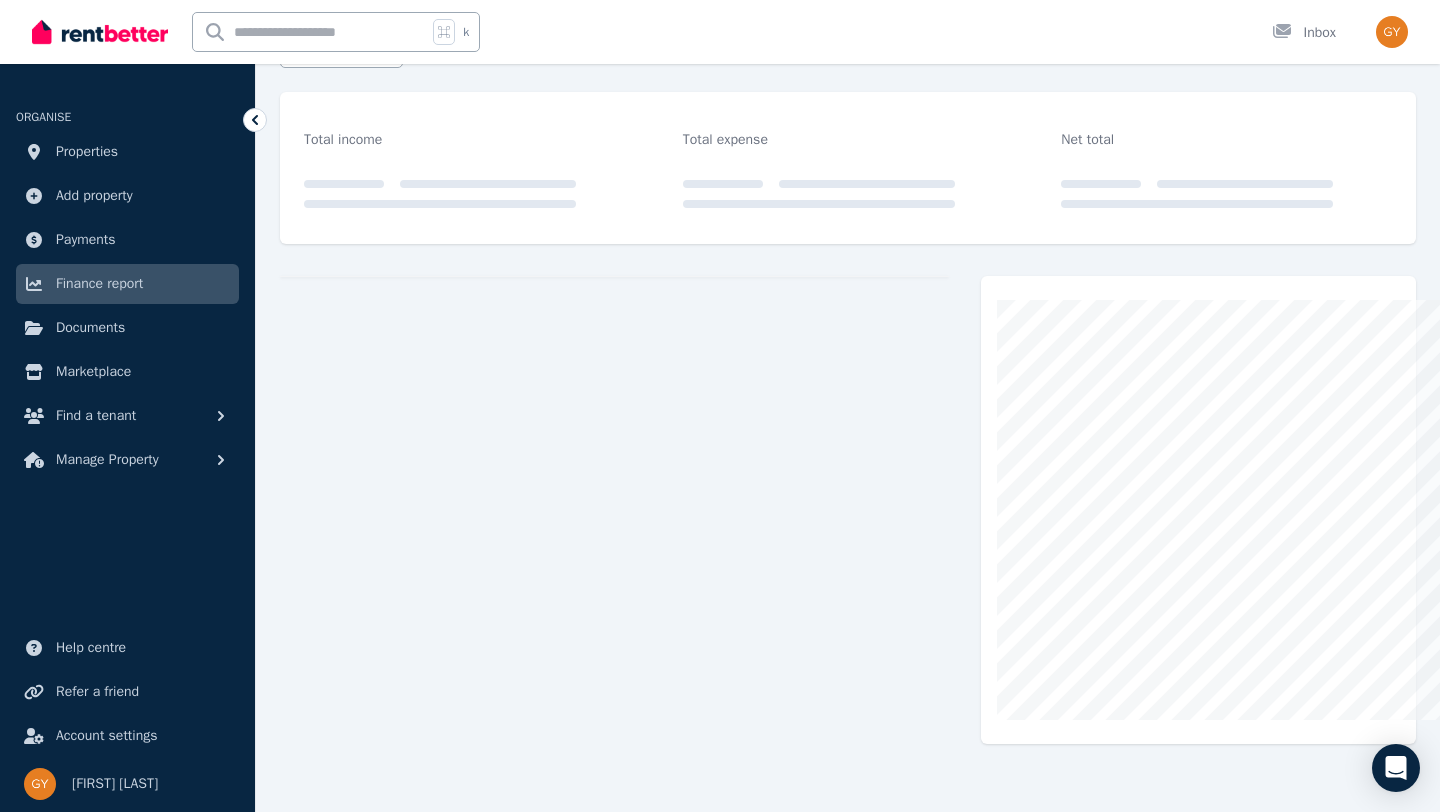 scroll, scrollTop: 0, scrollLeft: 0, axis: both 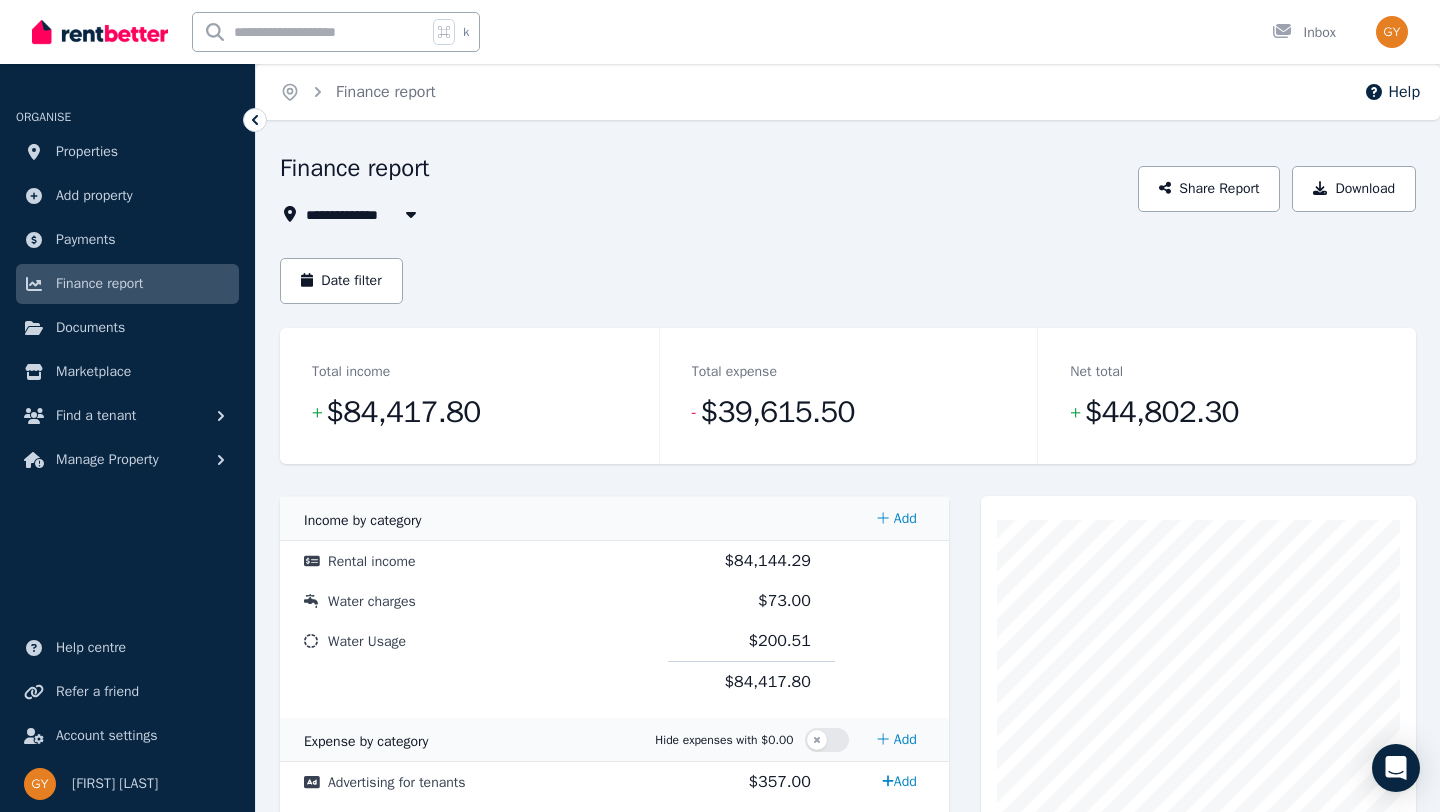 click on "All Properties" at bounding box center [364, 214] 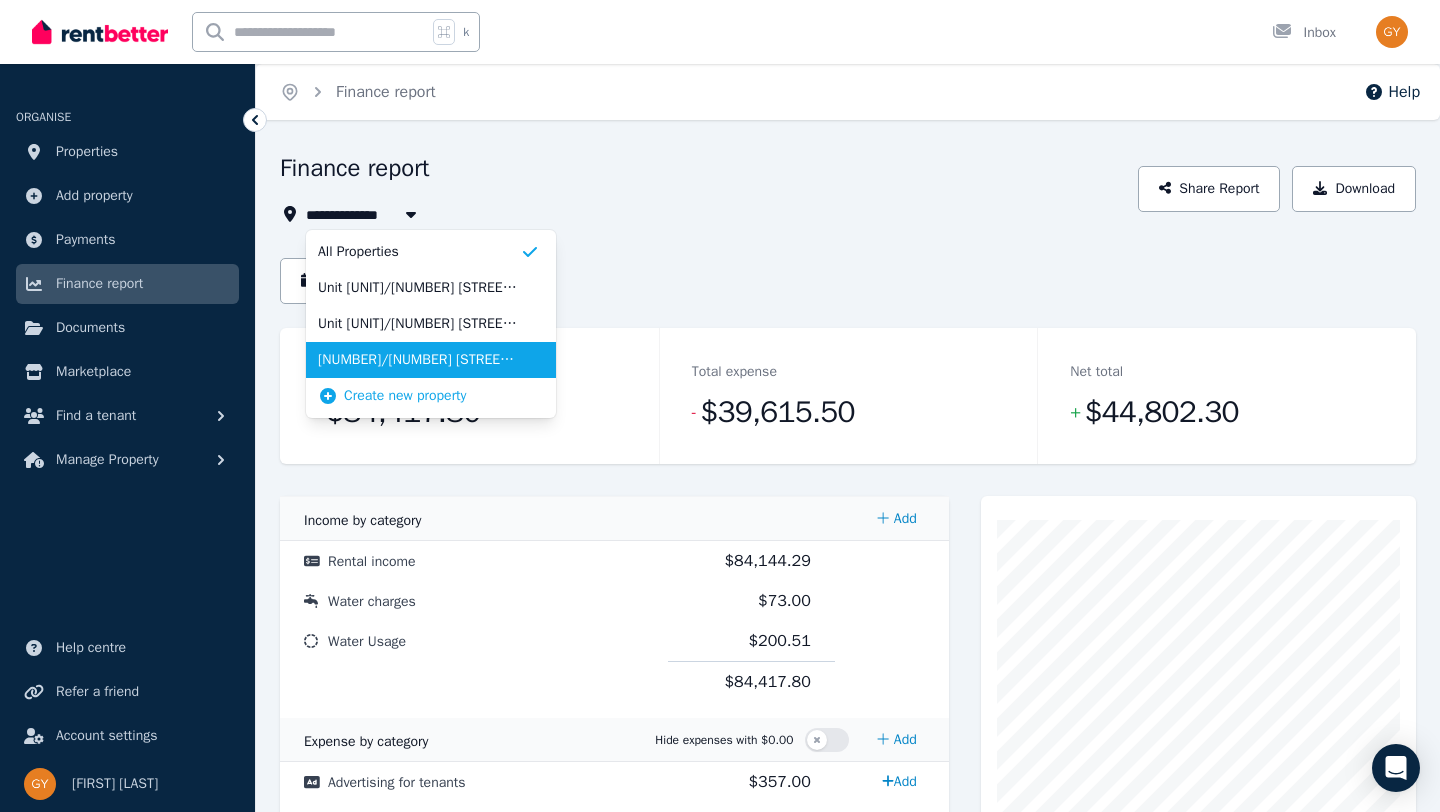 click on "[NUMBER]/[NUMBER] [STREET], [CITY]" at bounding box center [419, 360] 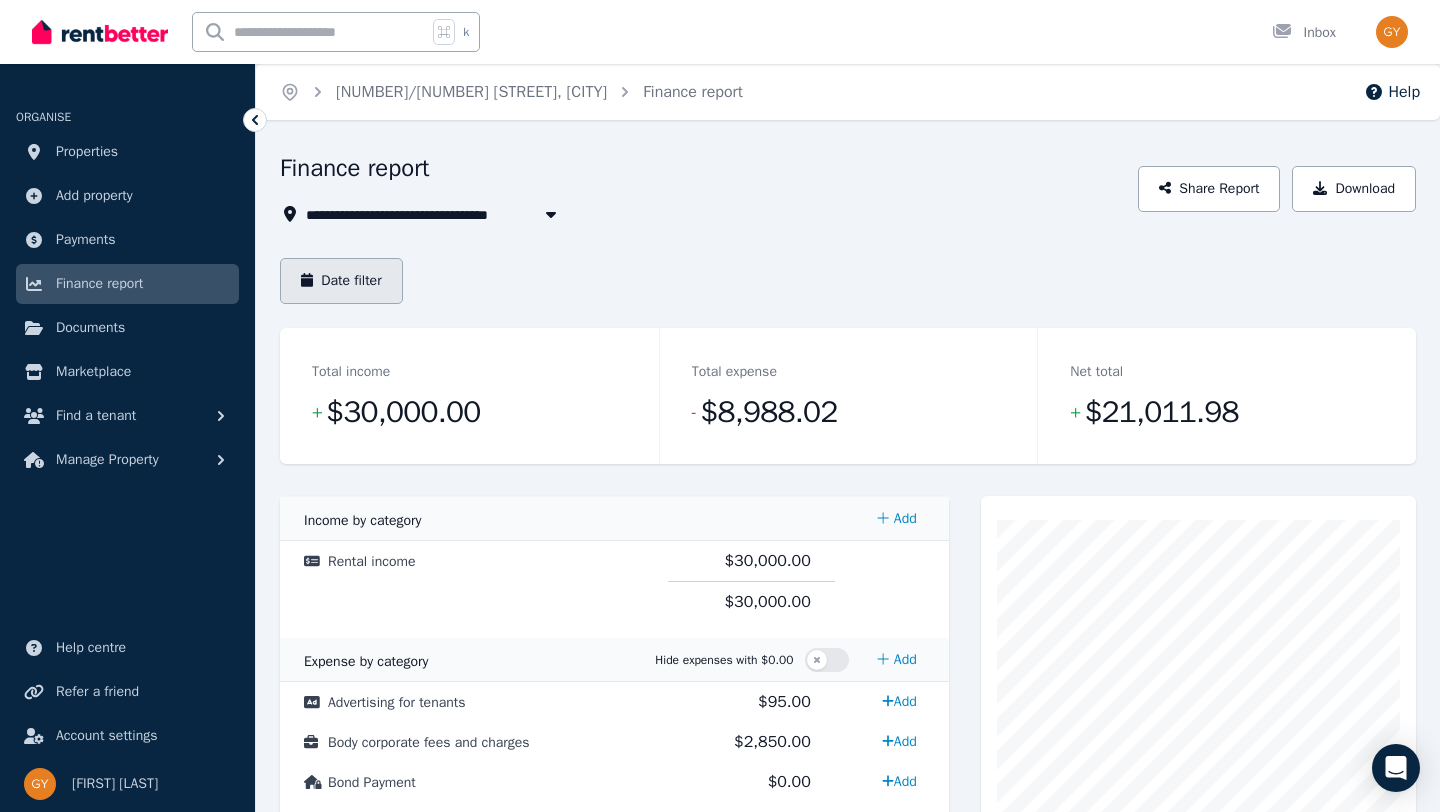 click on "Date filter" at bounding box center [341, 281] 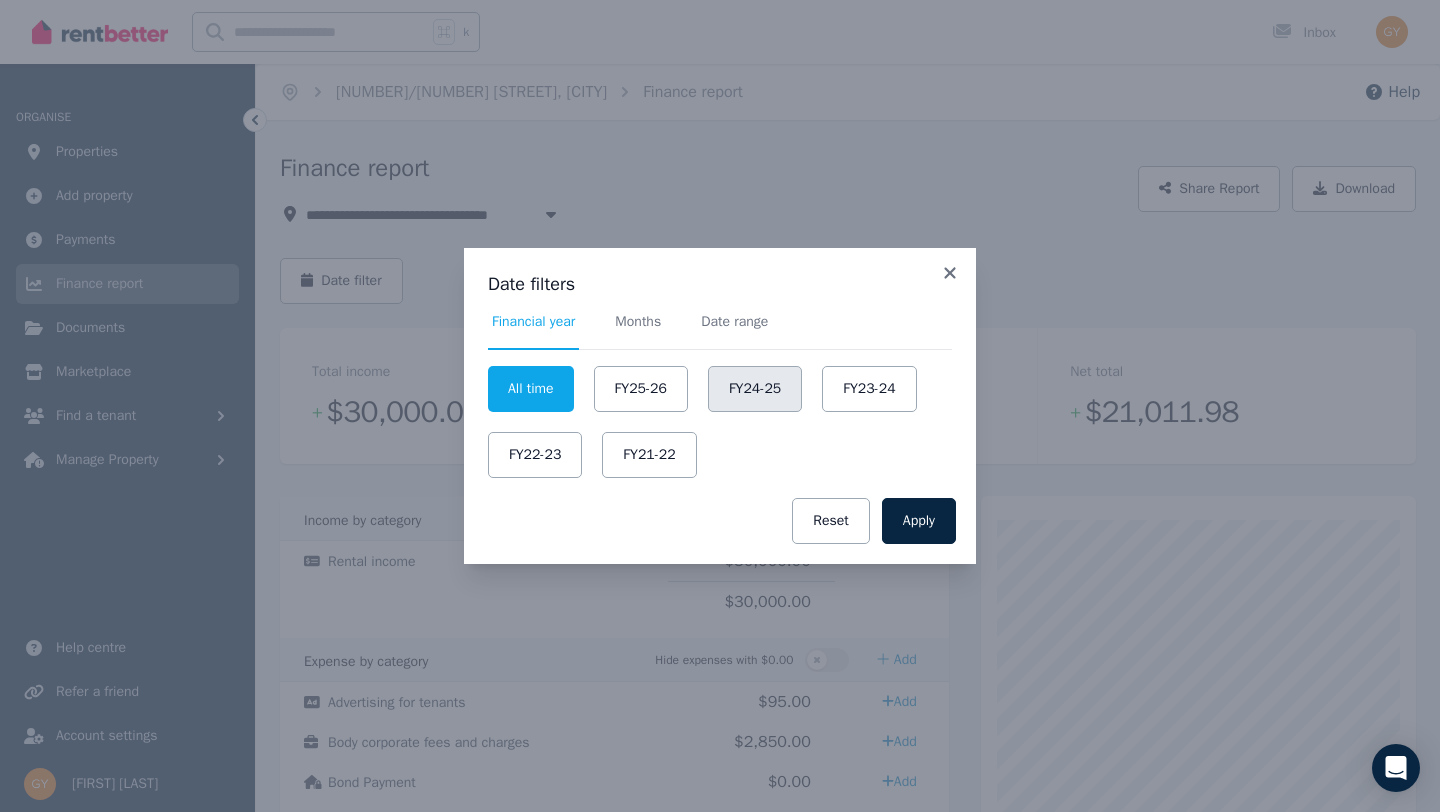 click on "FY24-25" at bounding box center (755, 389) 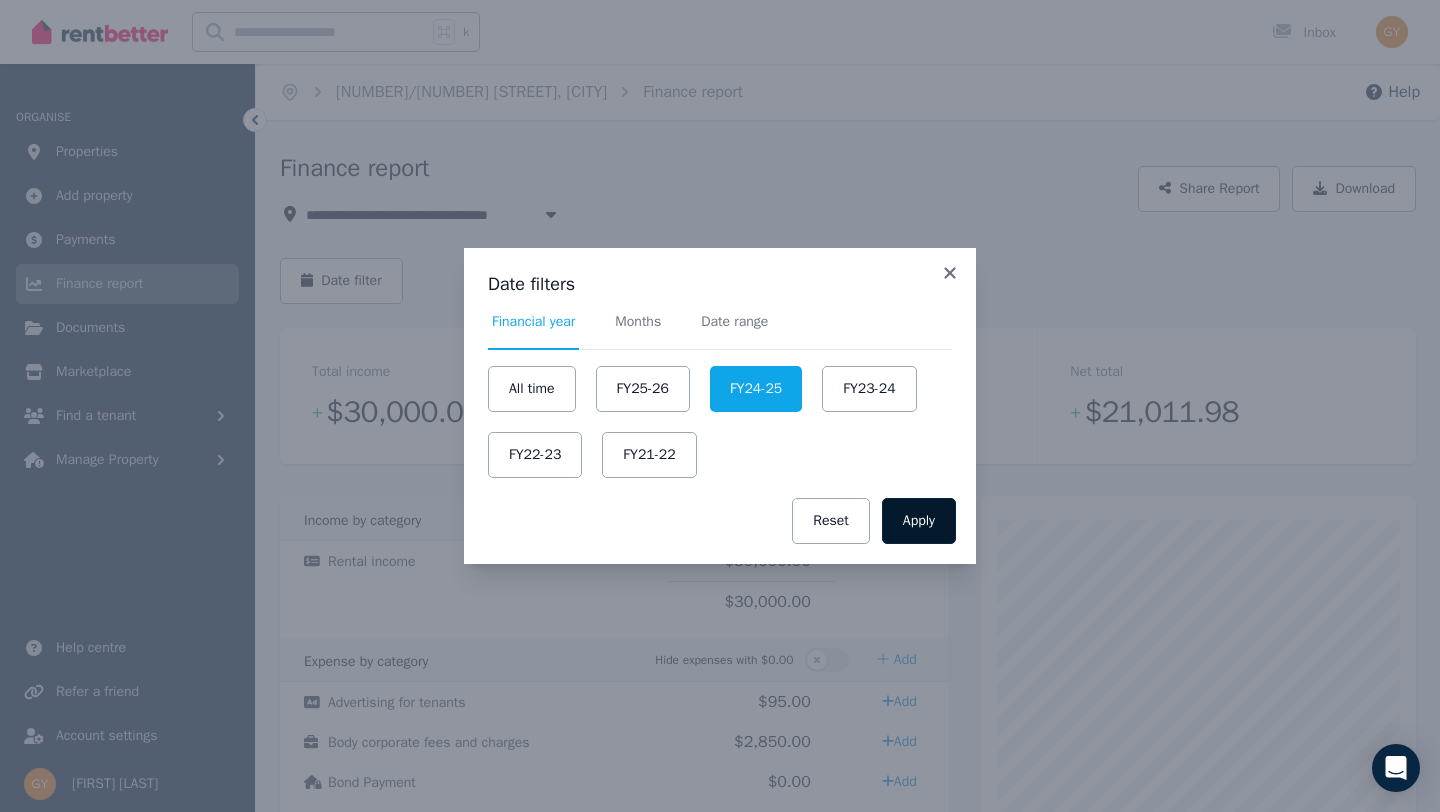 click on "Apply" at bounding box center [919, 521] 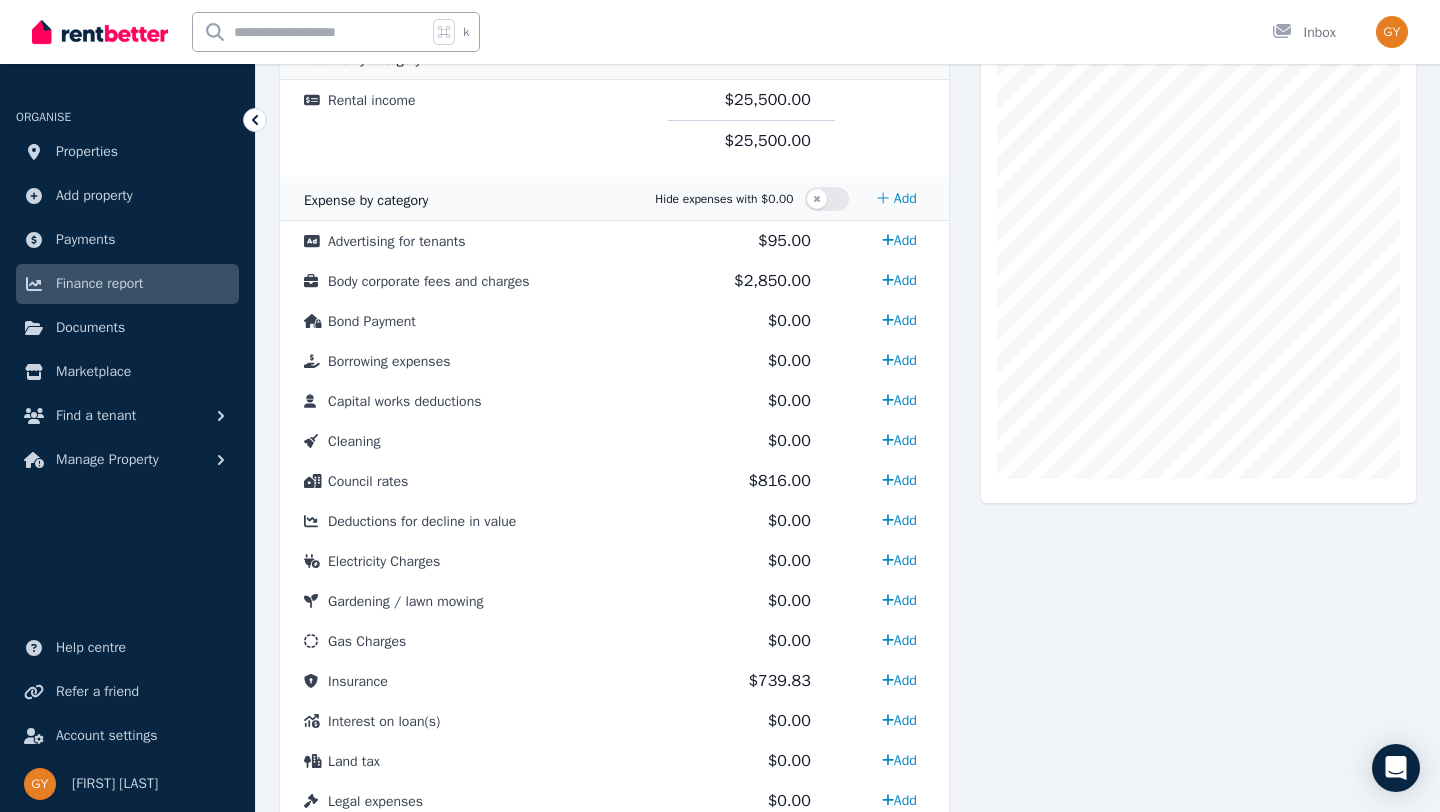 type 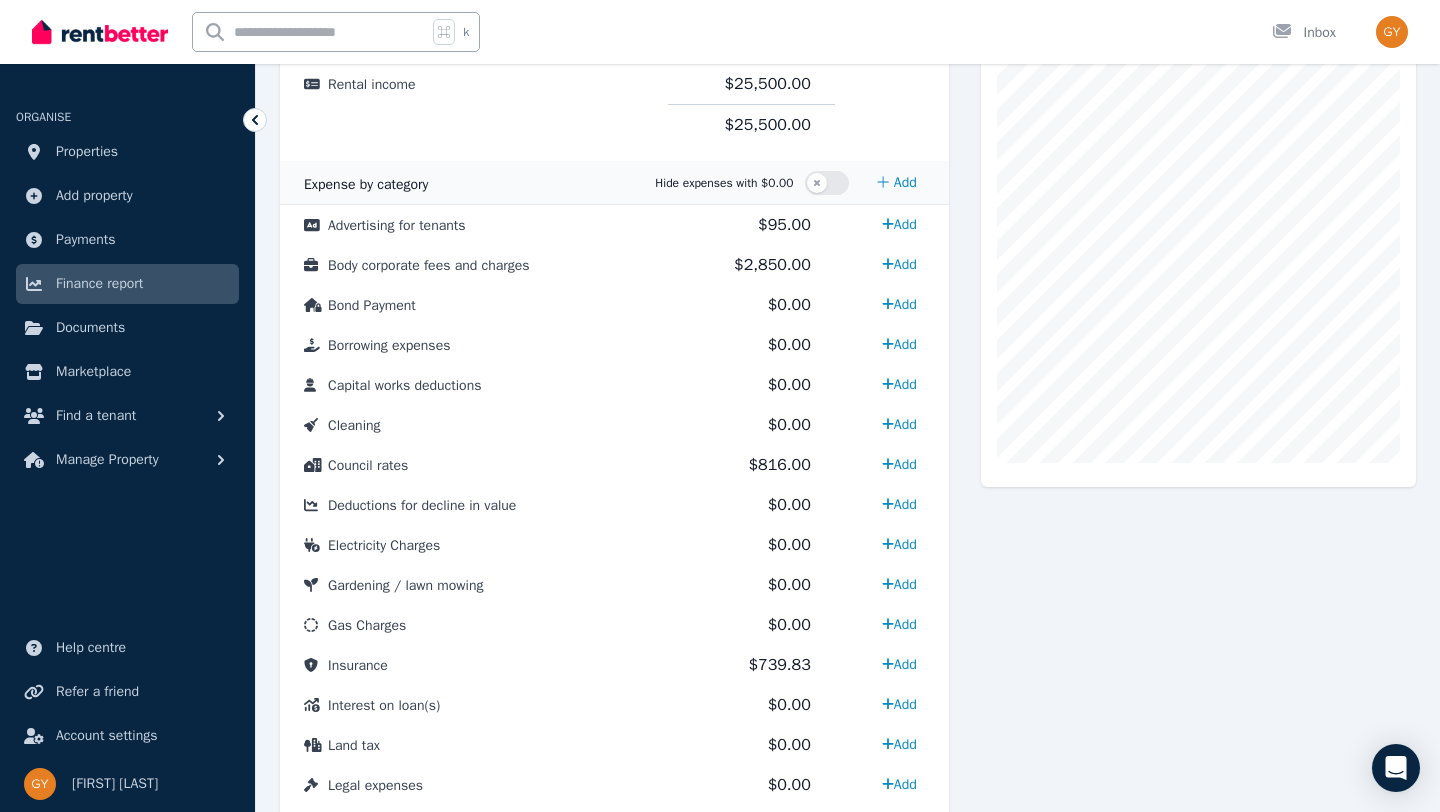 scroll, scrollTop: 479, scrollLeft: 0, axis: vertical 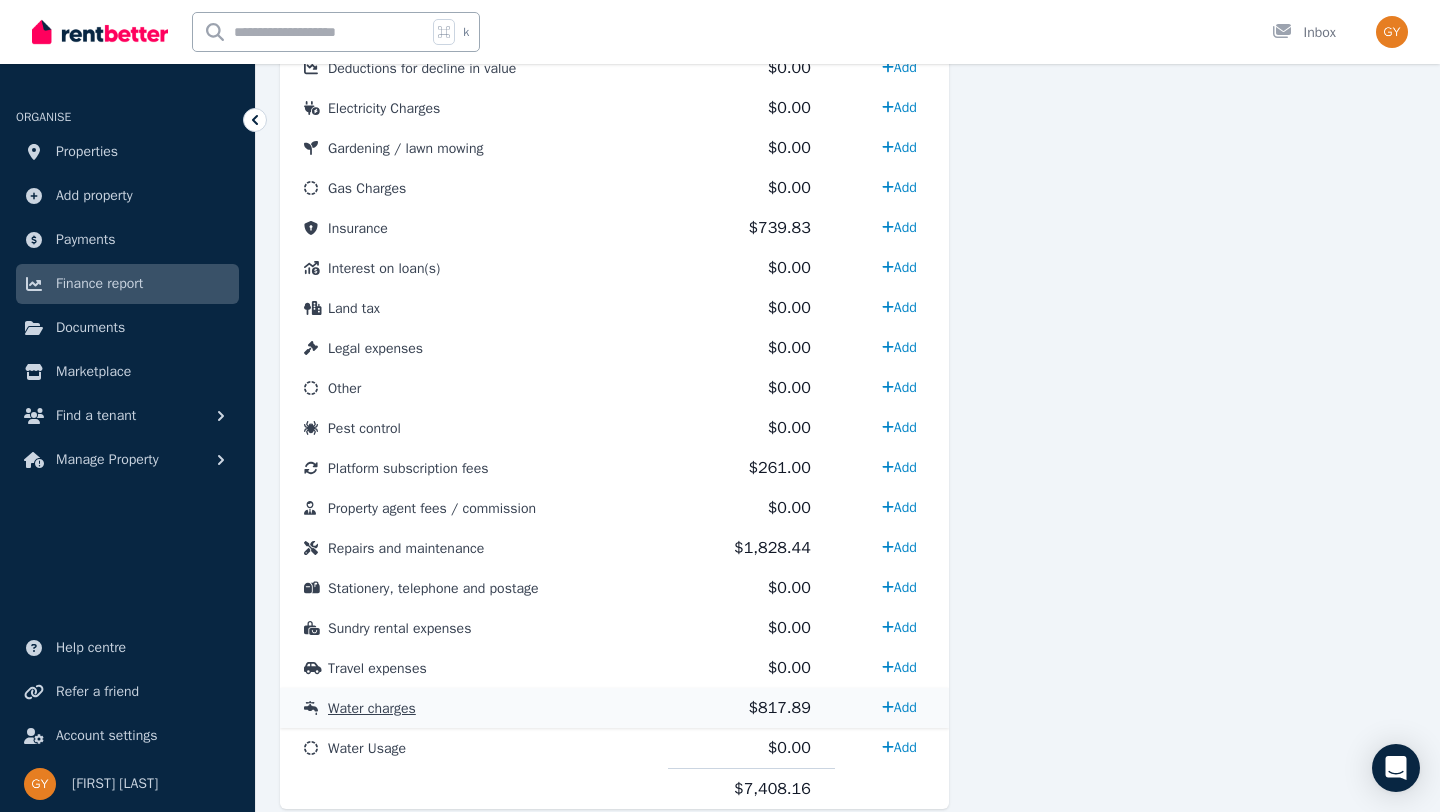 click on "Water charges" at bounding box center (372, 708) 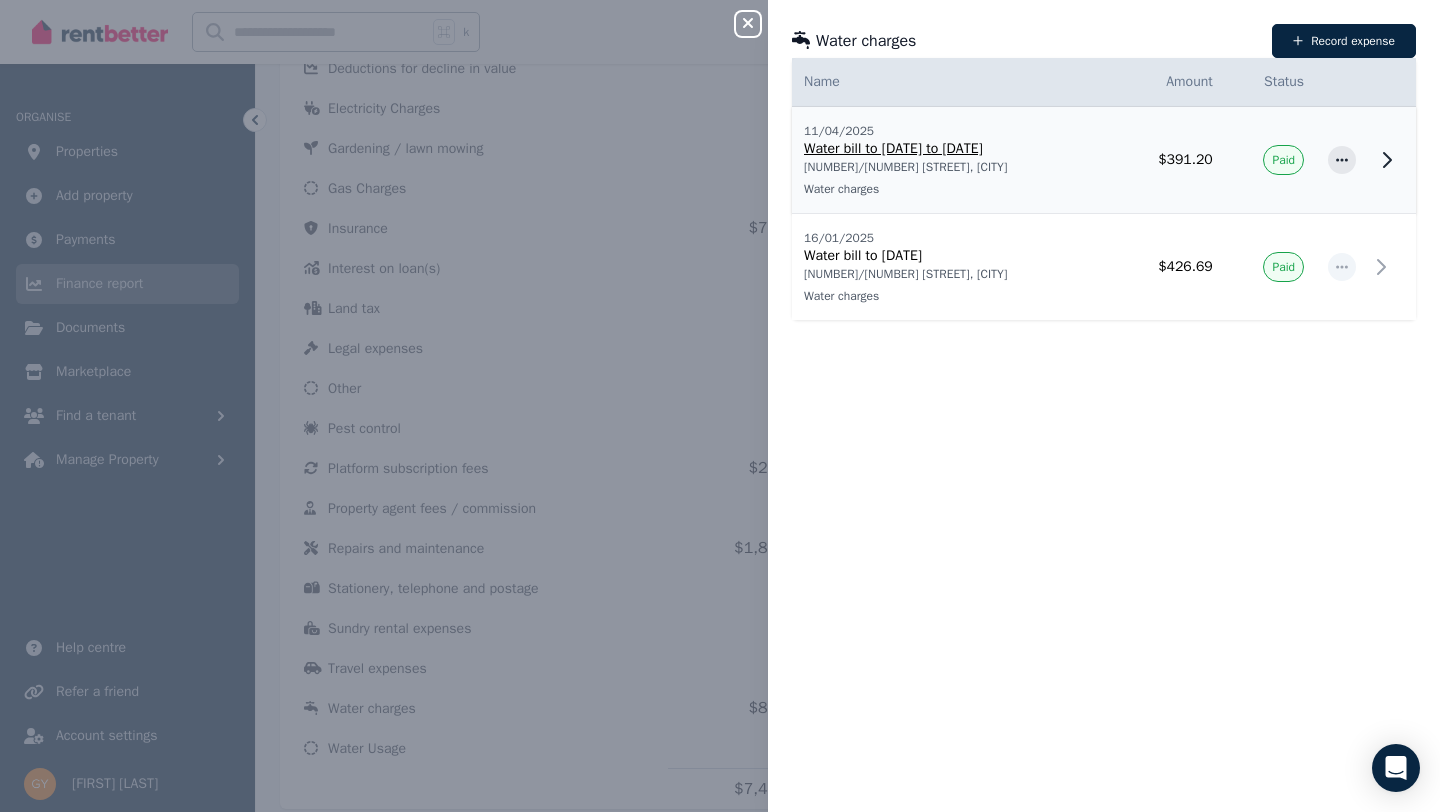 click 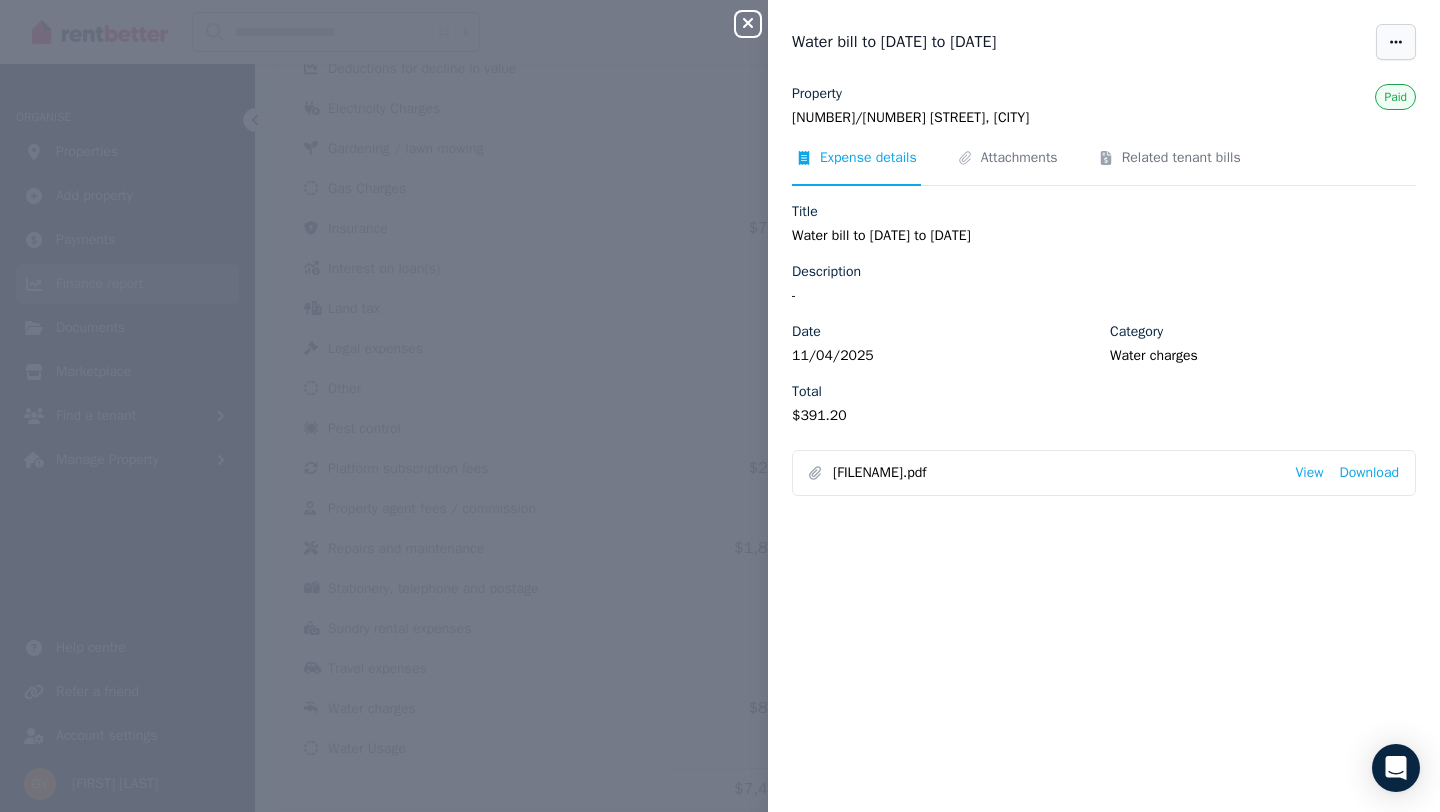 click at bounding box center (1396, 42) 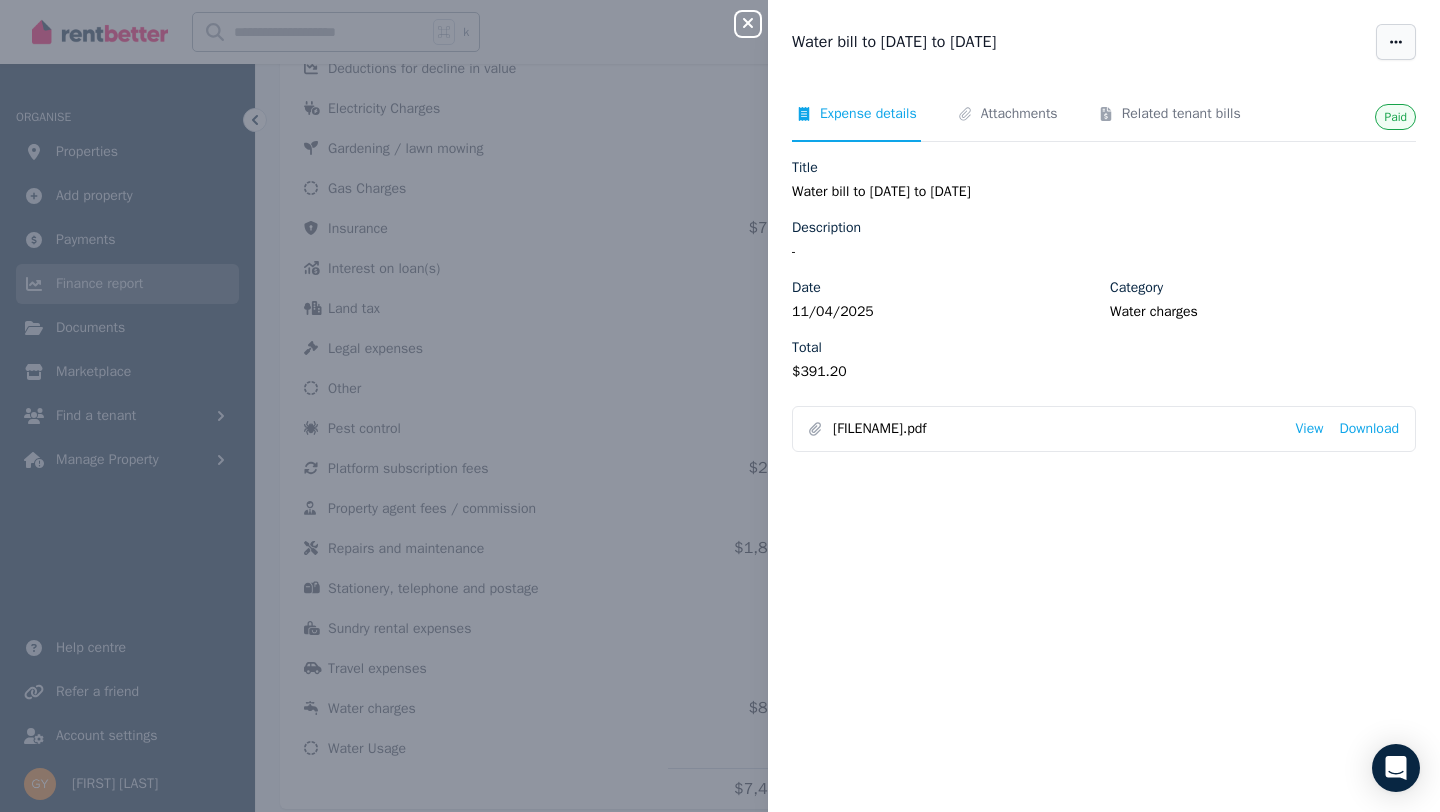 click at bounding box center (1396, 42) 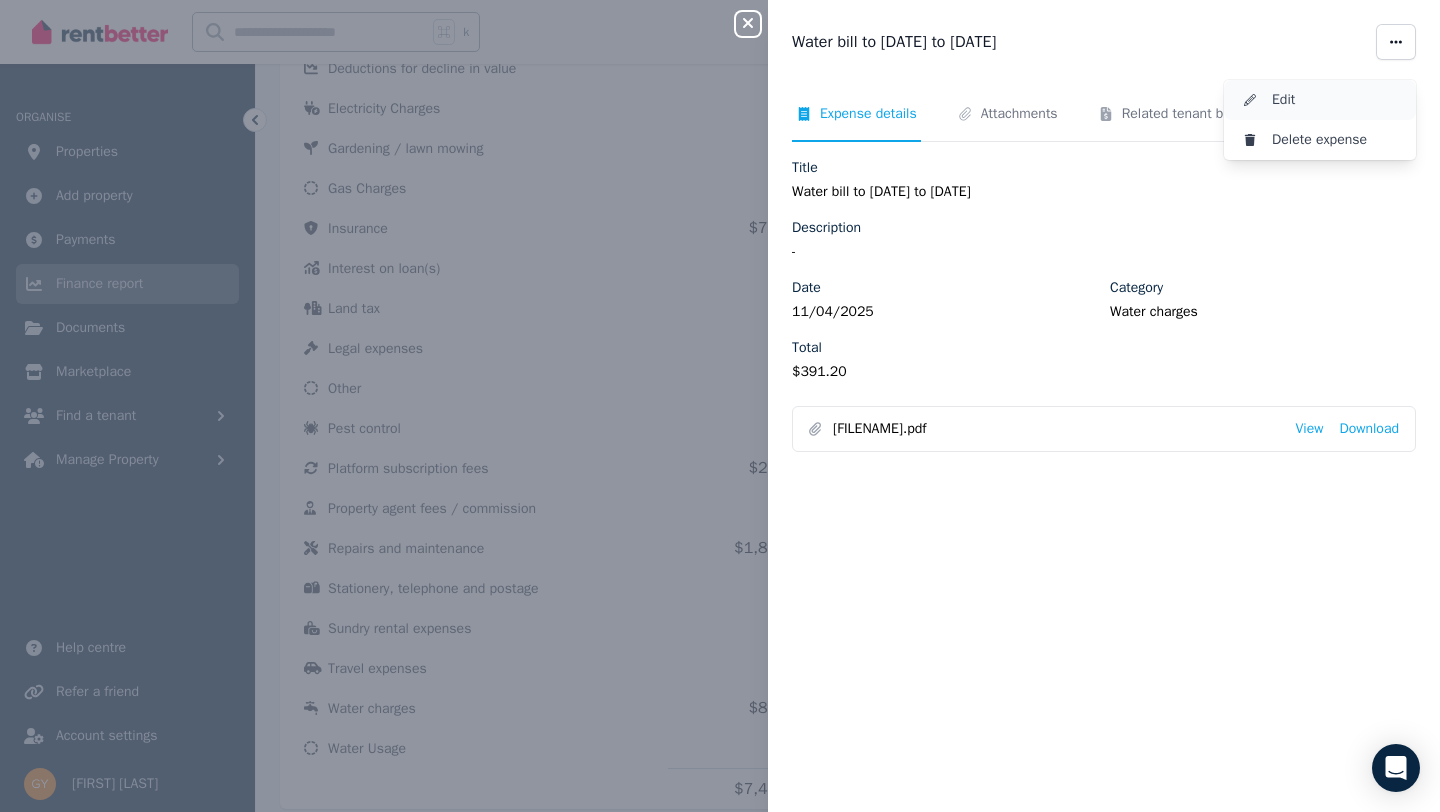 click on "Edit" at bounding box center (1336, 100) 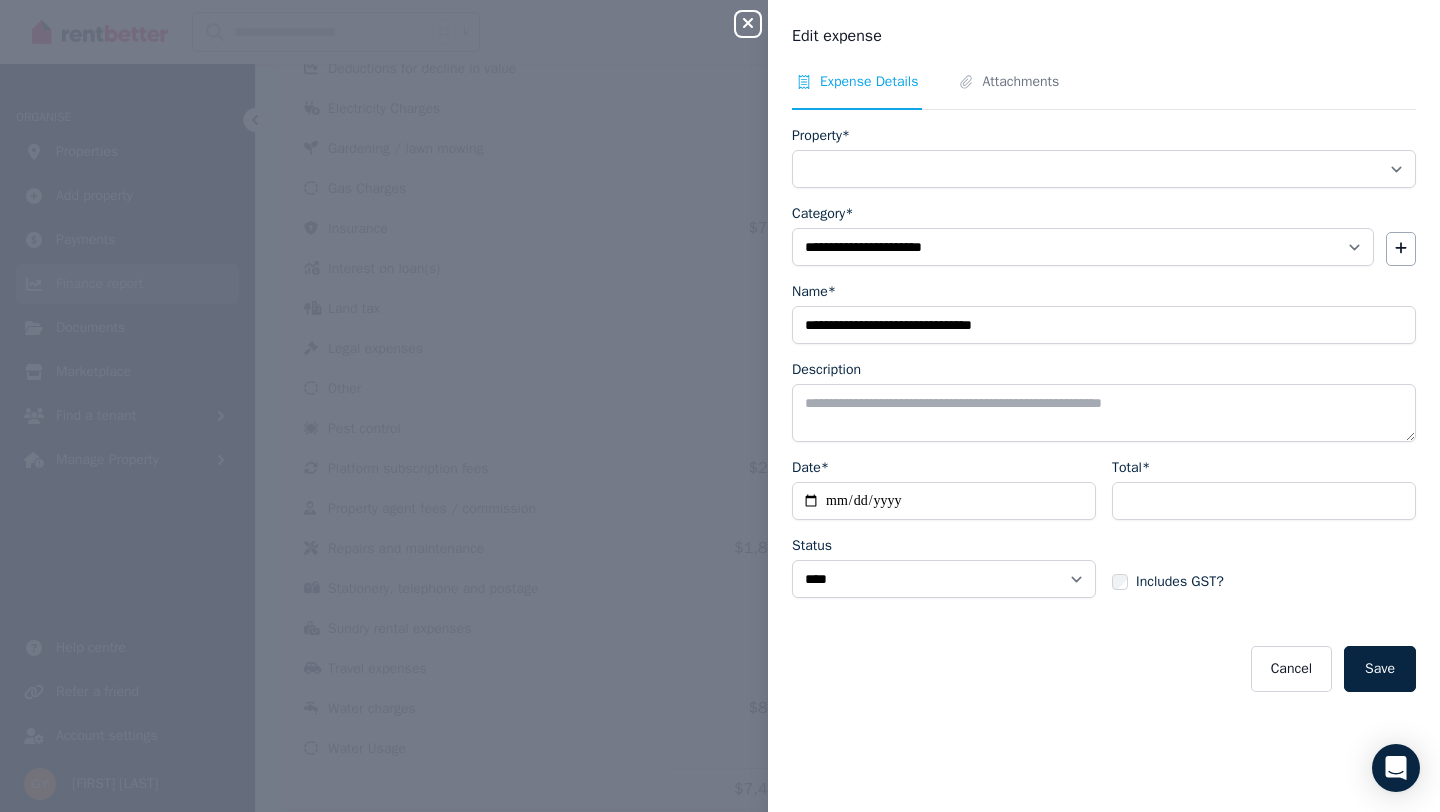 select on "**********" 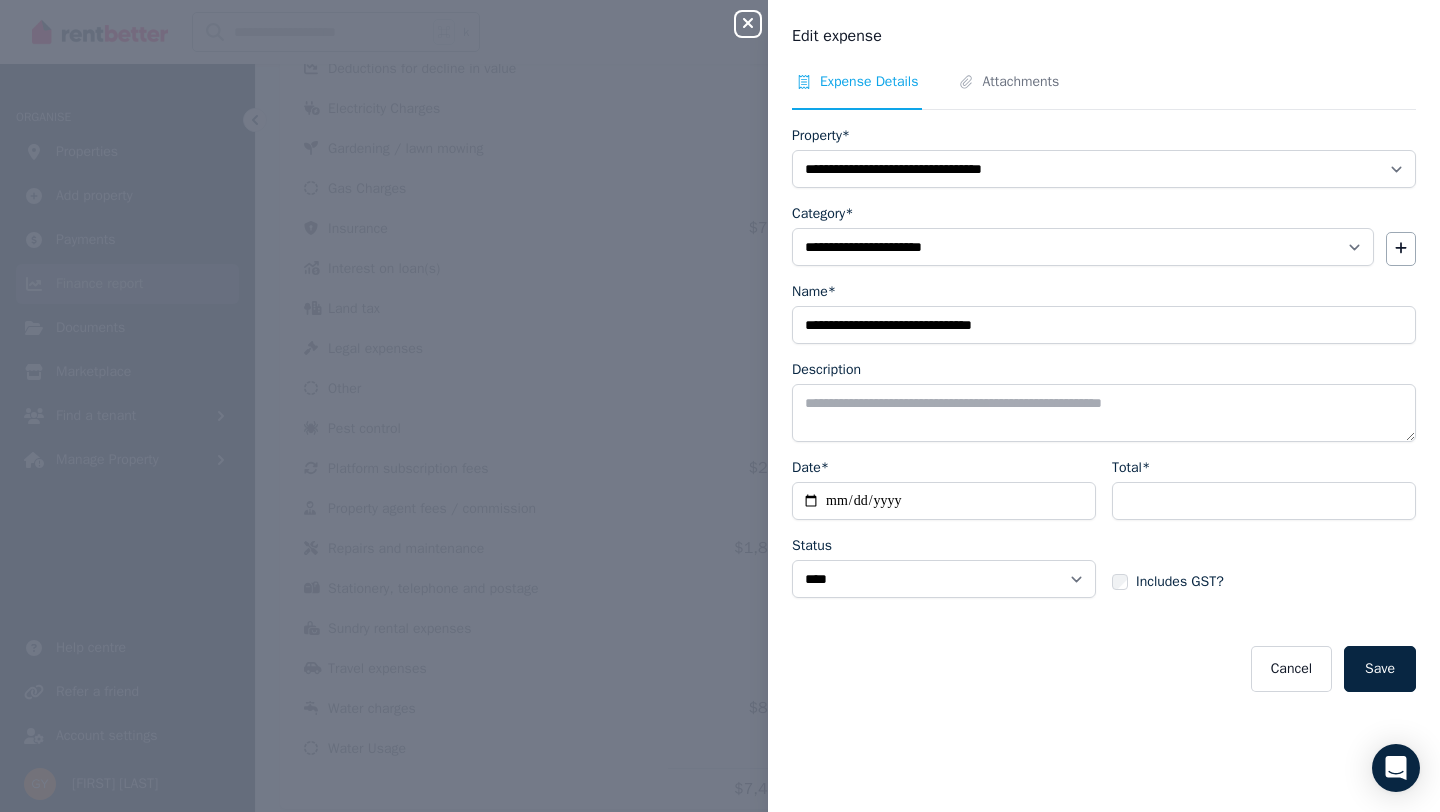click on "**********" at bounding box center [1104, 325] 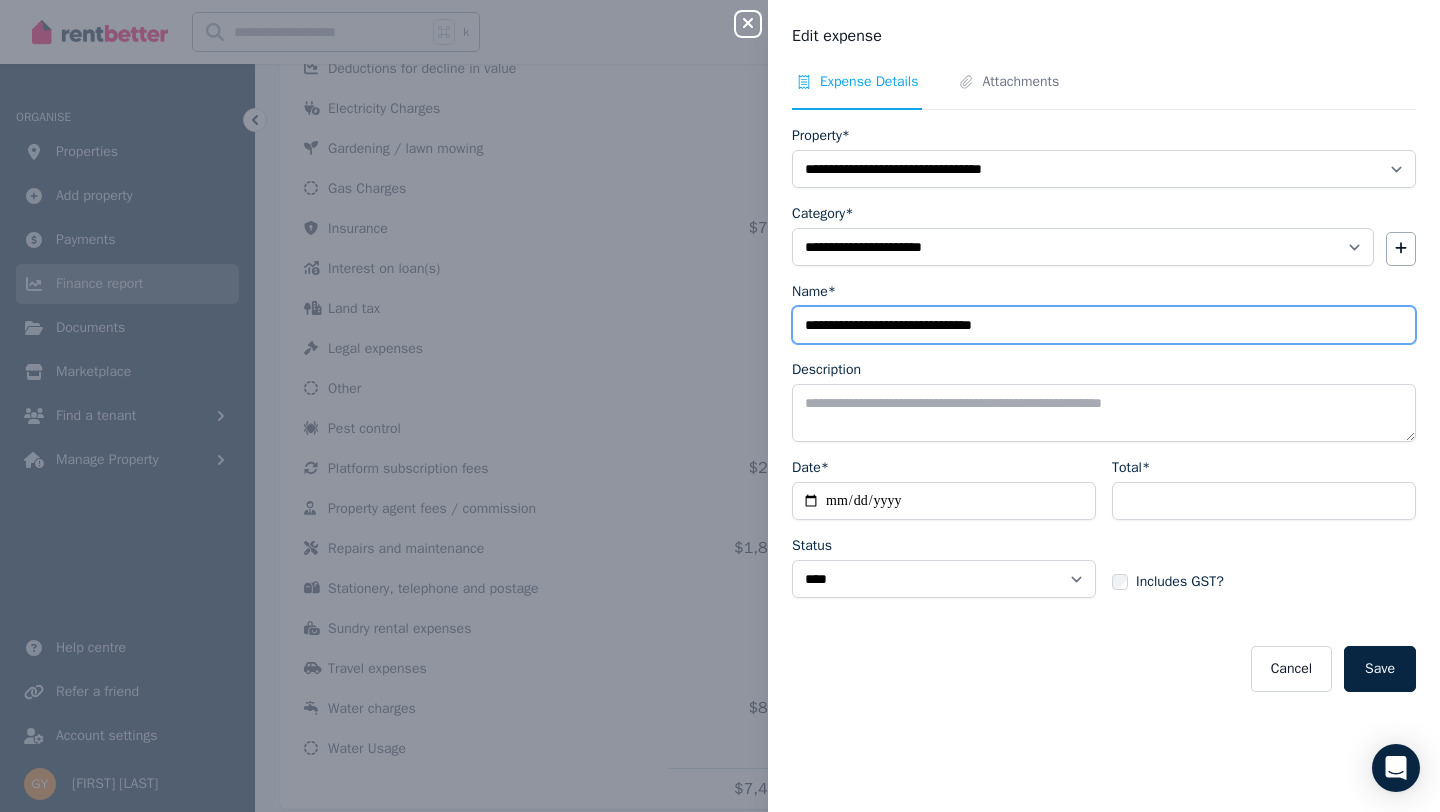click on "**********" at bounding box center (1104, 325) 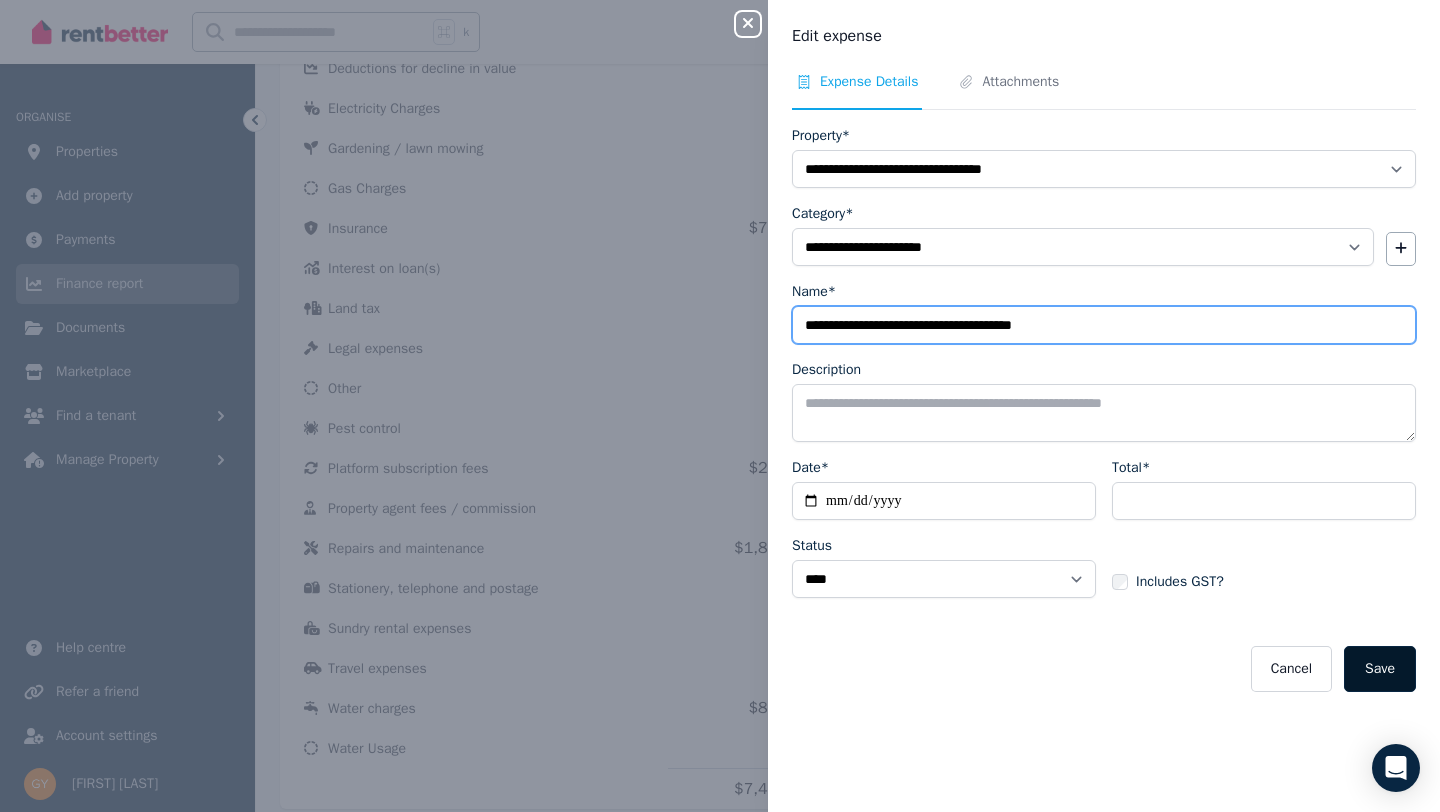 type on "**********" 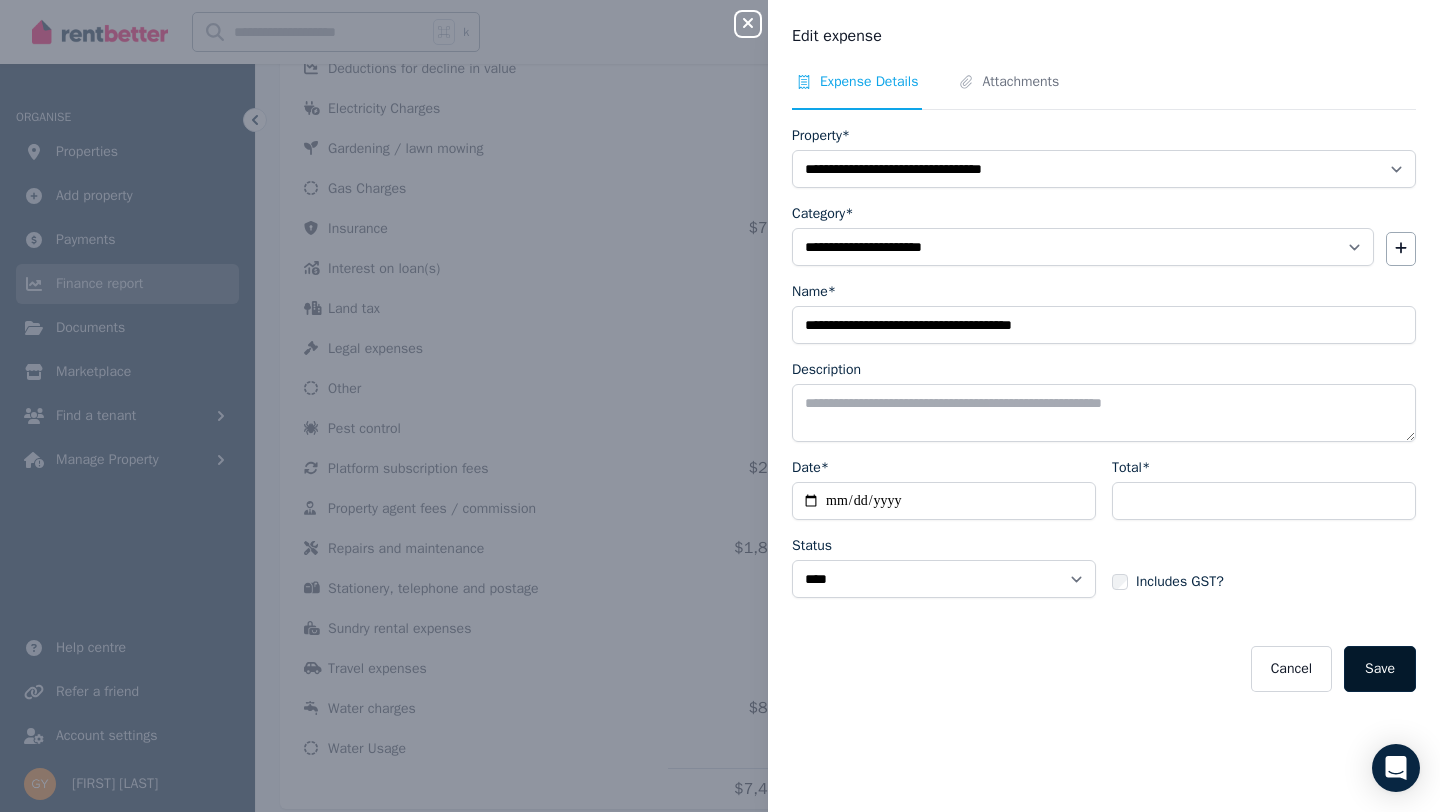 click on "Save" at bounding box center [1380, 669] 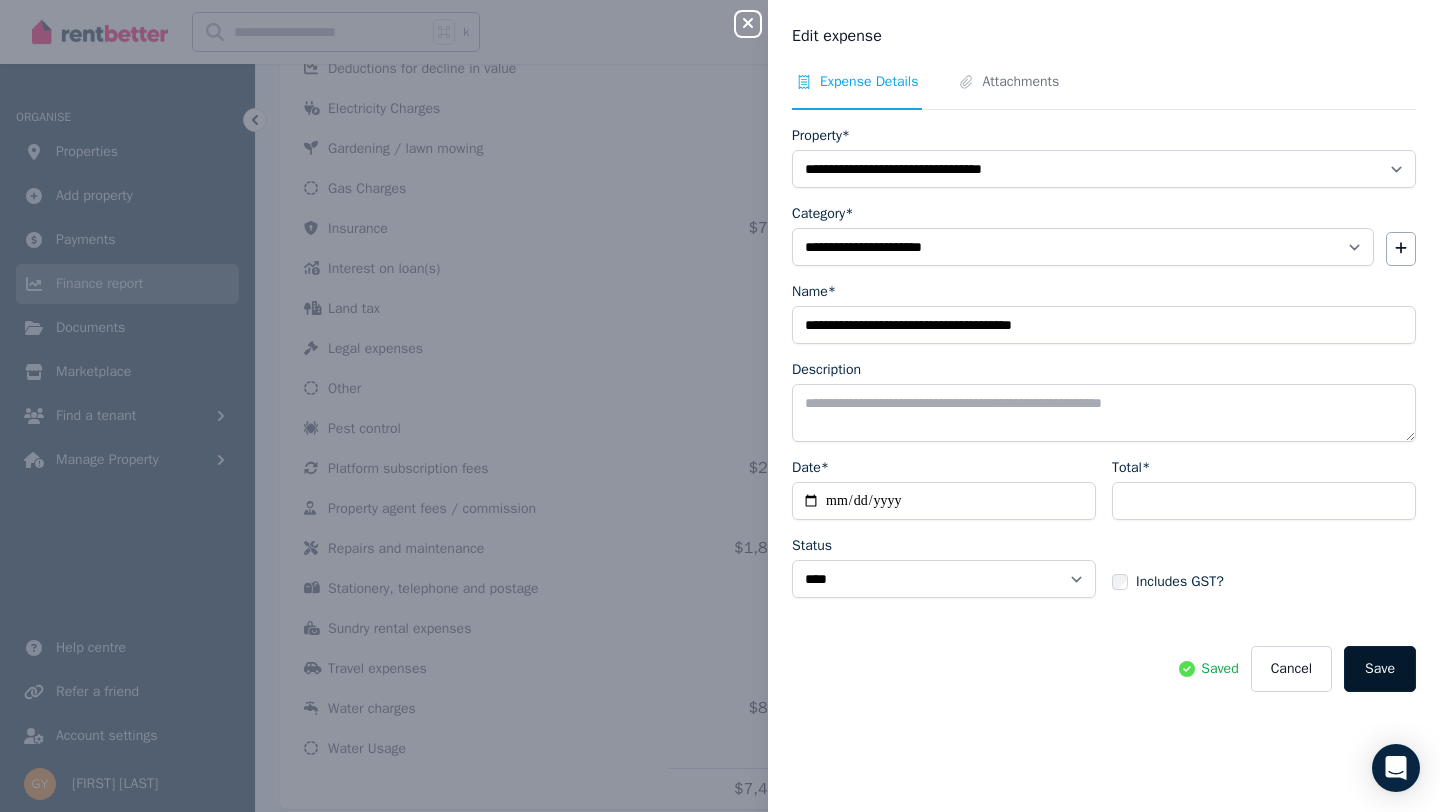 click on "Save" at bounding box center [1380, 669] 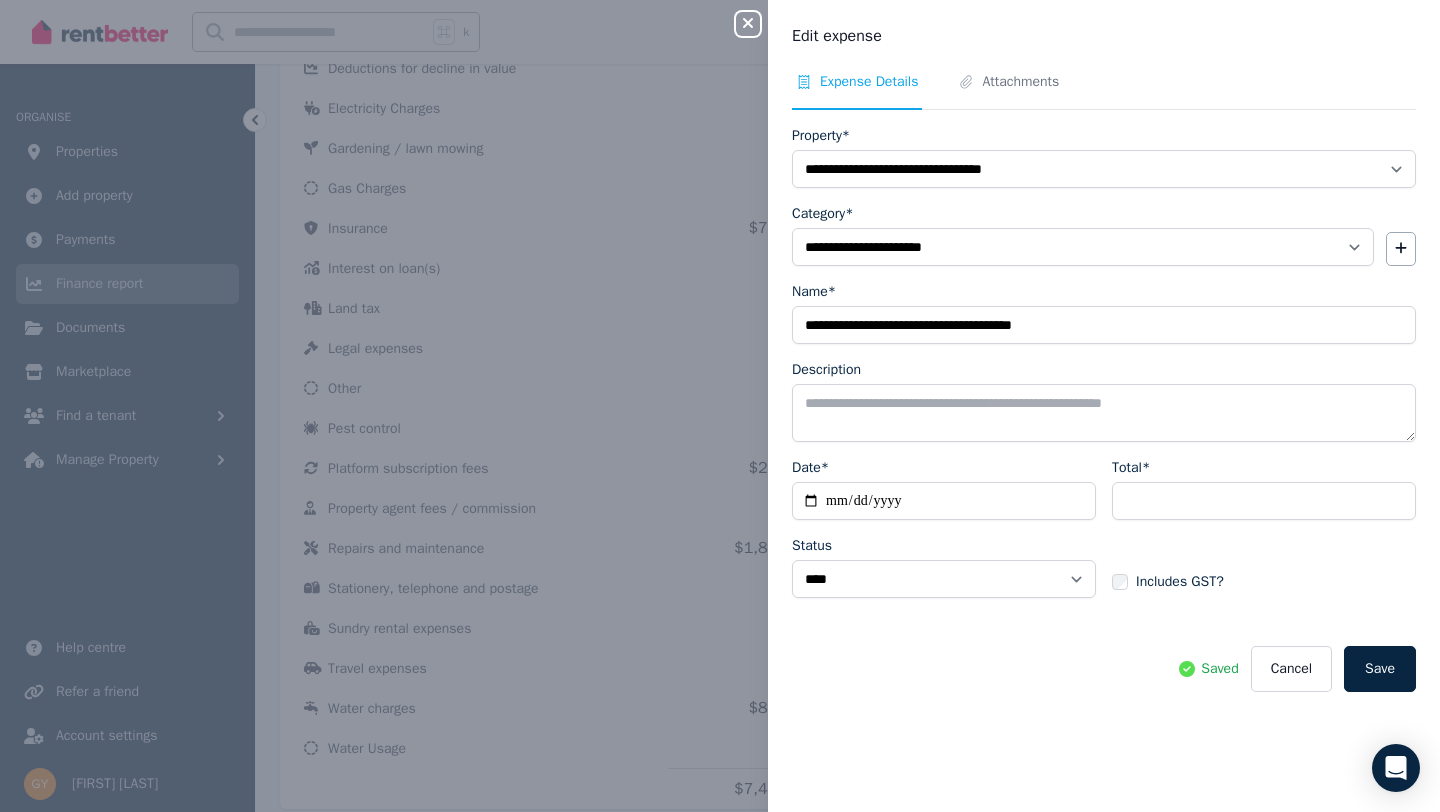 click 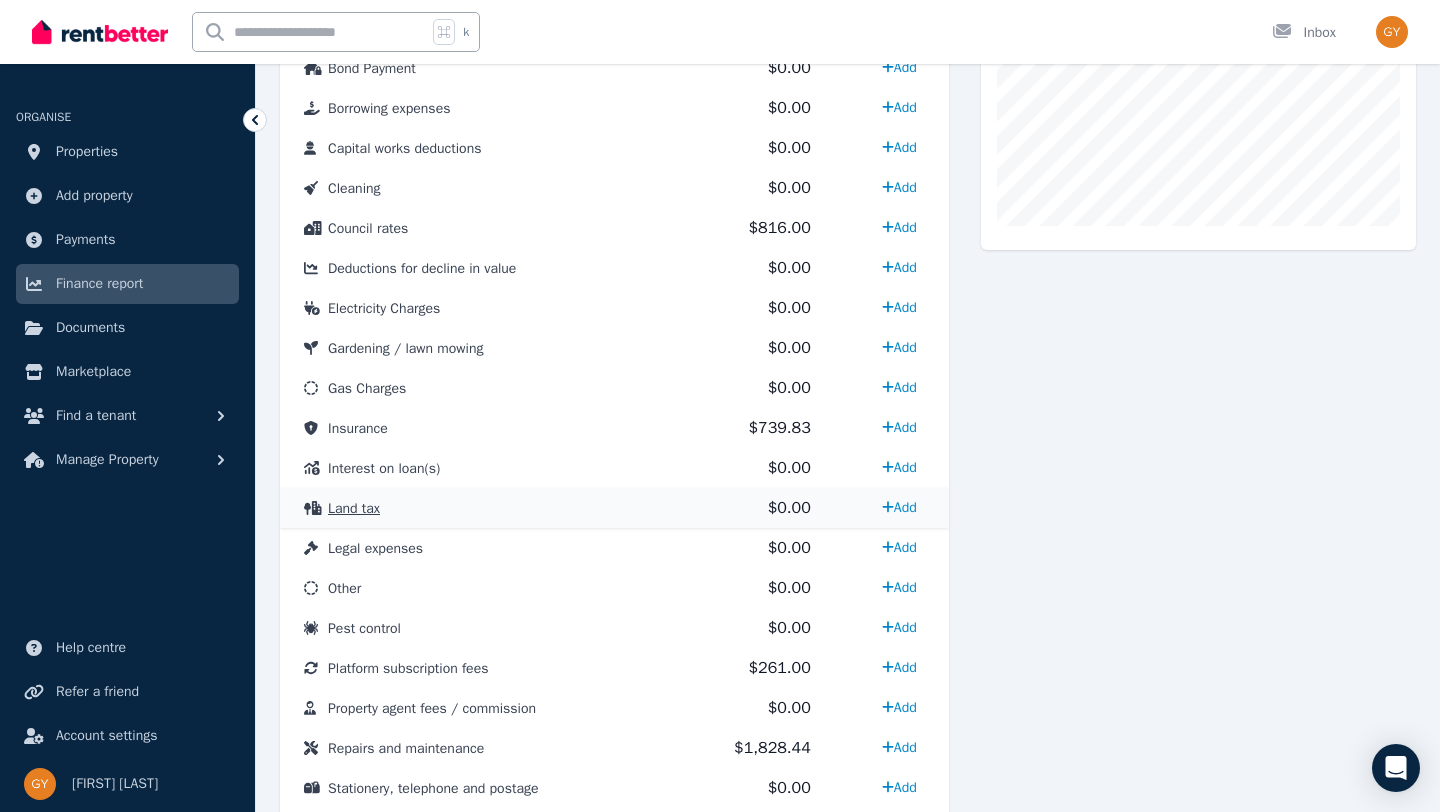 scroll, scrollTop: 706, scrollLeft: 0, axis: vertical 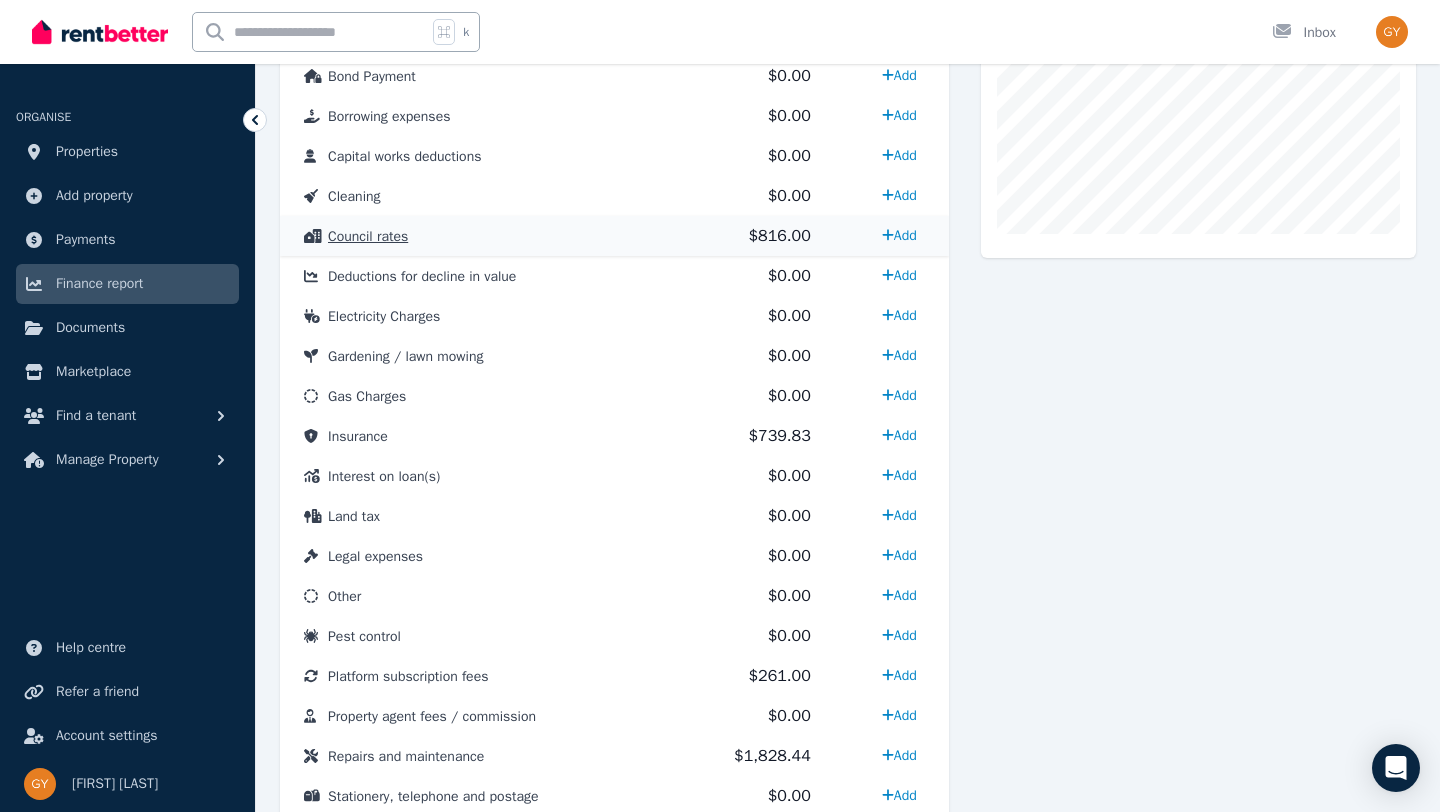 click on "Council rates" at bounding box center (474, 236) 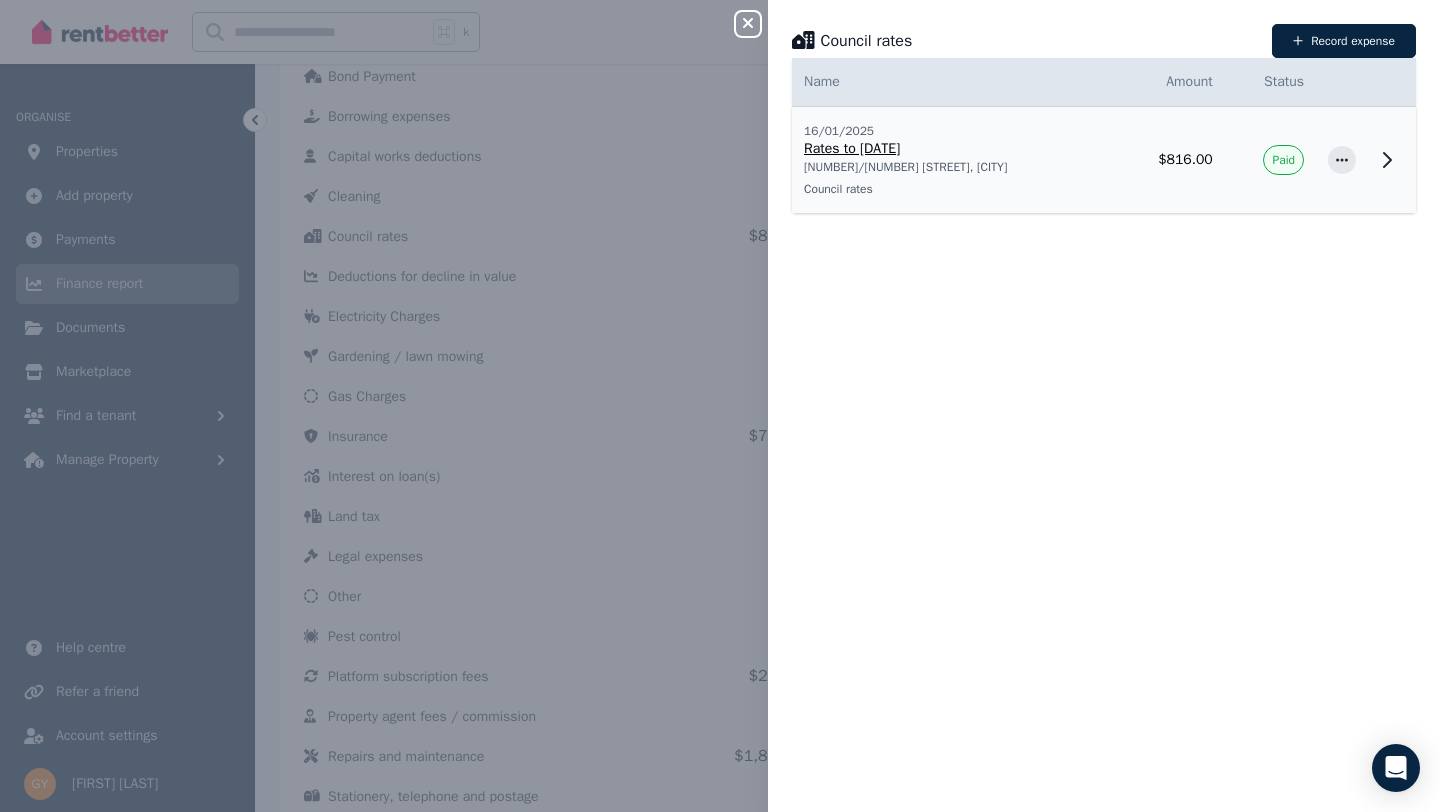 click on "Rates to [DATE]" at bounding box center (953, 149) 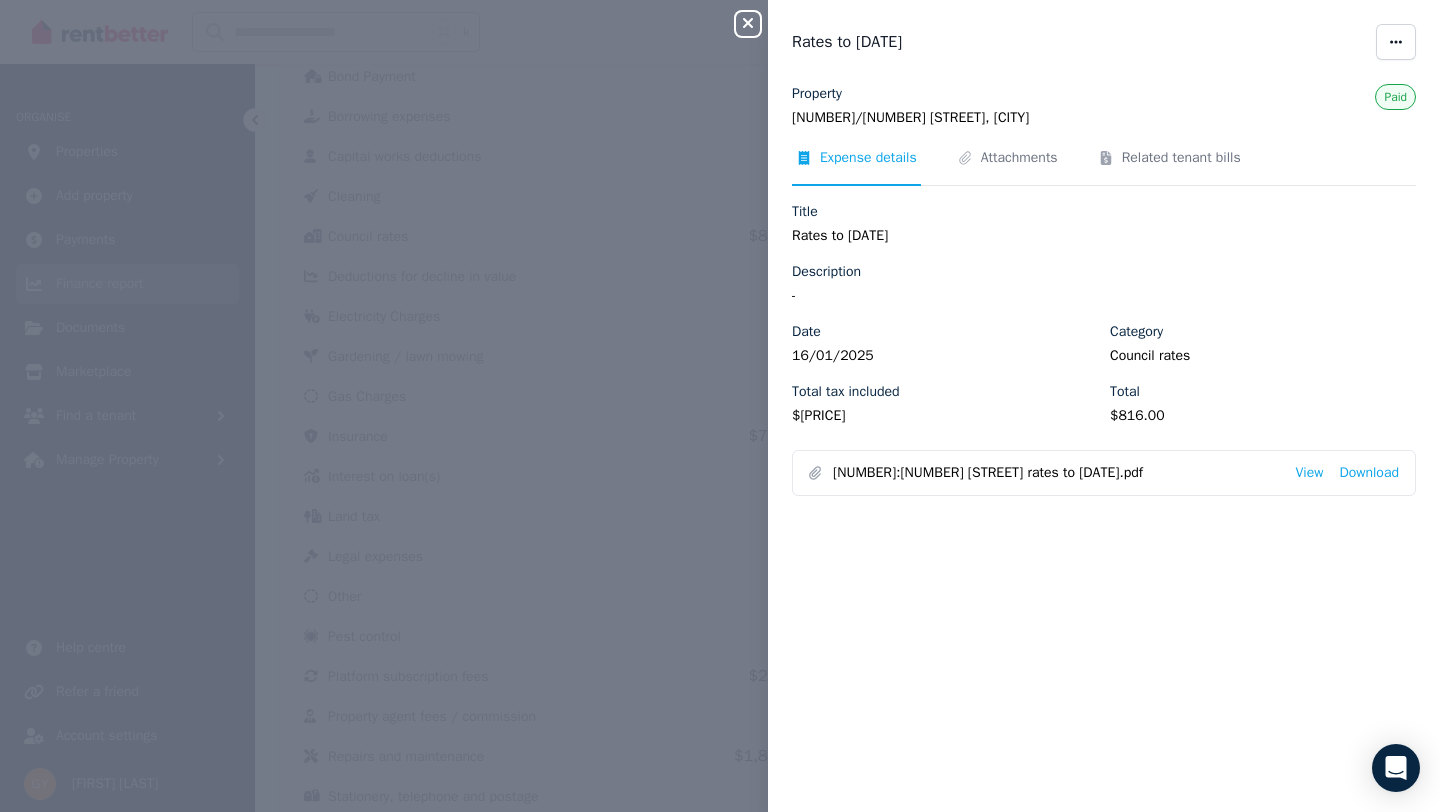 click on "Property [UNIT]/[NUMBER] [STREET], [CITY] Paid Expense details Attachments Related tenant bills Title Rates to [DATE] Description - Date [DATE] Category Council rates Total tax included $[PRICE] Total $[PRICE] [NUMBER]:[NUMBER] [STREET] rates to [DATE].pdf View Download" at bounding box center [1104, 290] 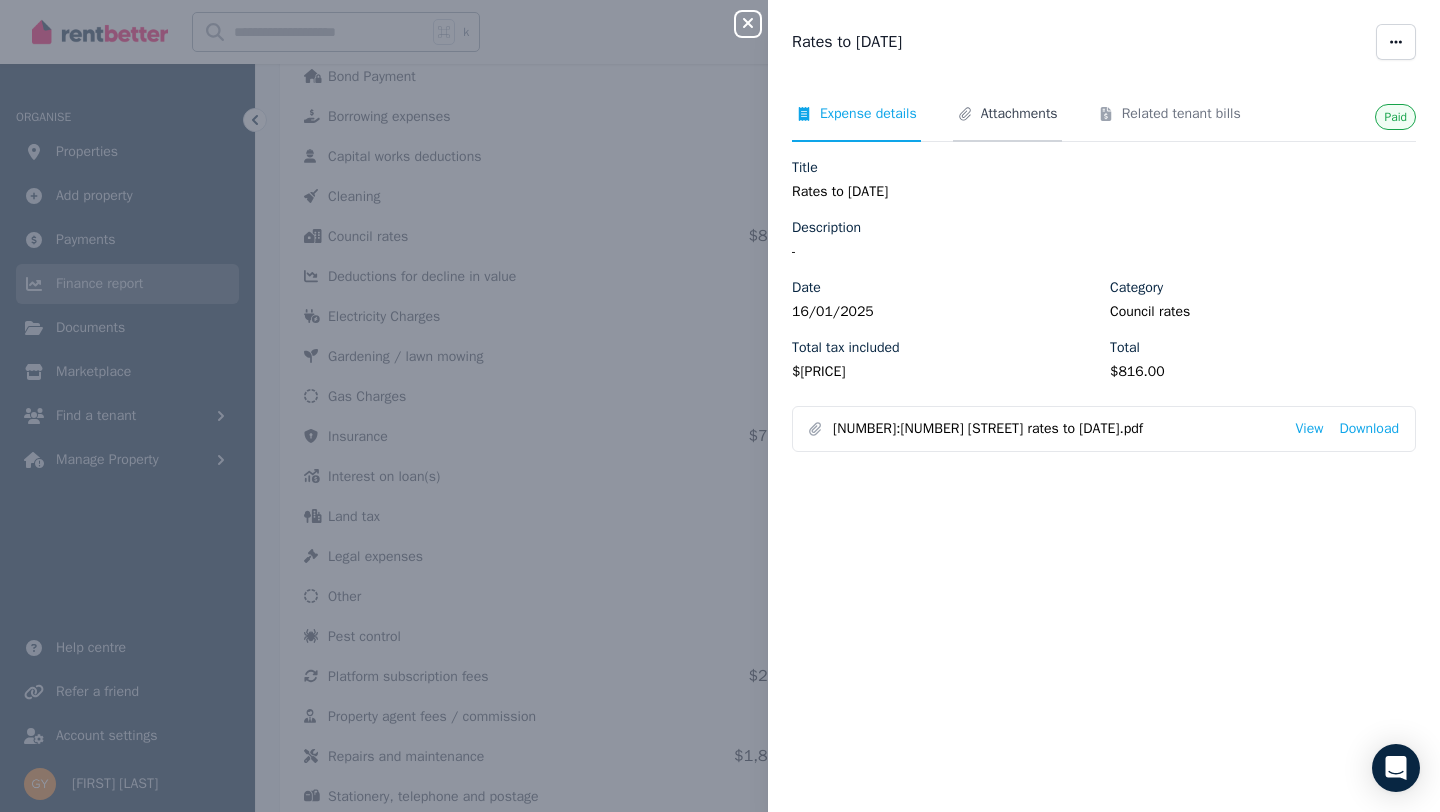 click on "Attachments" at bounding box center (1019, 114) 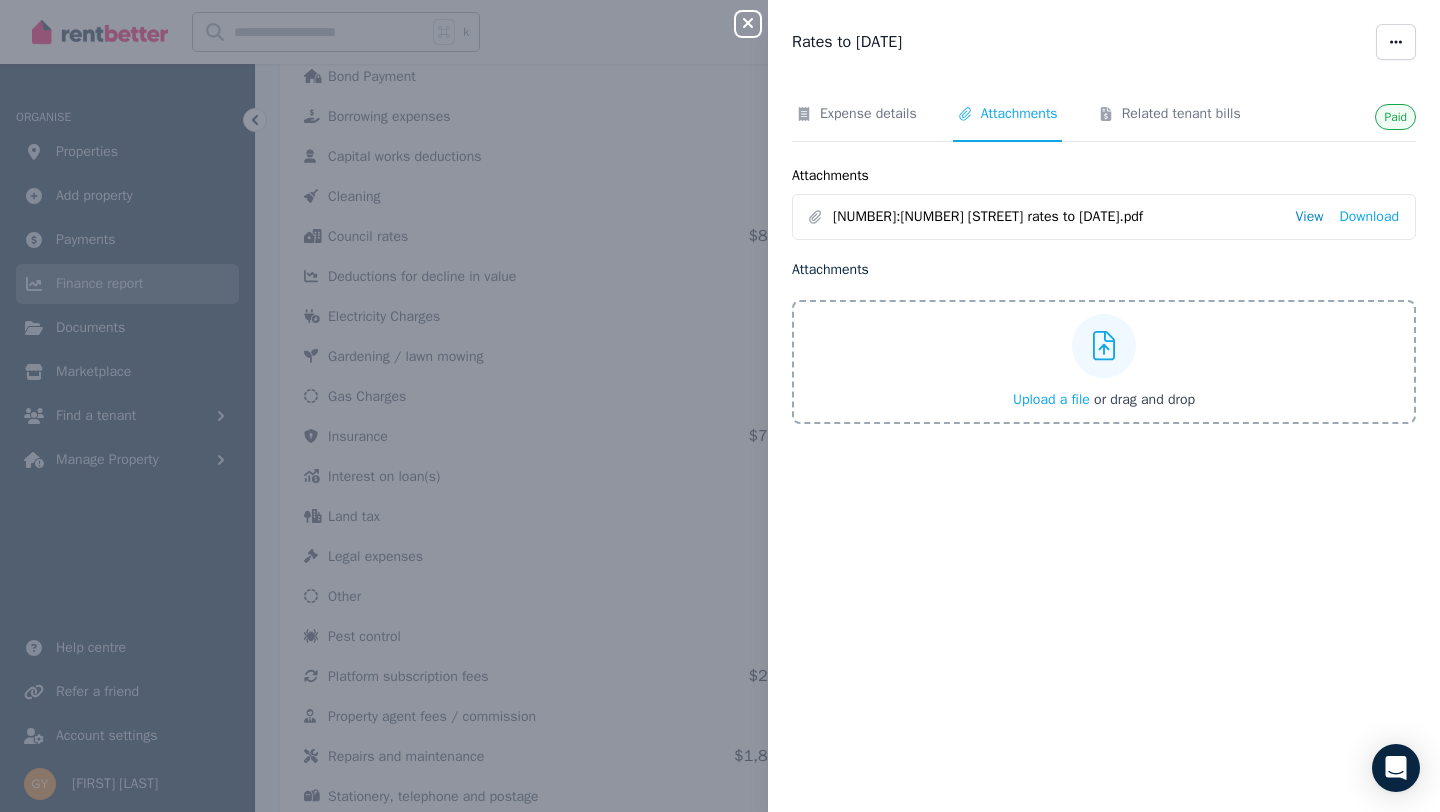 click on "View" at bounding box center (1309, 217) 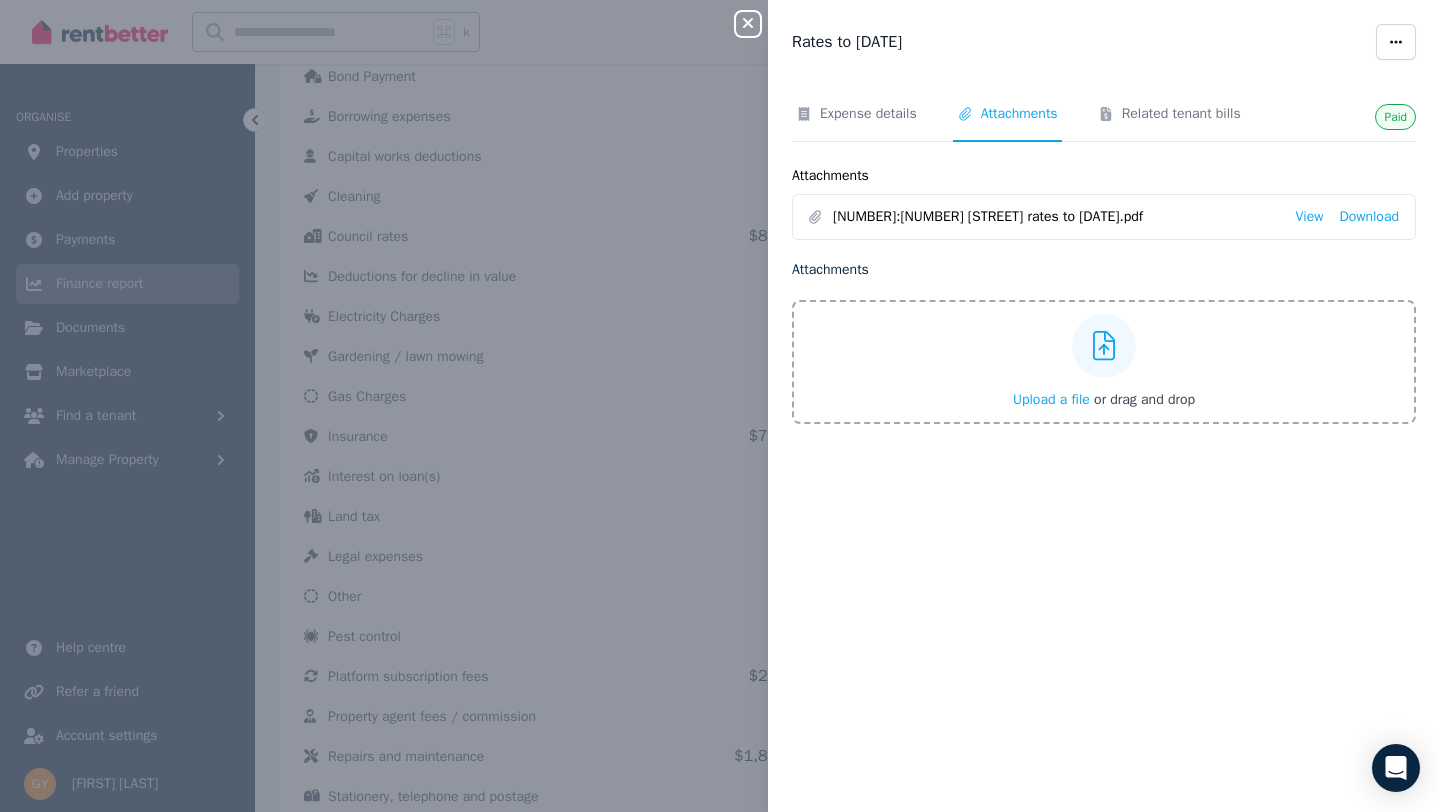 click 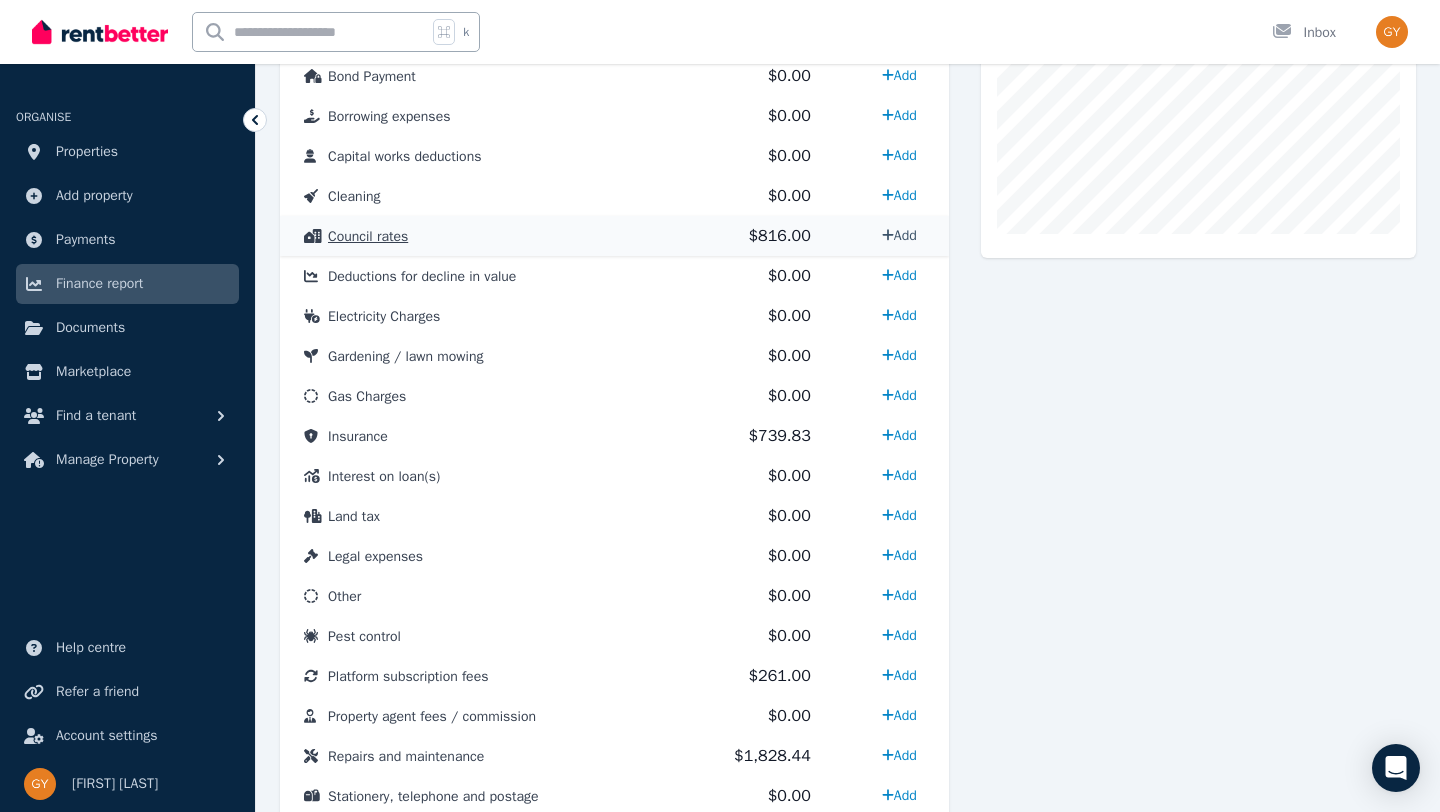 click on "Add" at bounding box center [899, 235] 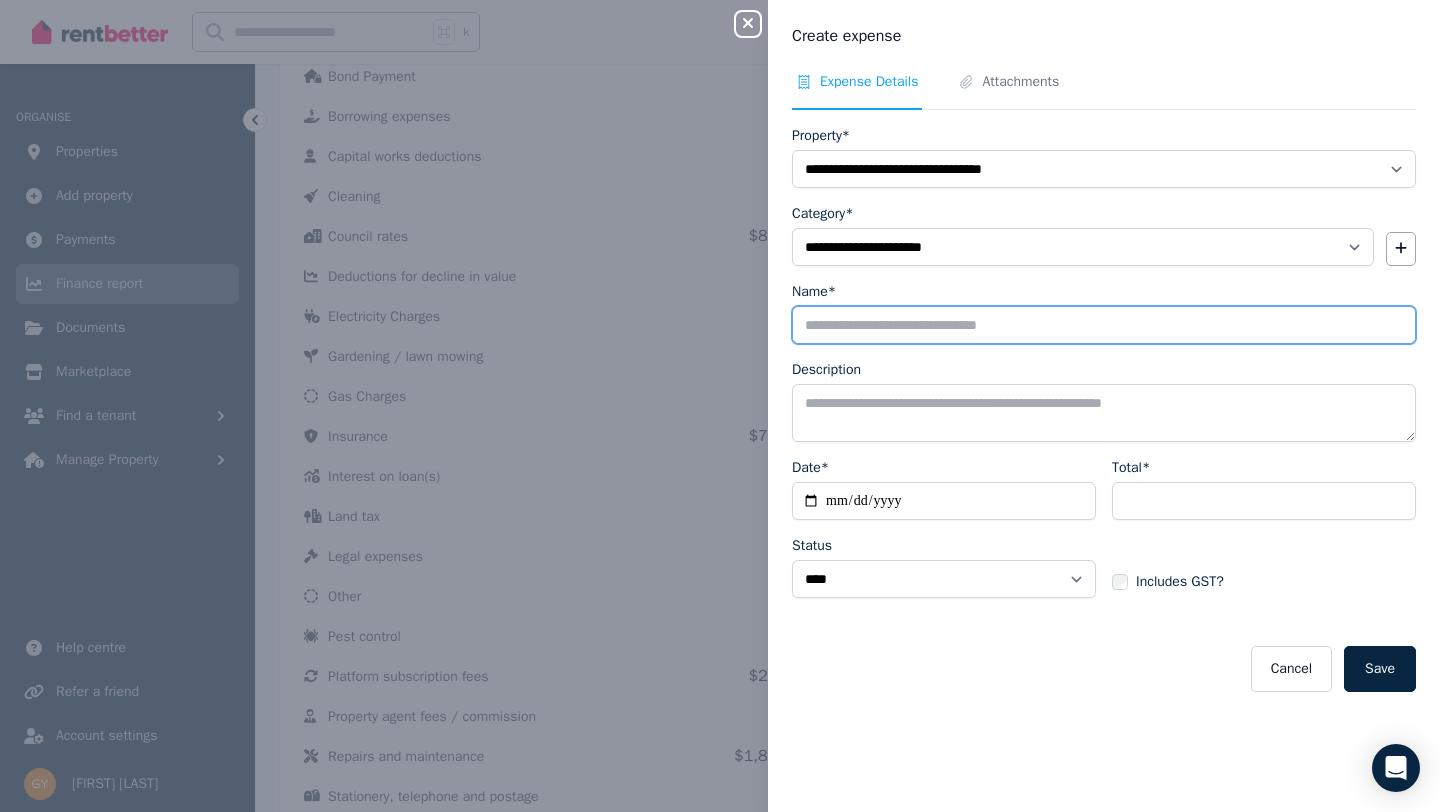 click on "Name*" at bounding box center (1104, 325) 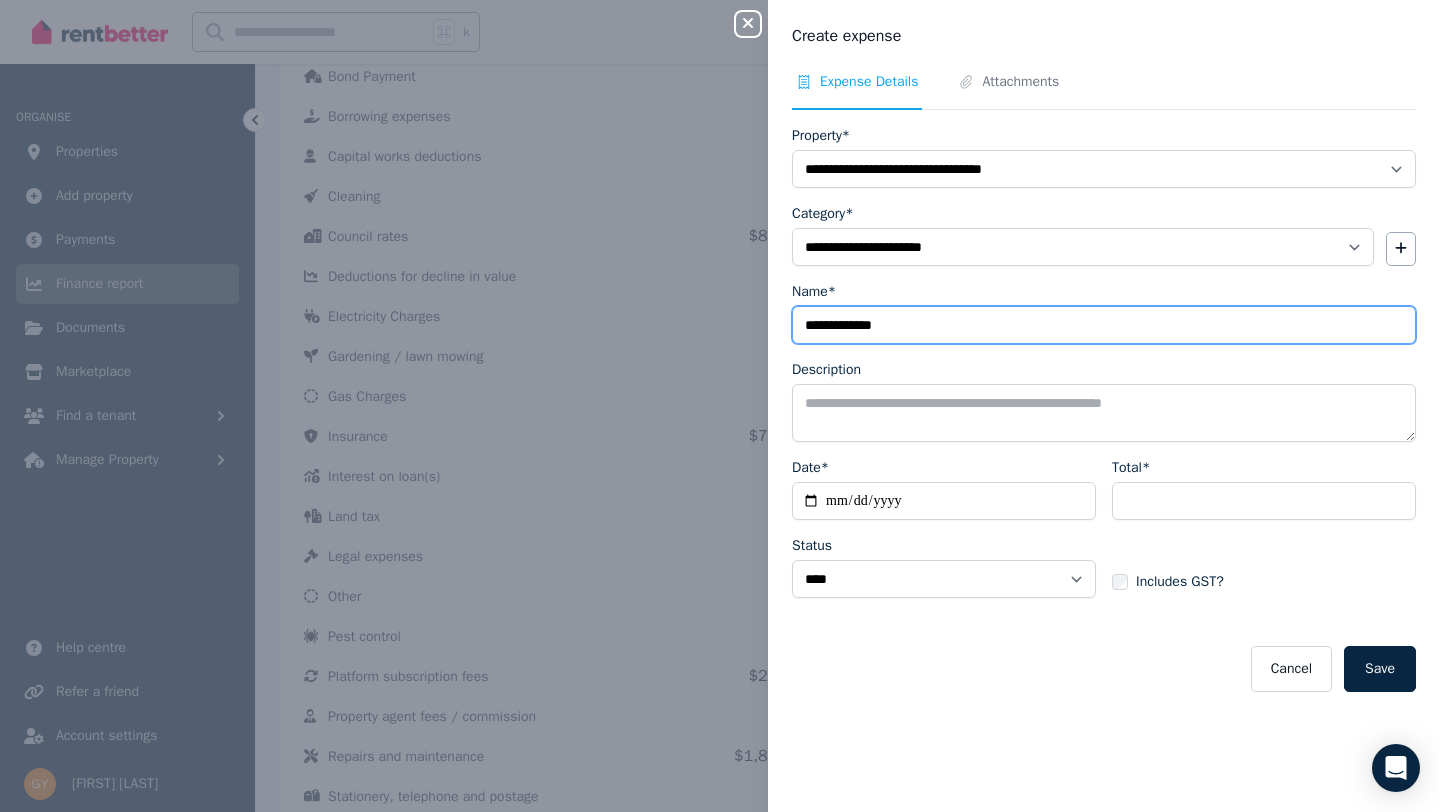 type on "**********" 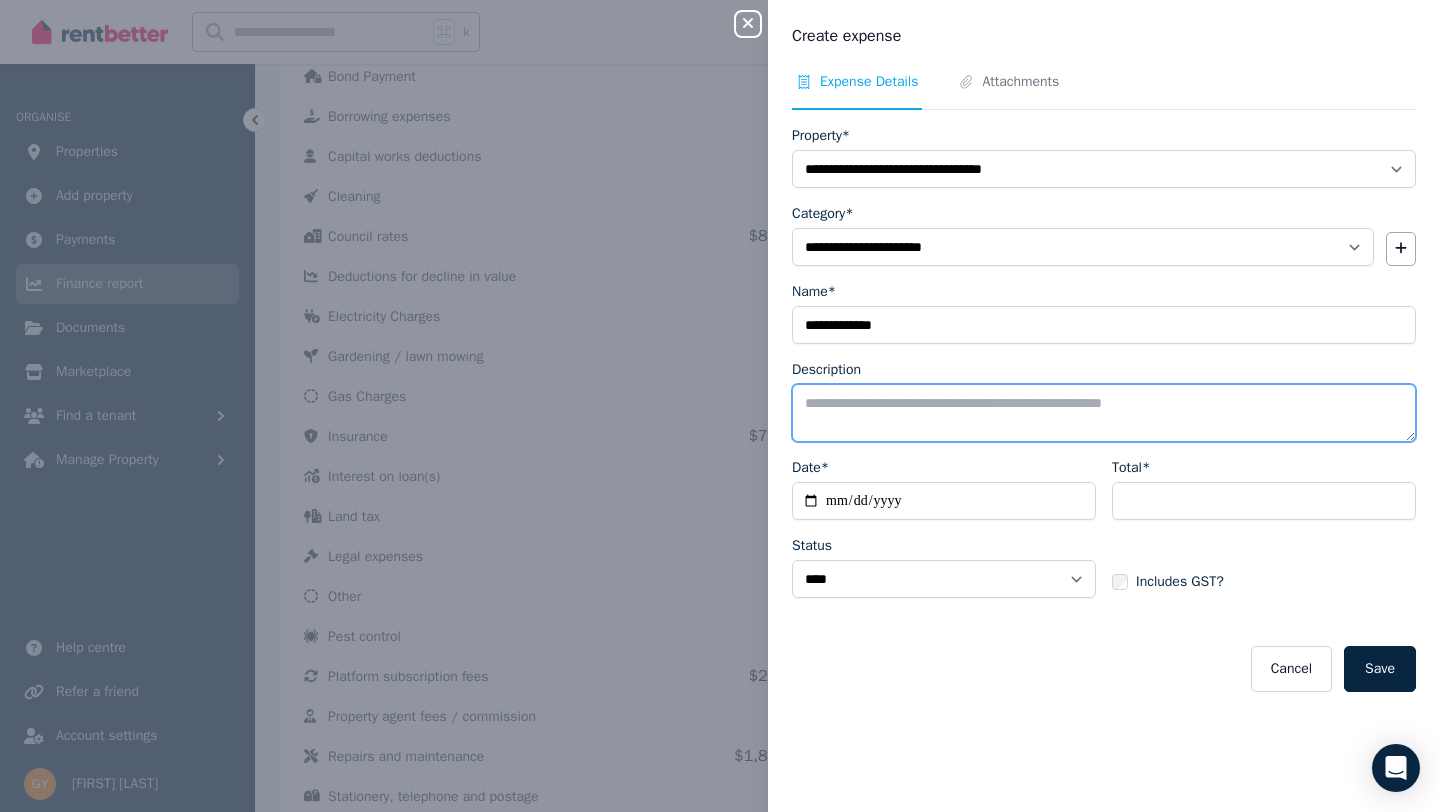 click on "Description" at bounding box center [1104, 413] 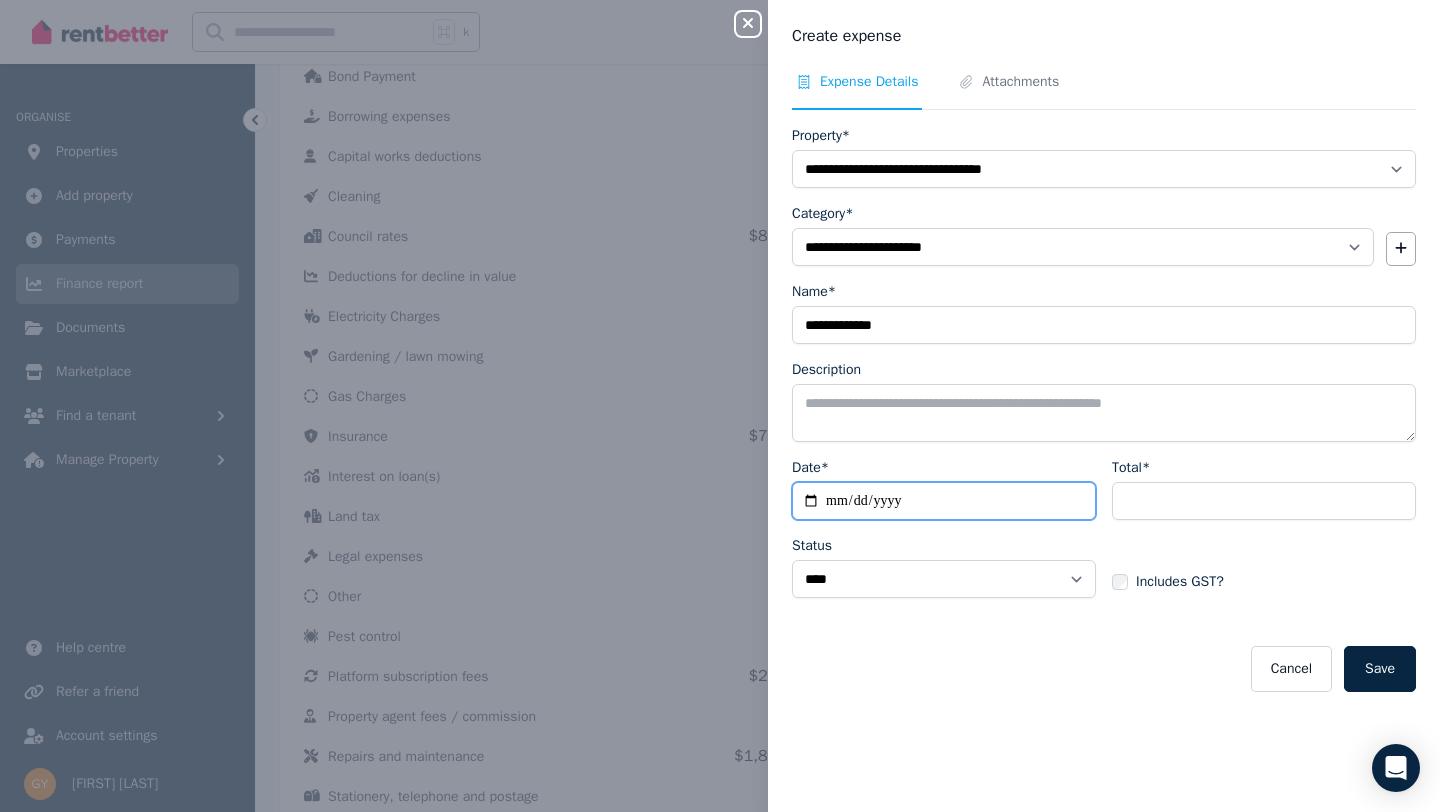 click on "Date*" at bounding box center [944, 501] 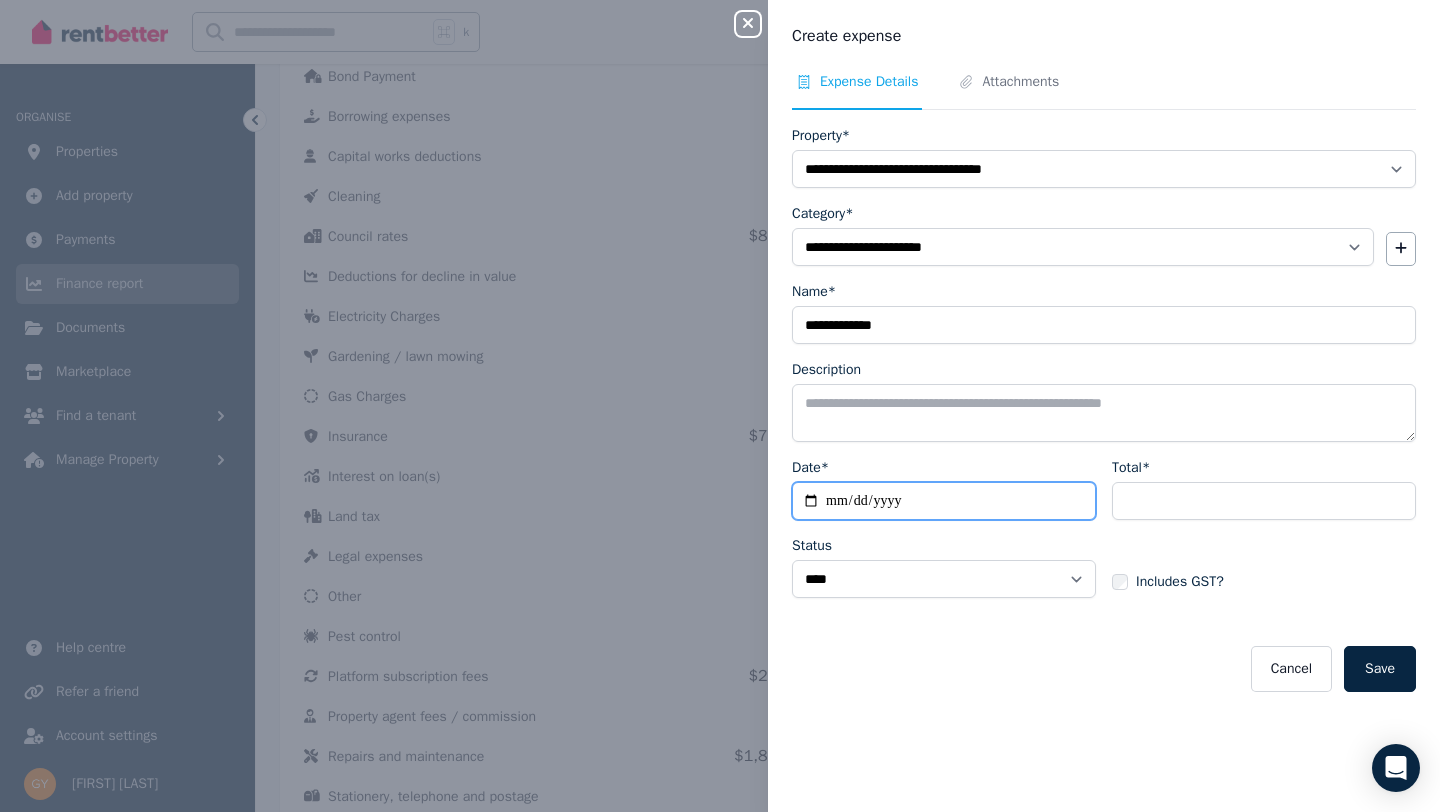 type on "**********" 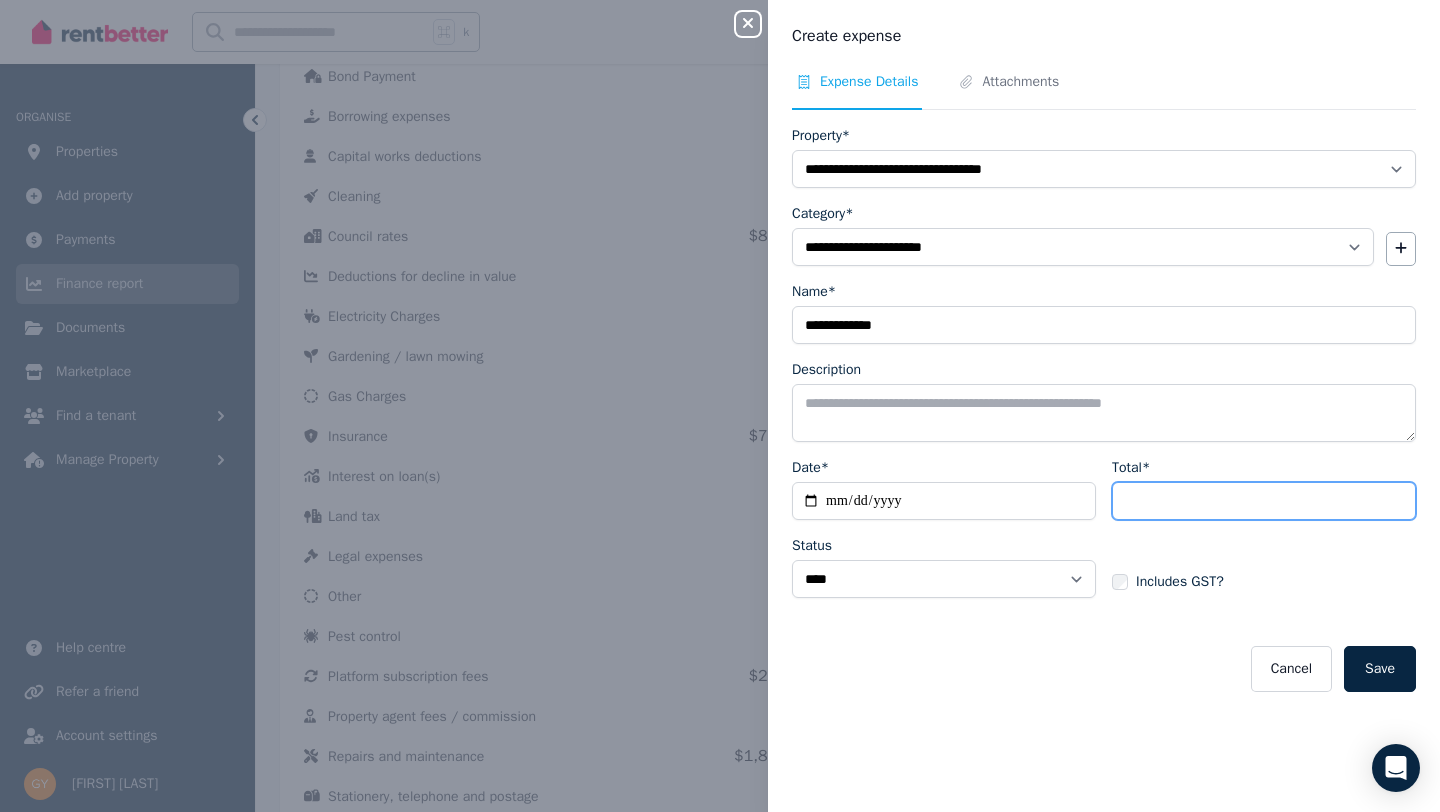 click on "Total*" at bounding box center (1264, 501) 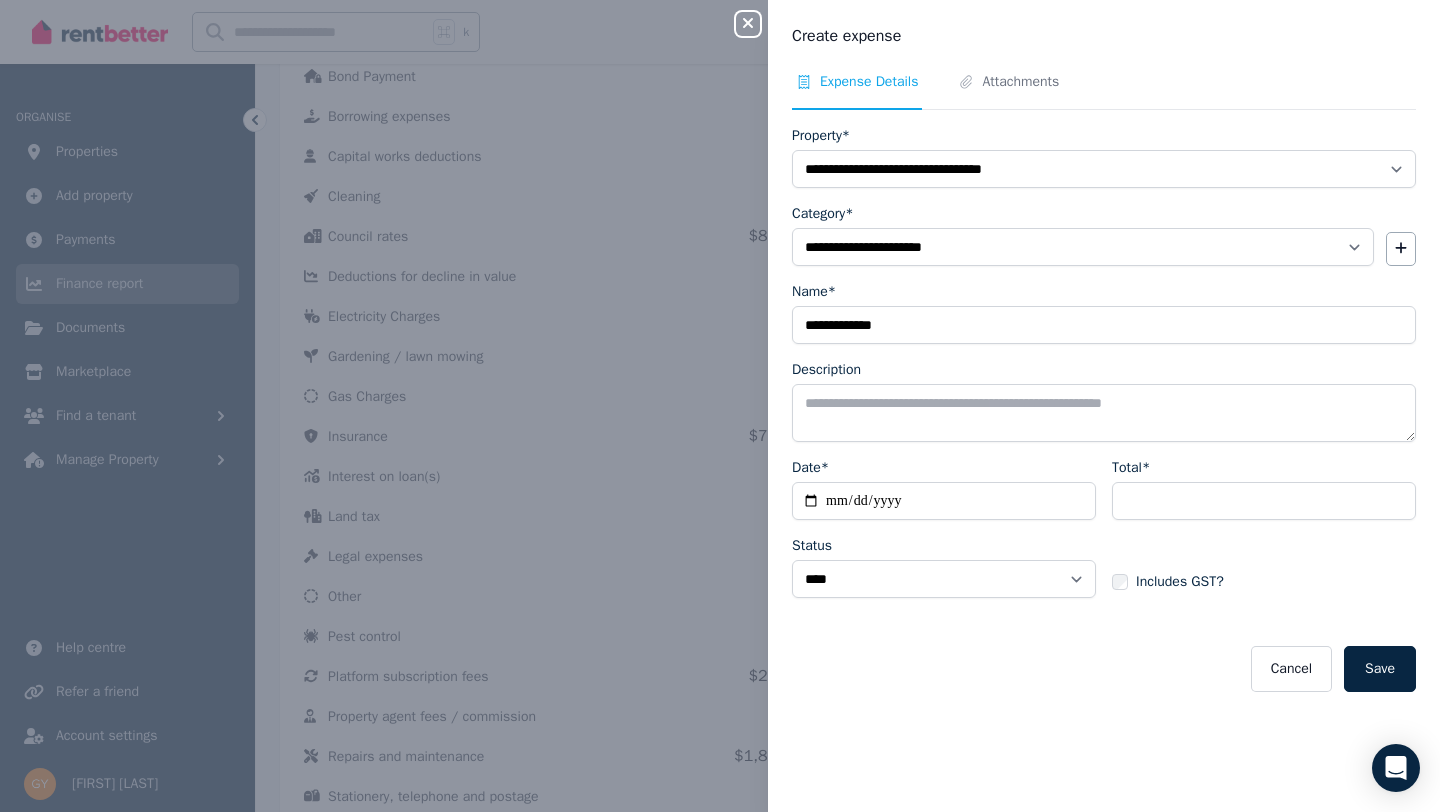 click on "Cancel Save" at bounding box center [1104, 669] 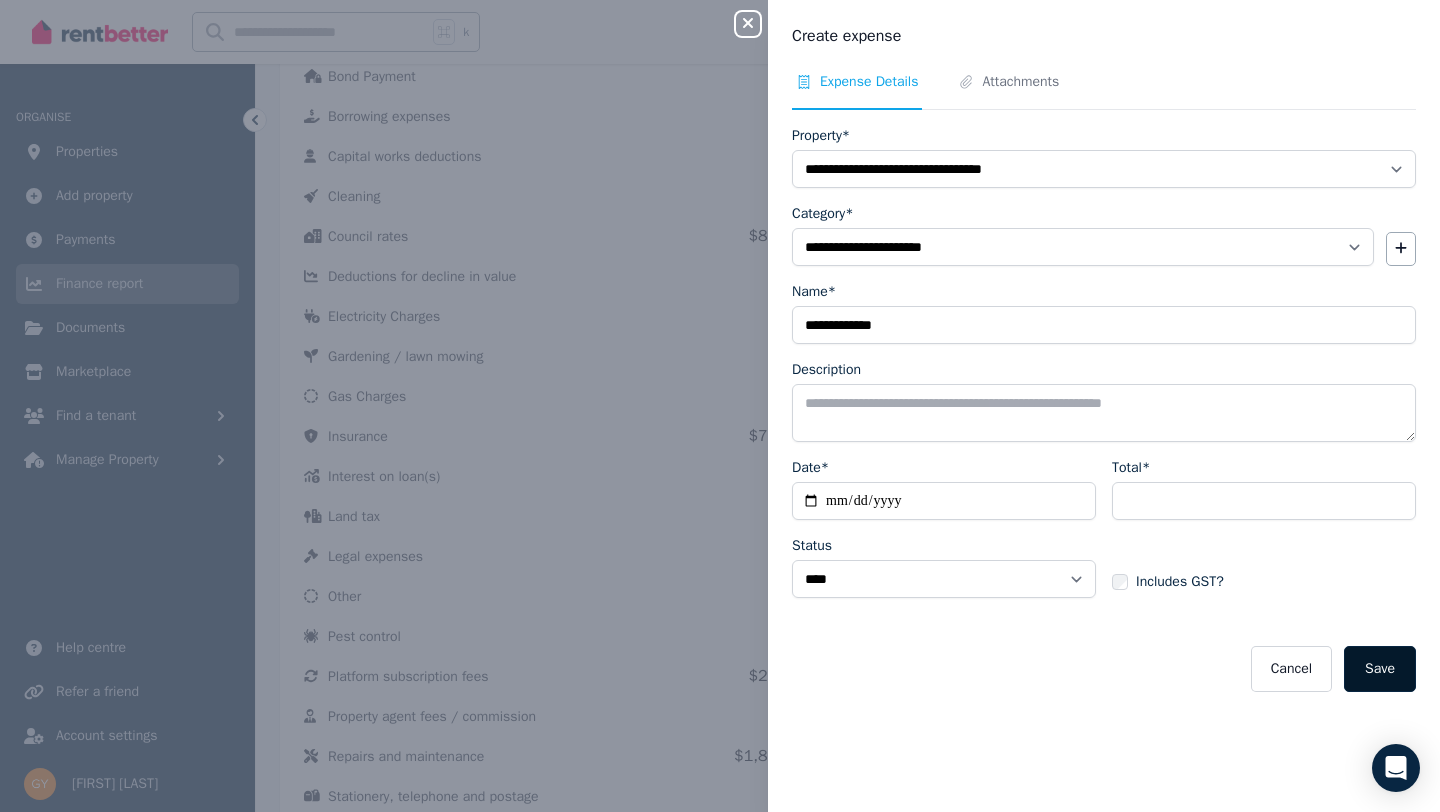 click on "Save" at bounding box center (1380, 669) 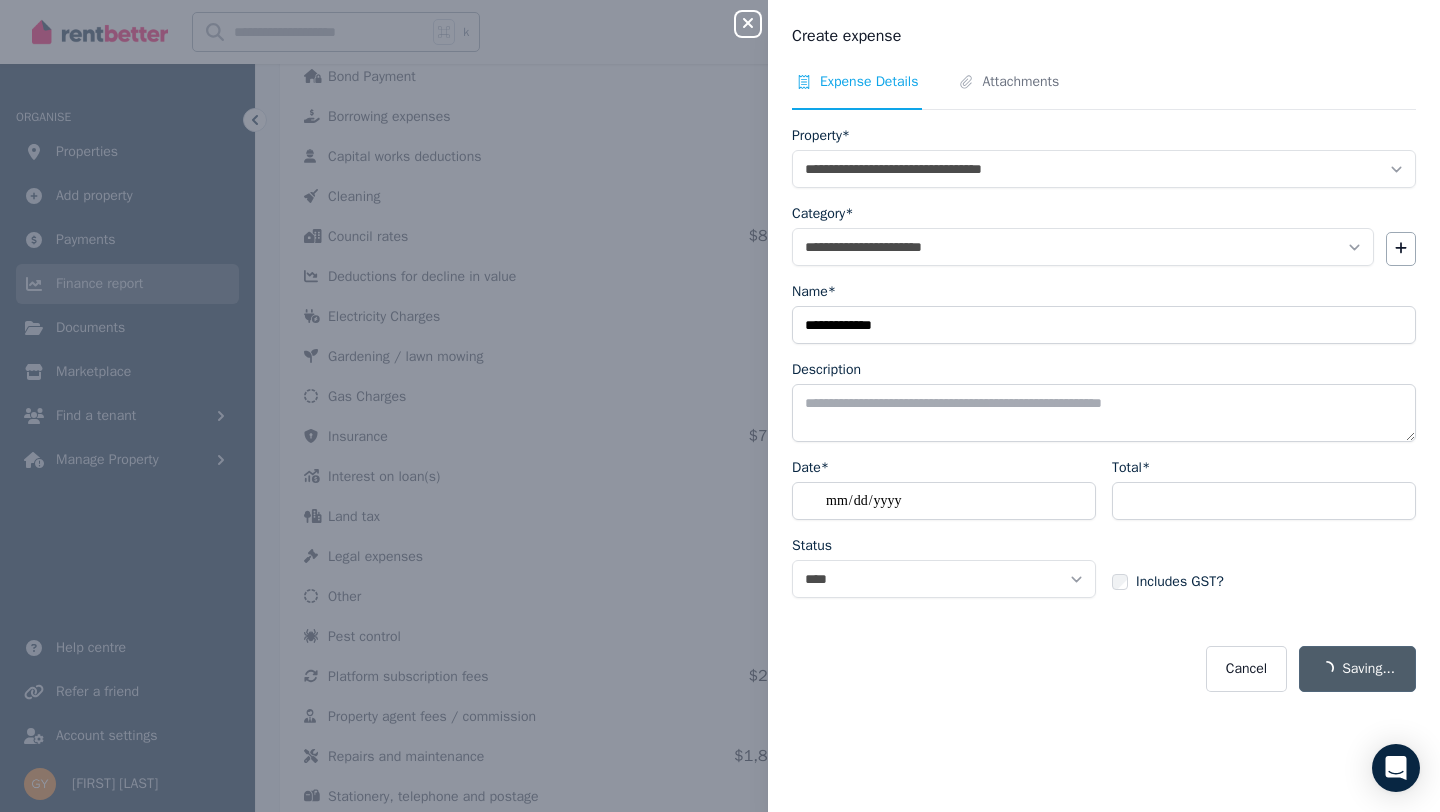 select 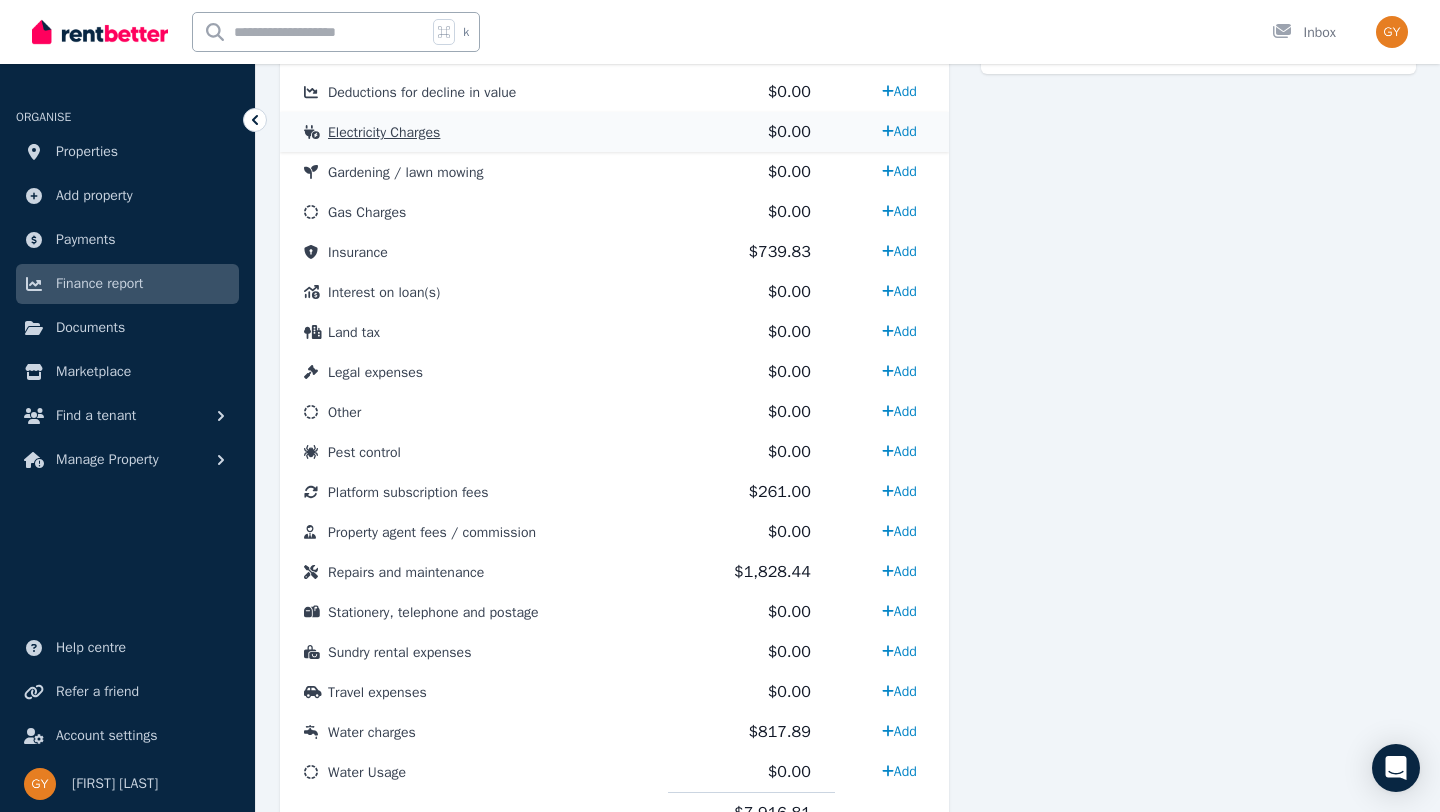 scroll, scrollTop: 979, scrollLeft: 0, axis: vertical 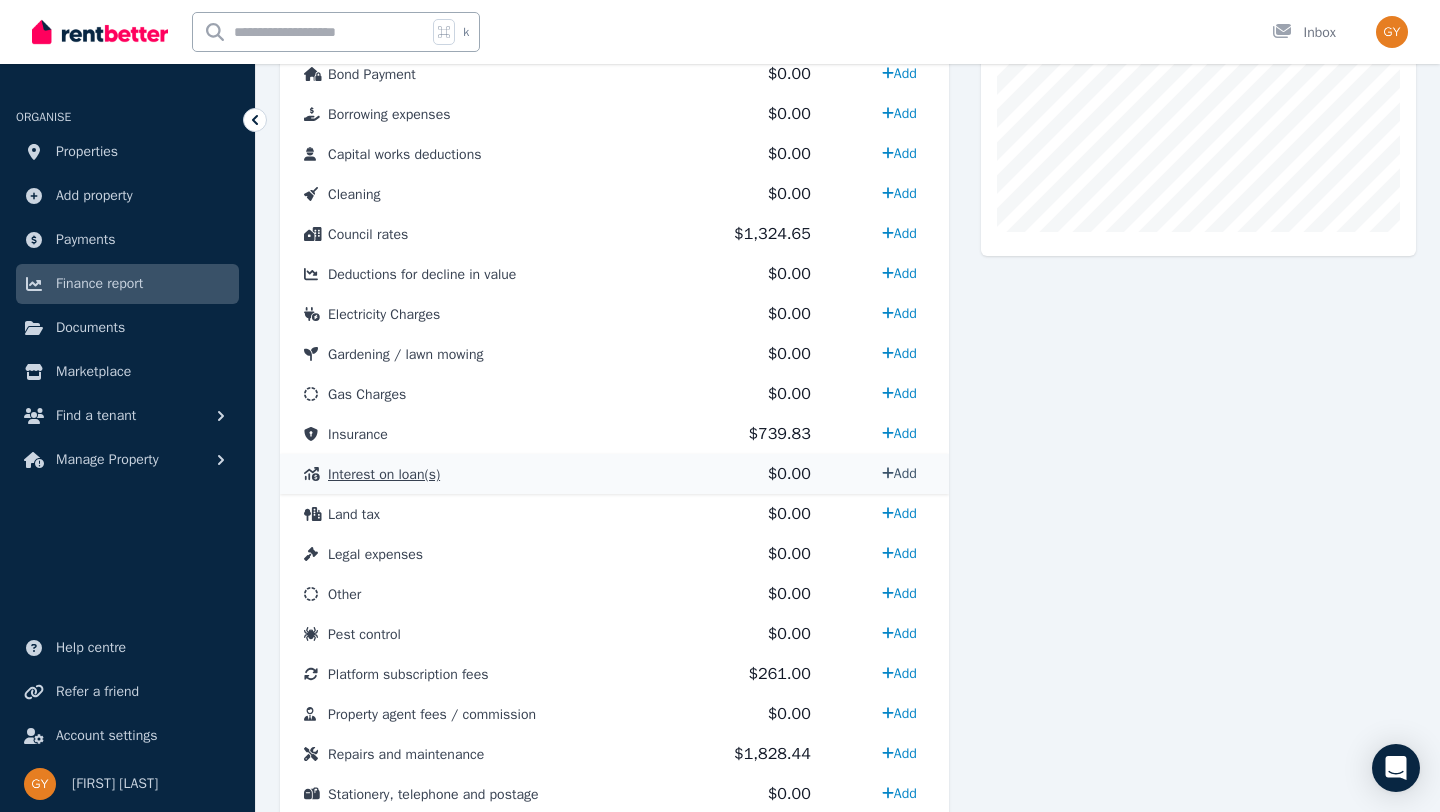 click on "Add" at bounding box center [899, 473] 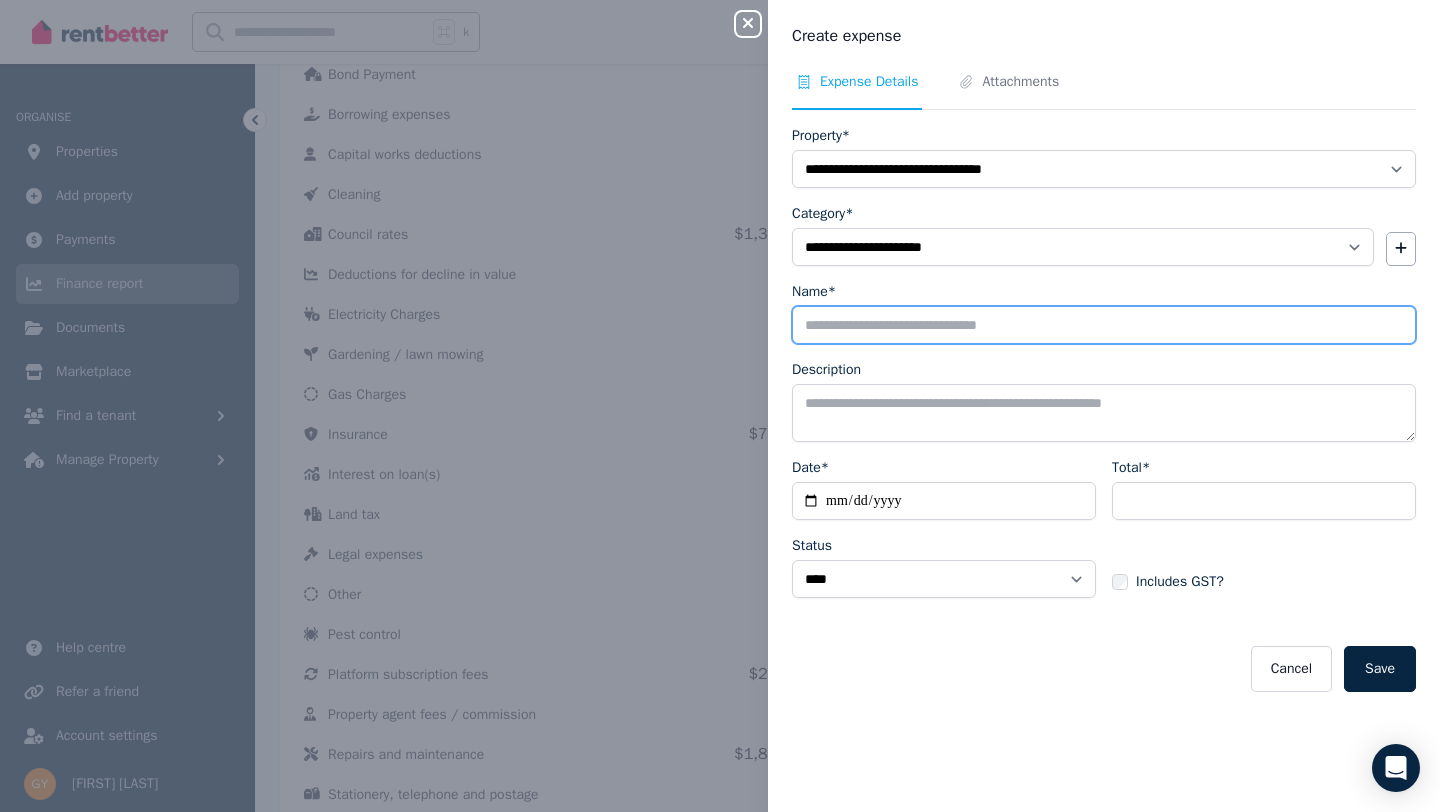 click on "Name*" at bounding box center (1104, 325) 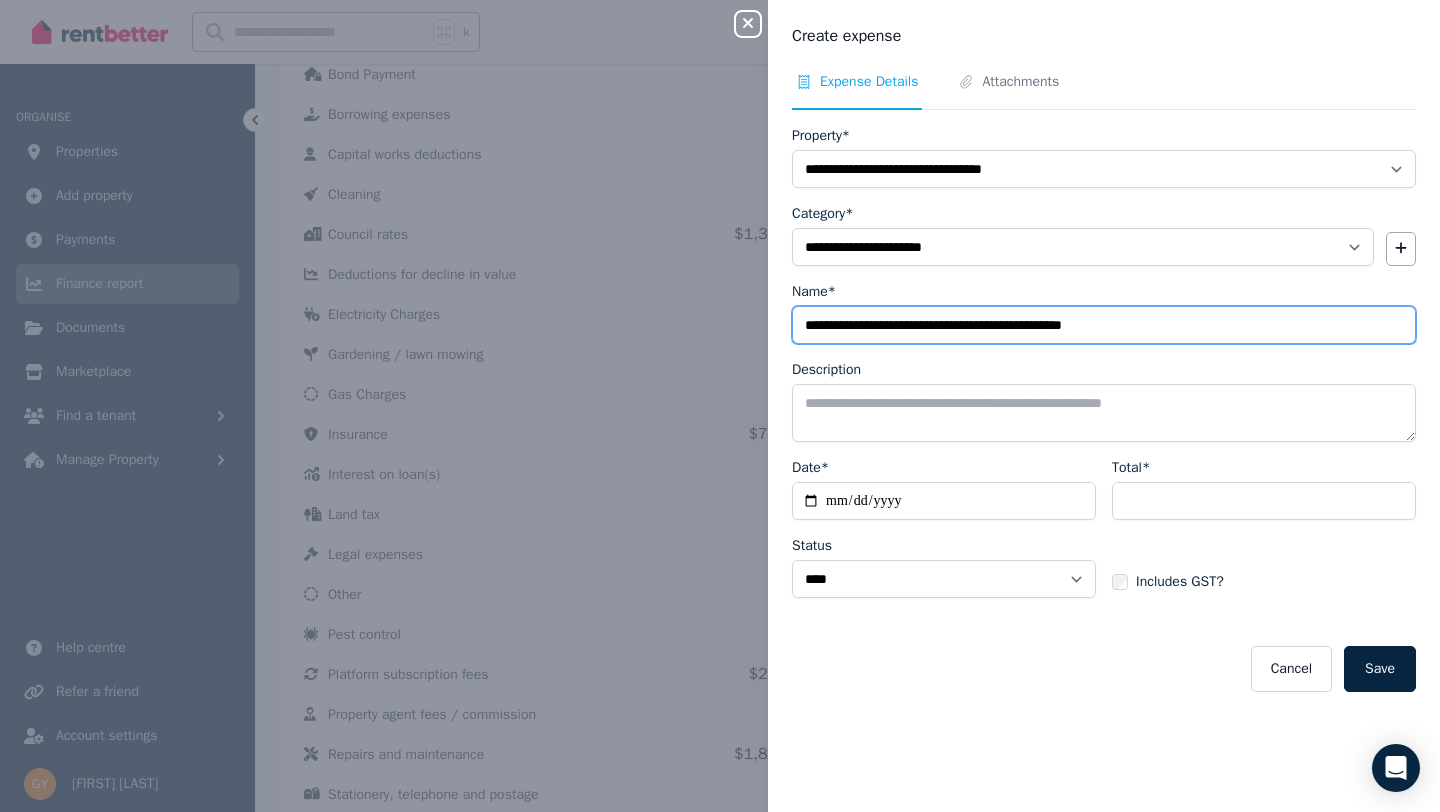 type on "**********" 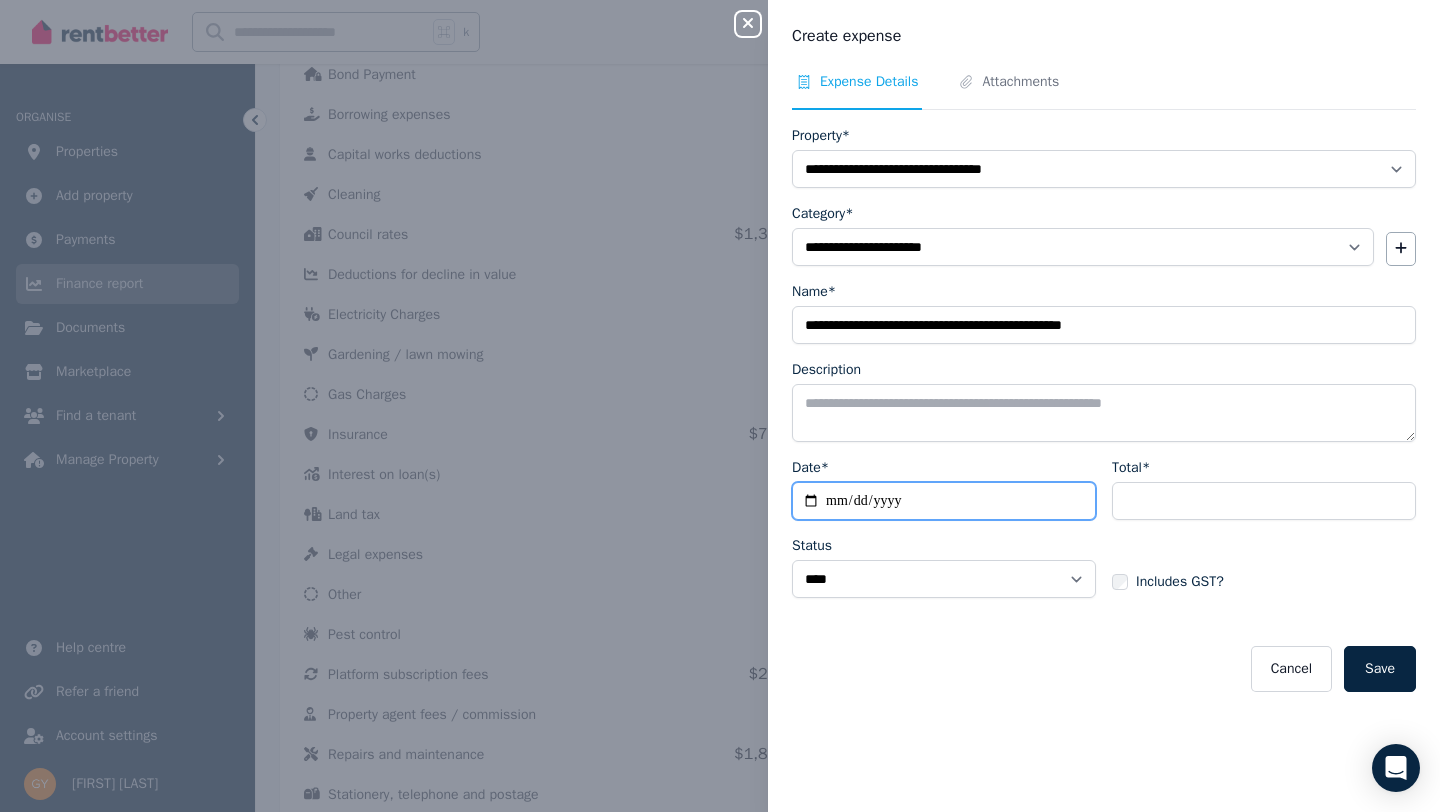 click on "Date*" at bounding box center [944, 501] 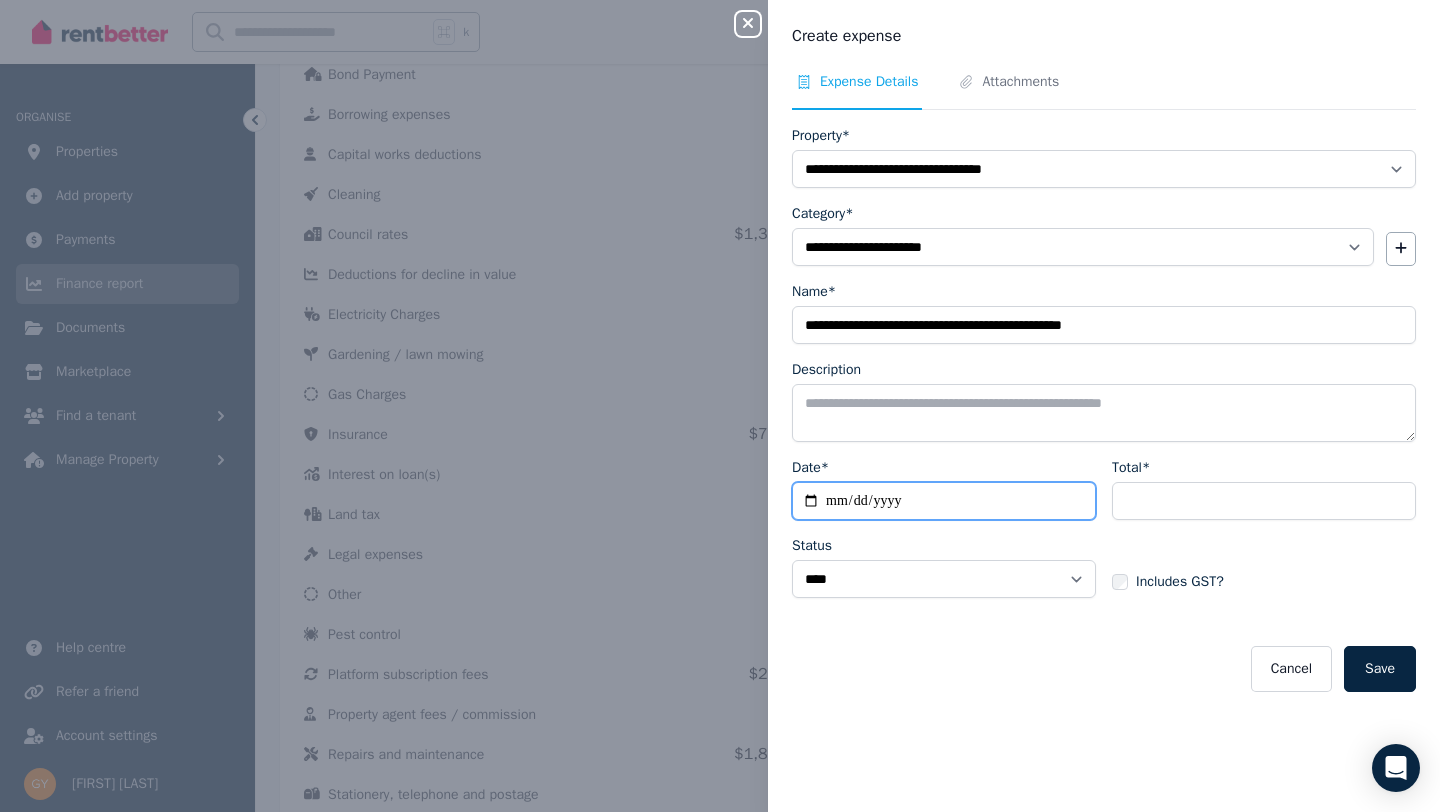 type on "**********" 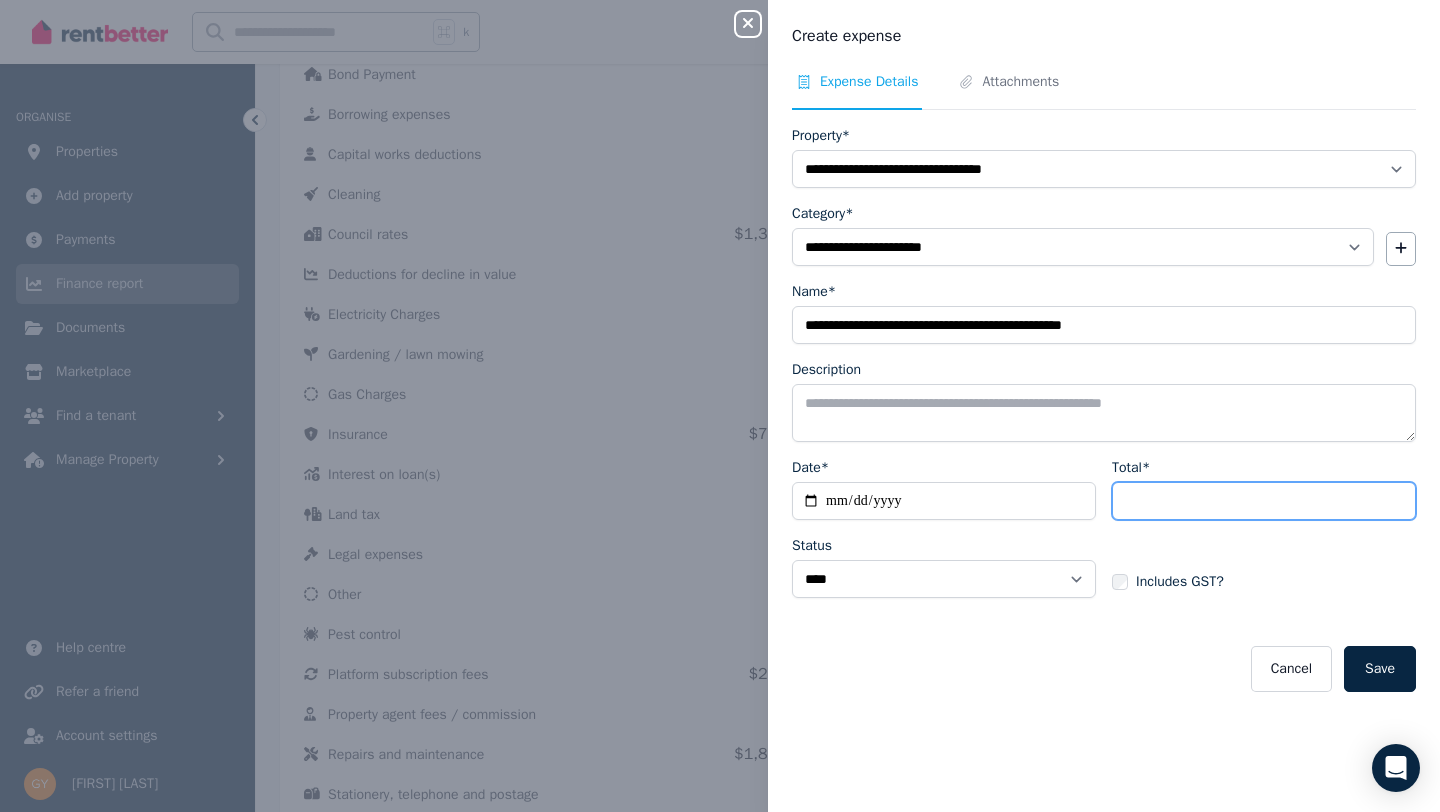 click on "Total*" at bounding box center (1264, 501) 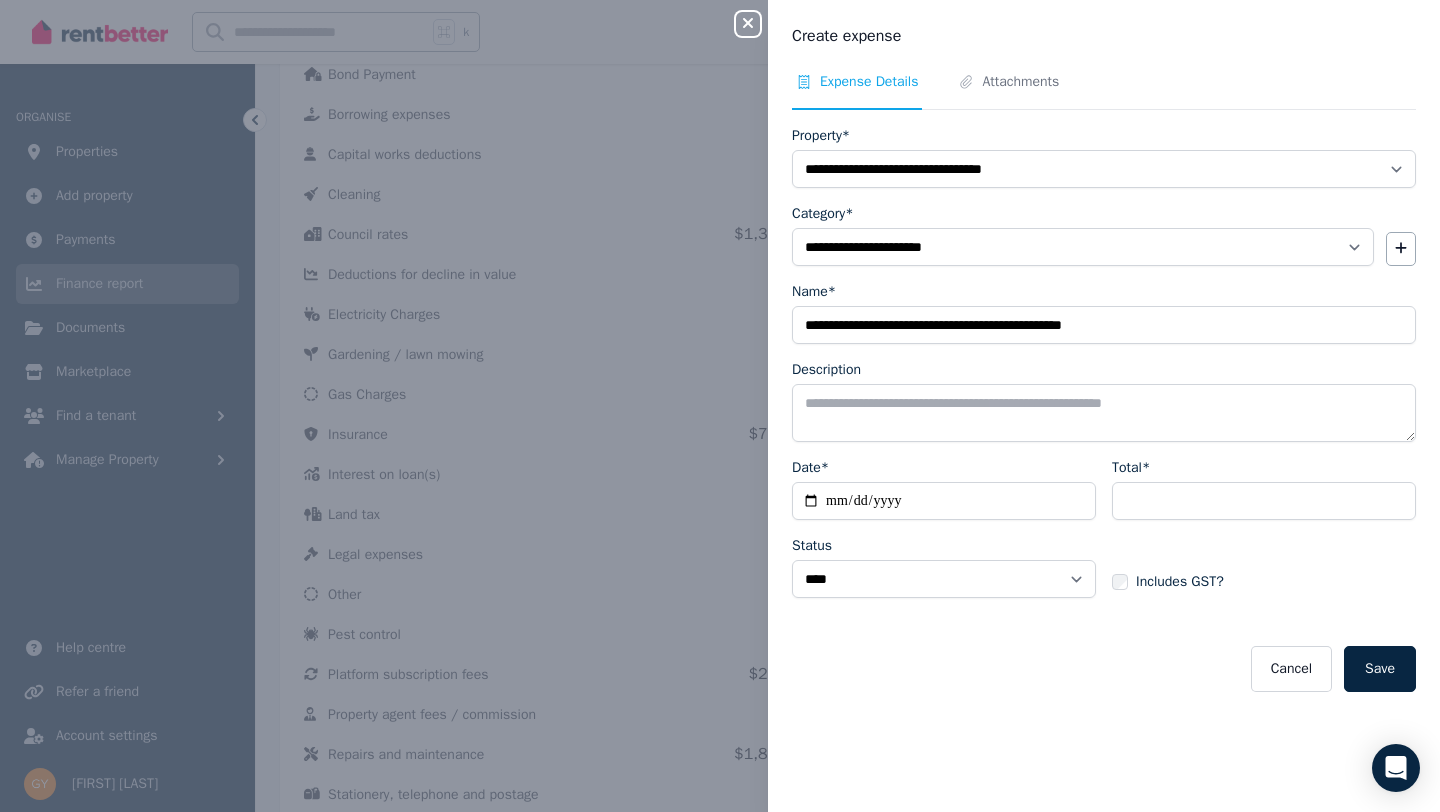 click on "**********" at bounding box center (1104, 430) 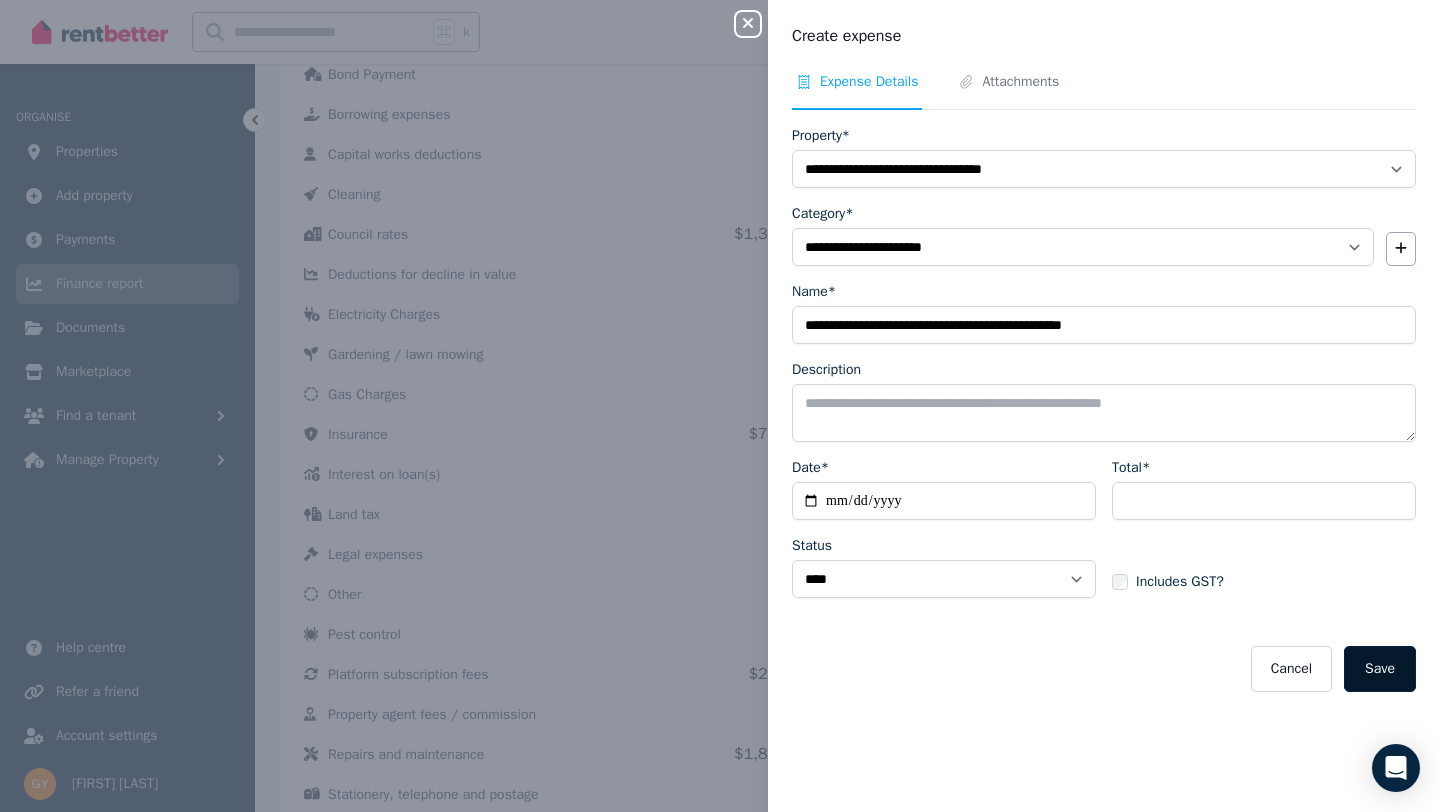 click on "Save" at bounding box center [1380, 669] 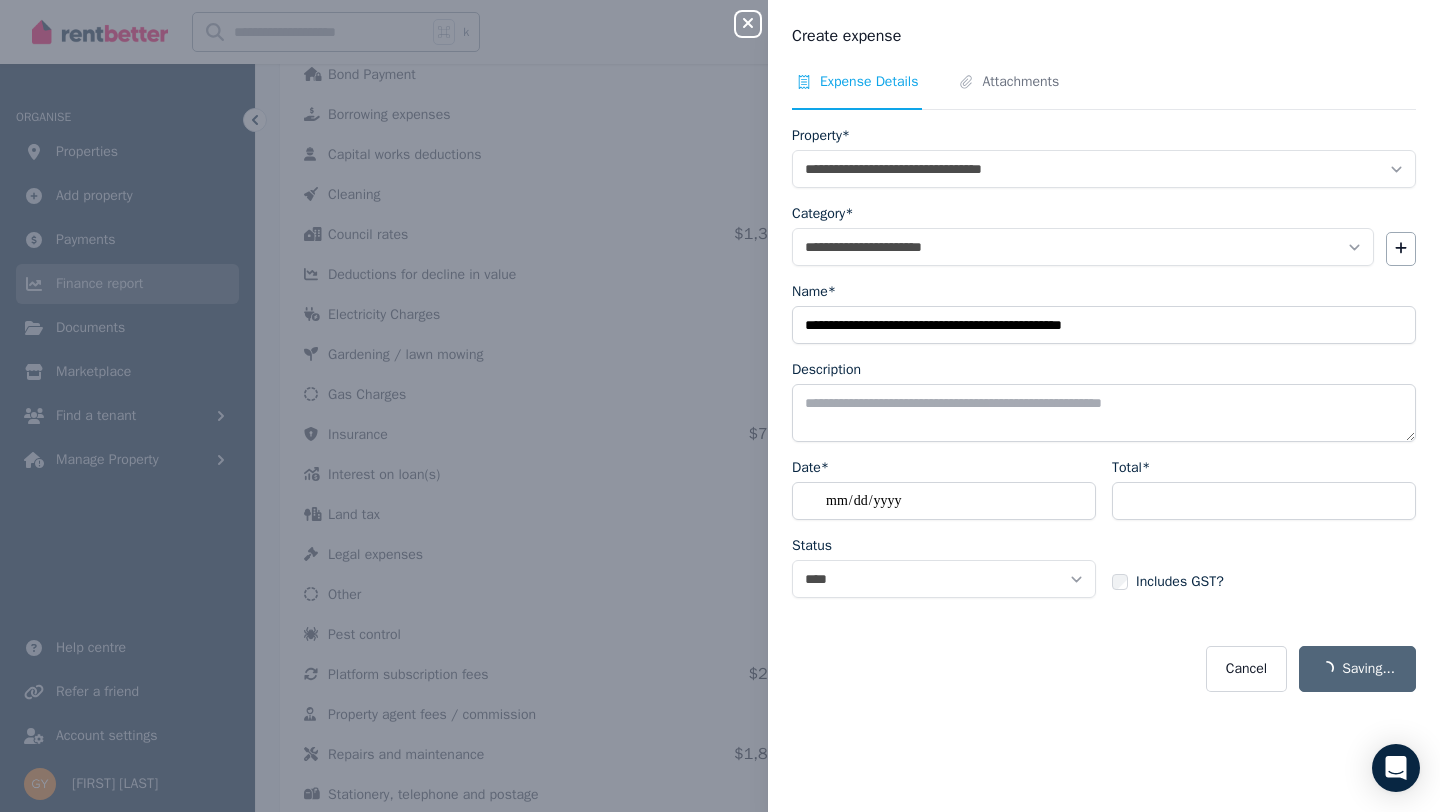 select 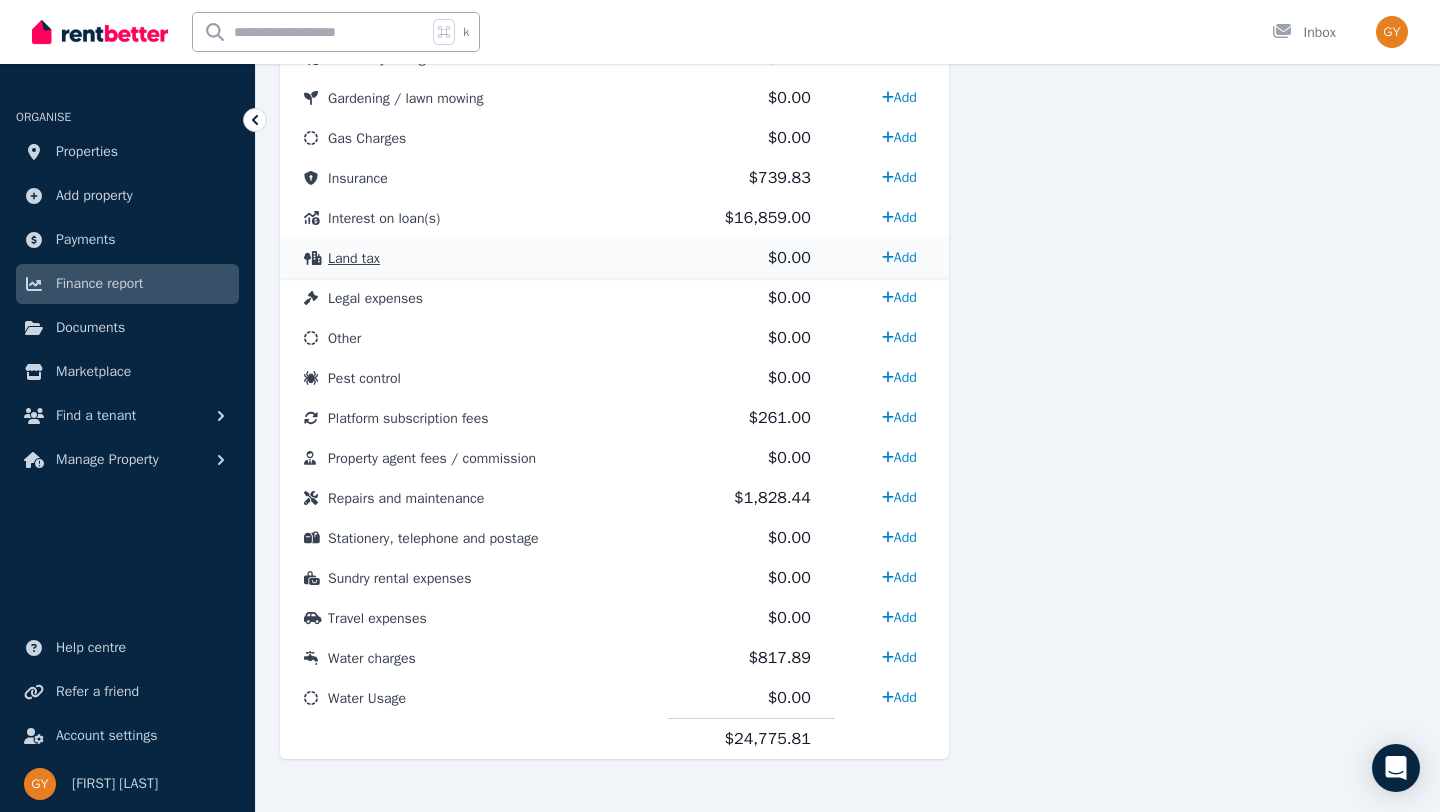 scroll, scrollTop: 979, scrollLeft: 0, axis: vertical 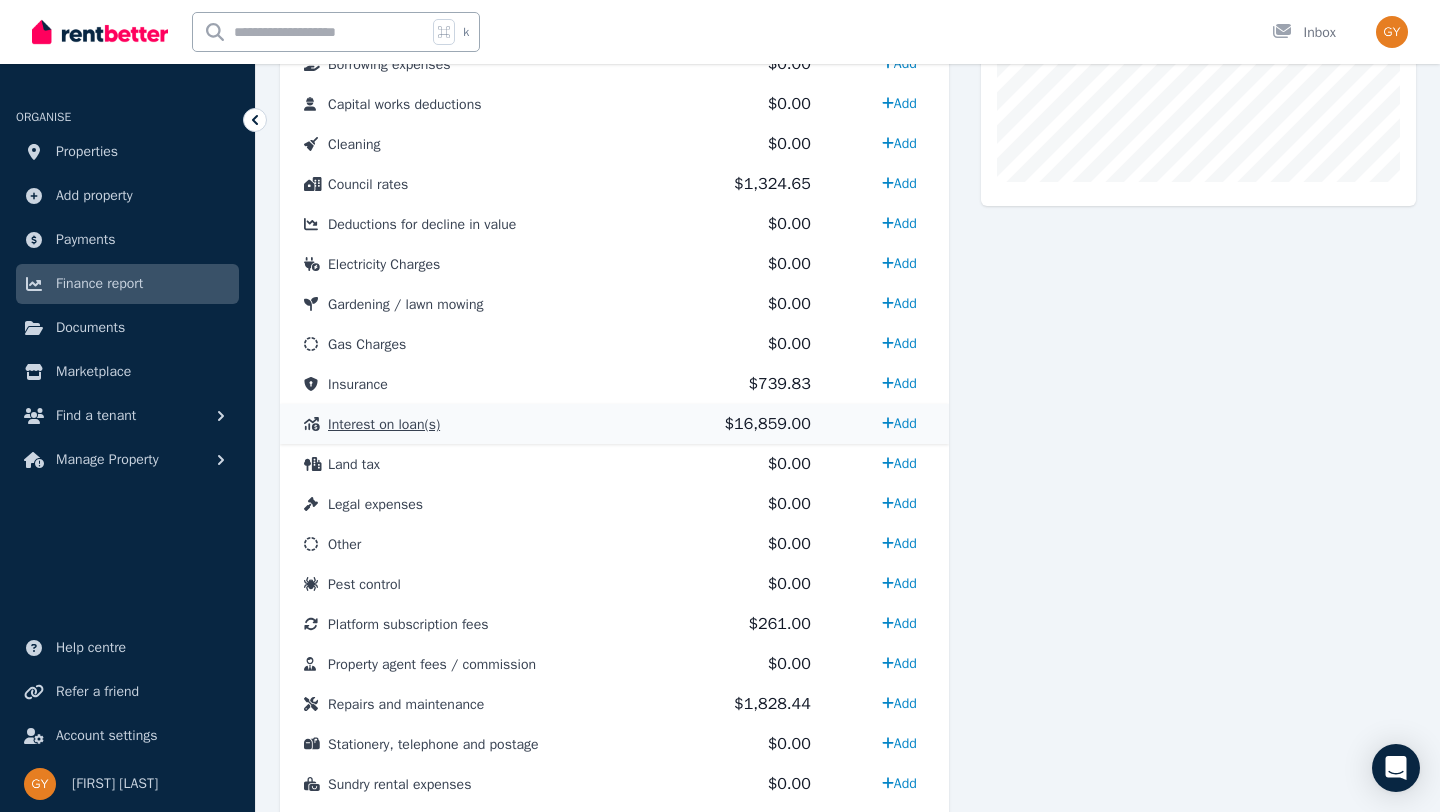 click on "Interest on loan(s)" at bounding box center (384, 424) 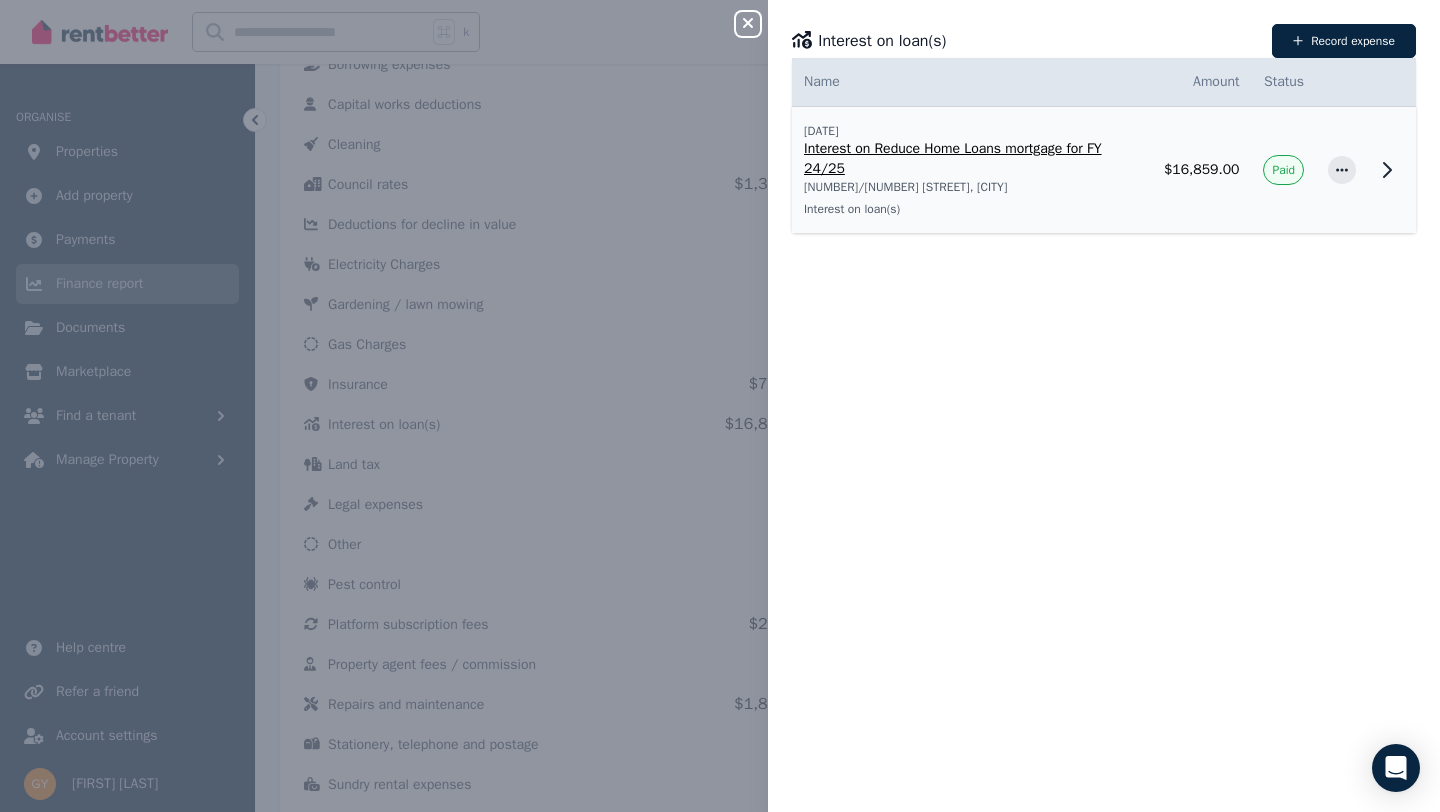 click 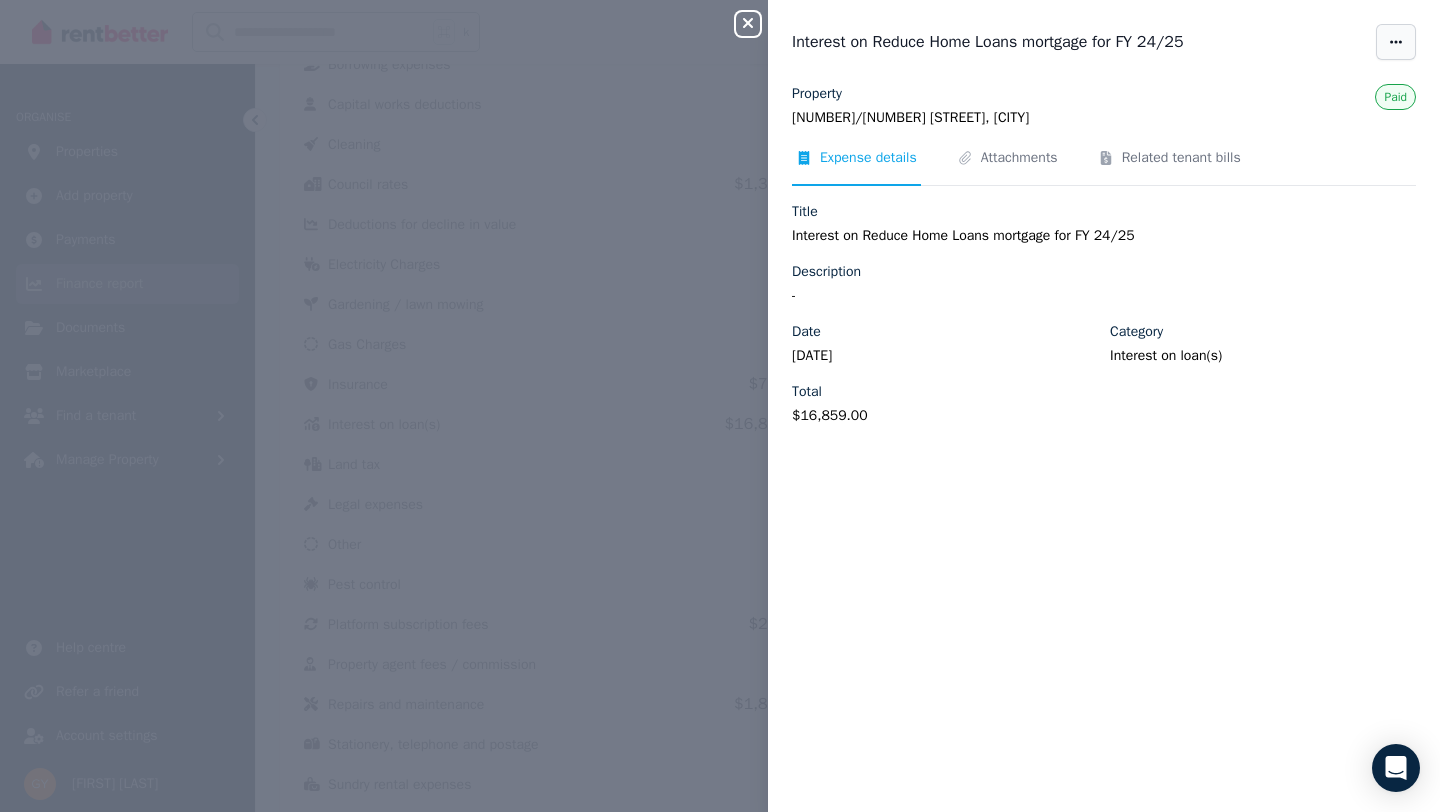 click at bounding box center (1396, 42) 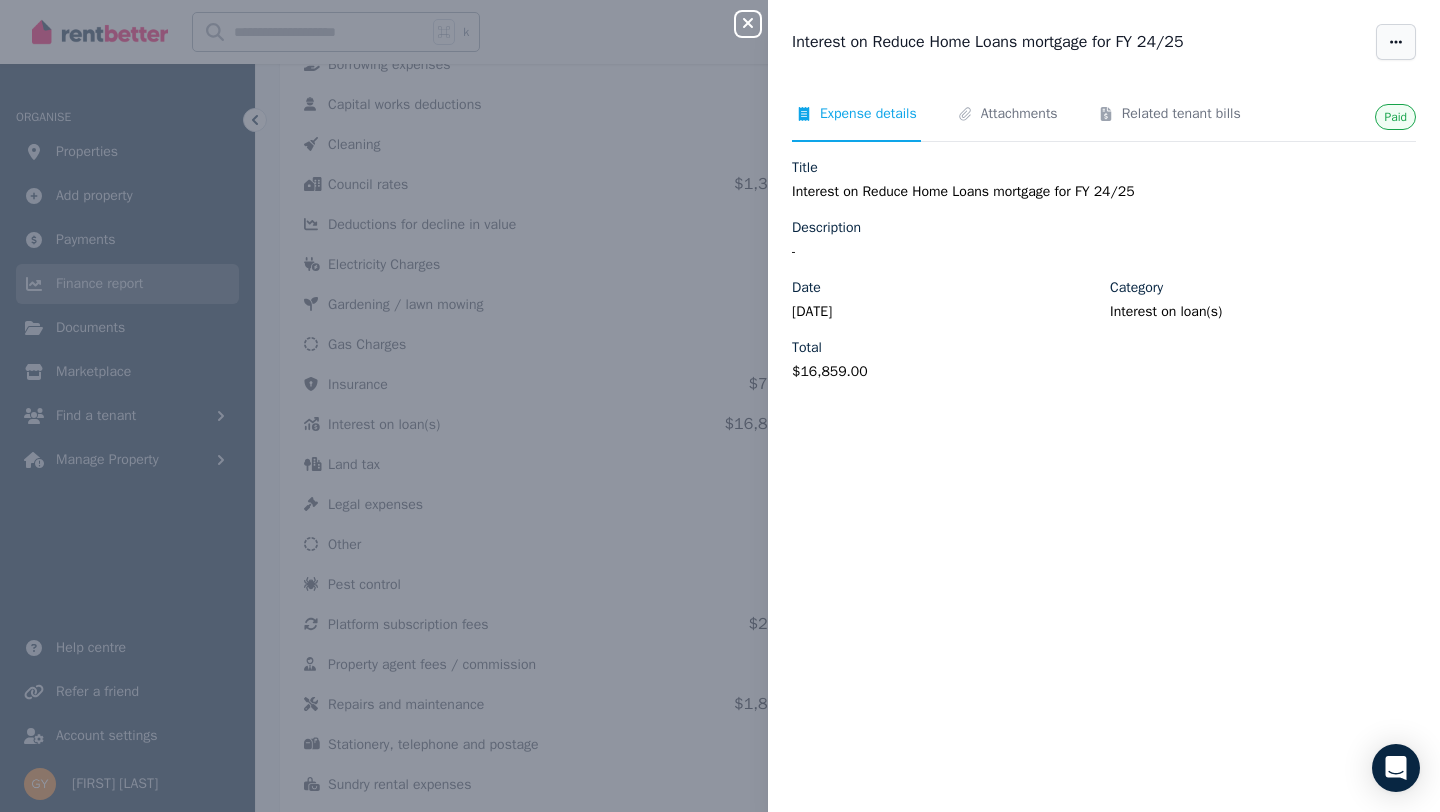 click 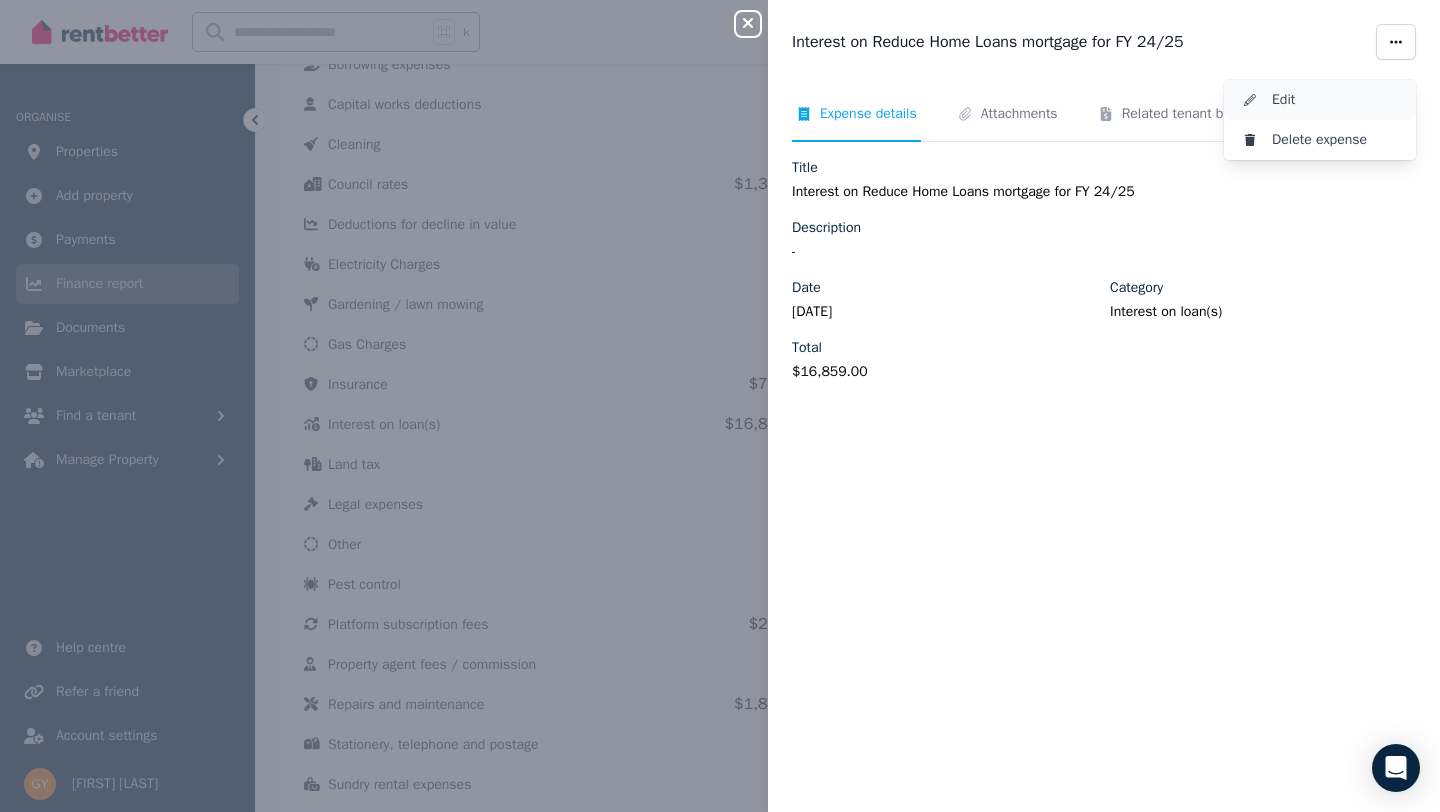 click on "Edit" at bounding box center (1336, 100) 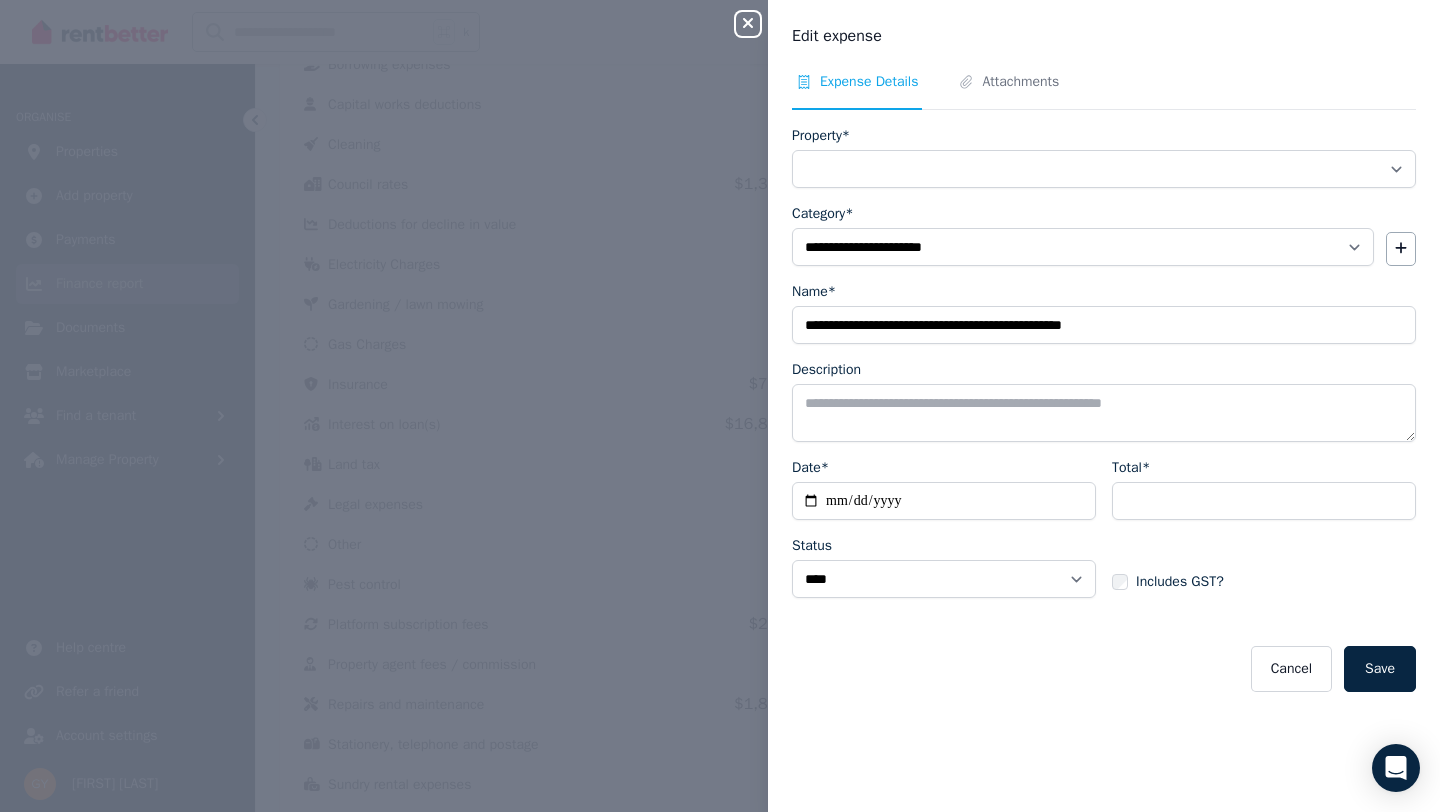 select on "**********" 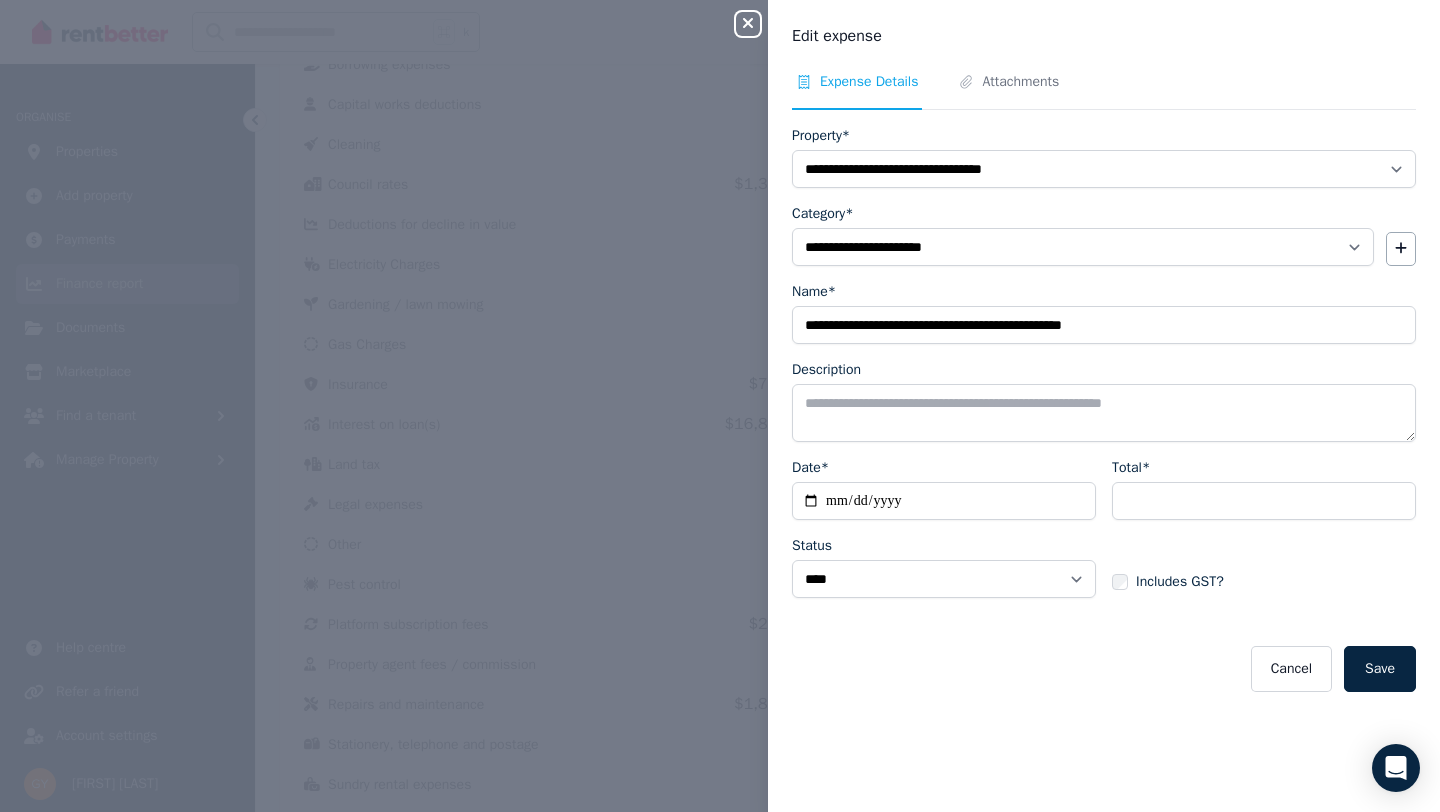 drag, startPoint x: 1200, startPoint y: 498, endPoint x: 1099, endPoint y: 494, distance: 101.07918 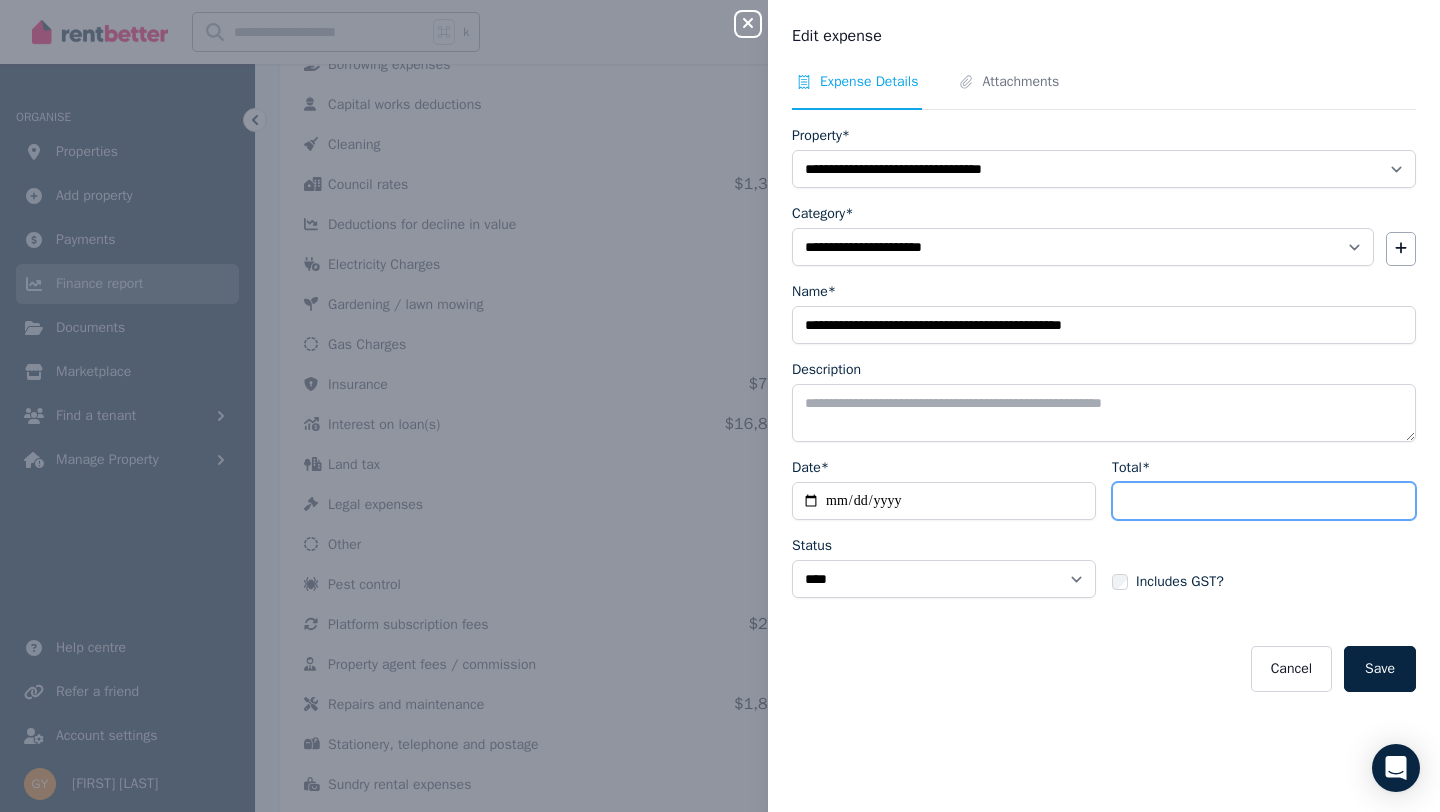 drag, startPoint x: 1123, startPoint y: 501, endPoint x: 1246, endPoint y: 500, distance: 123.00407 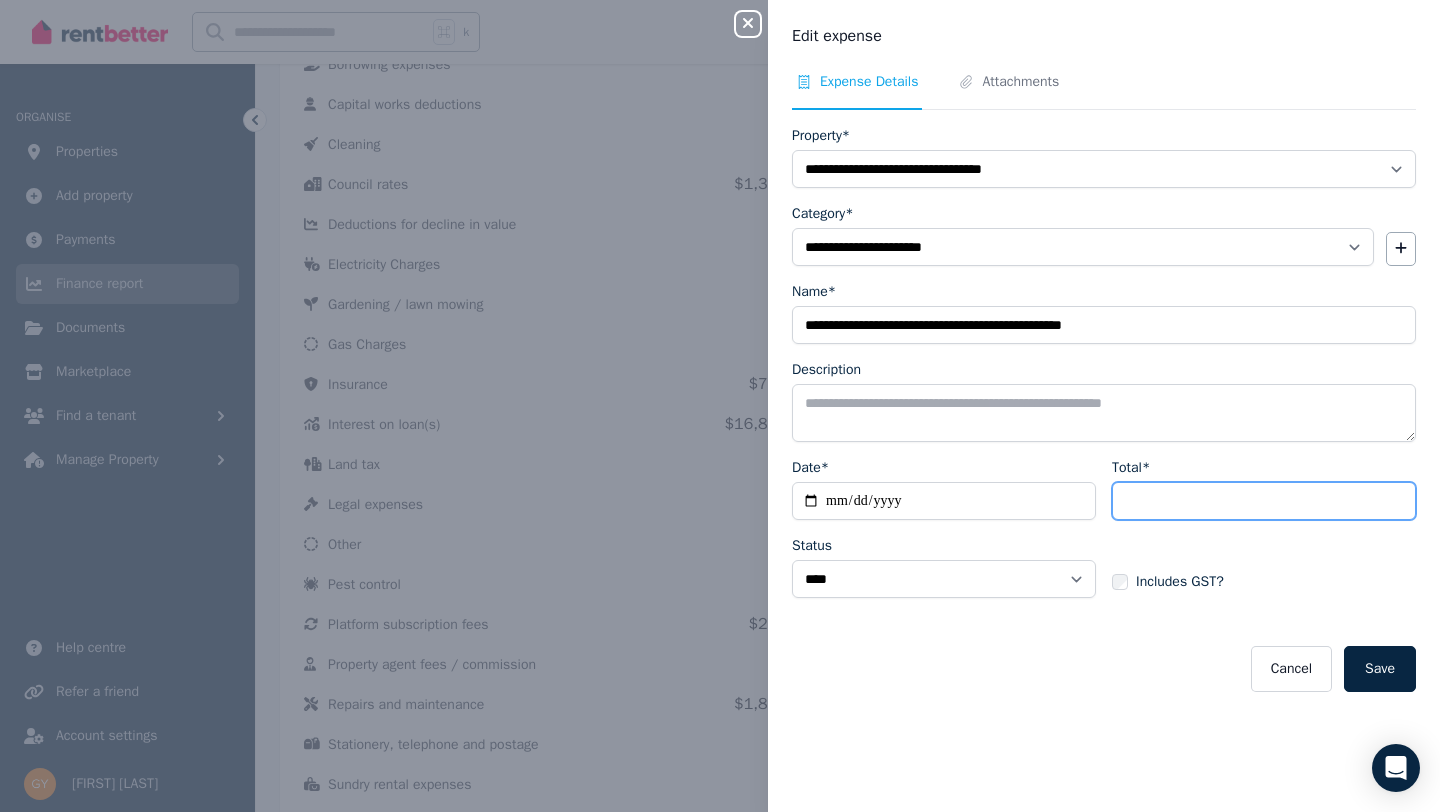 click on "********" at bounding box center (1264, 501) 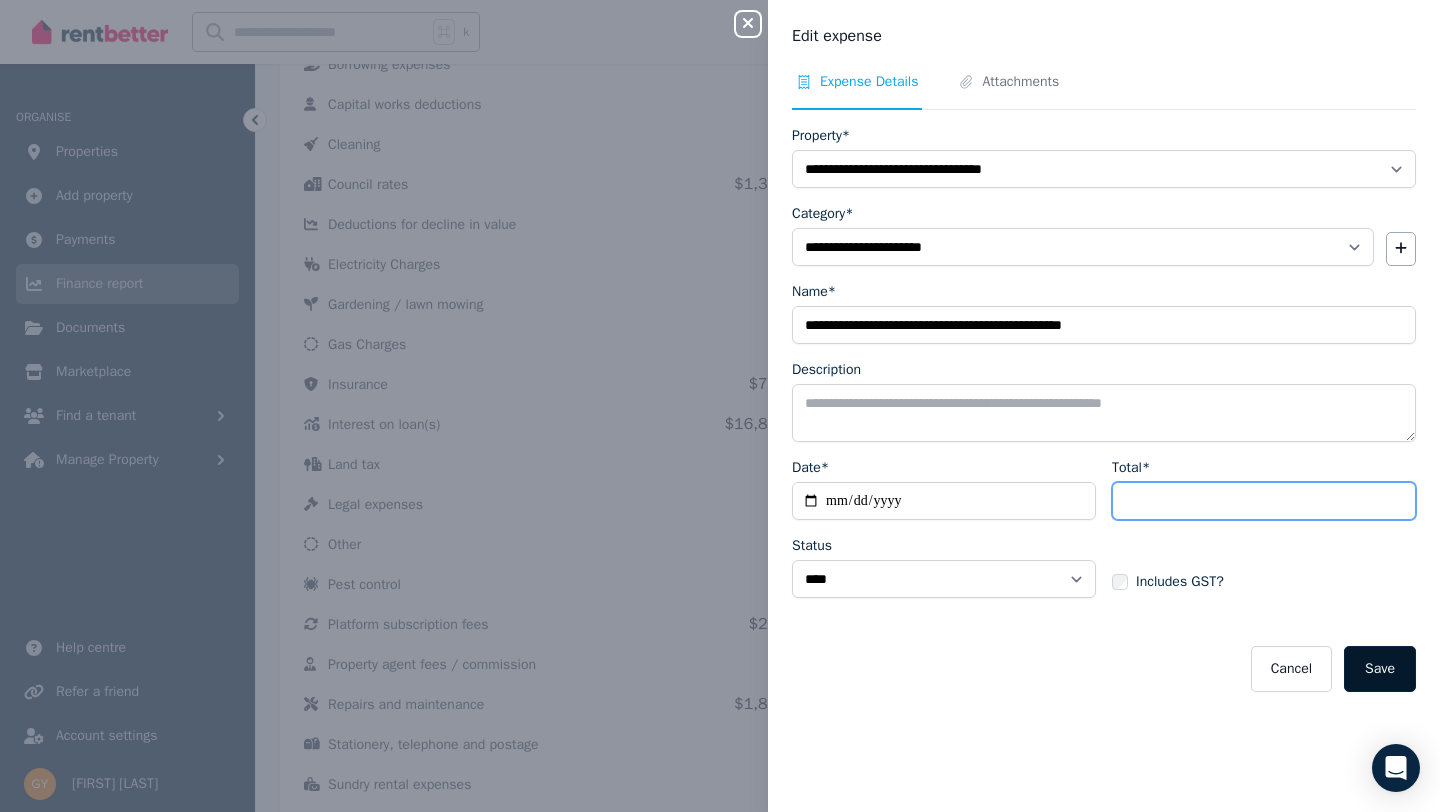 type on "*" 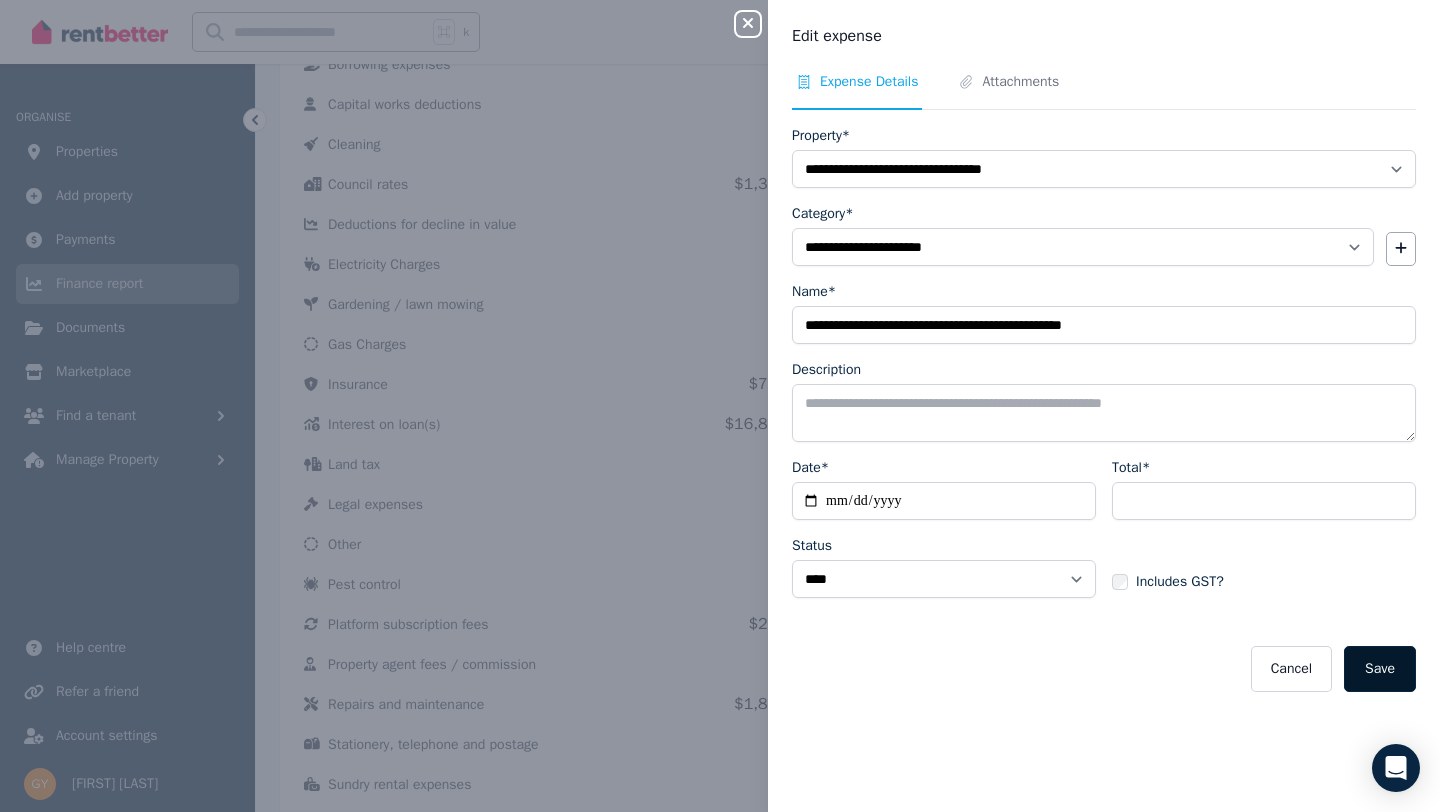 click on "Save" at bounding box center [1380, 669] 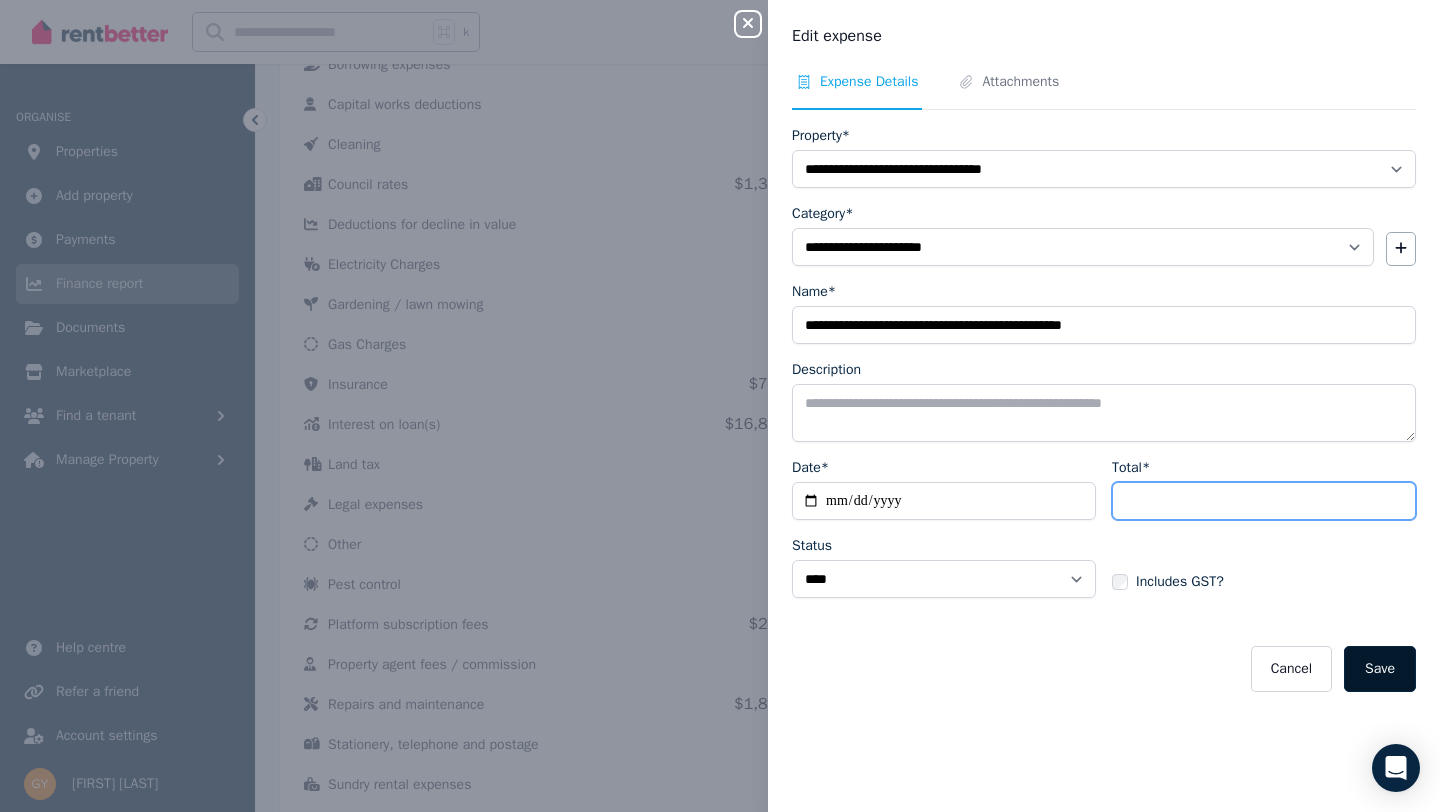 type on "*" 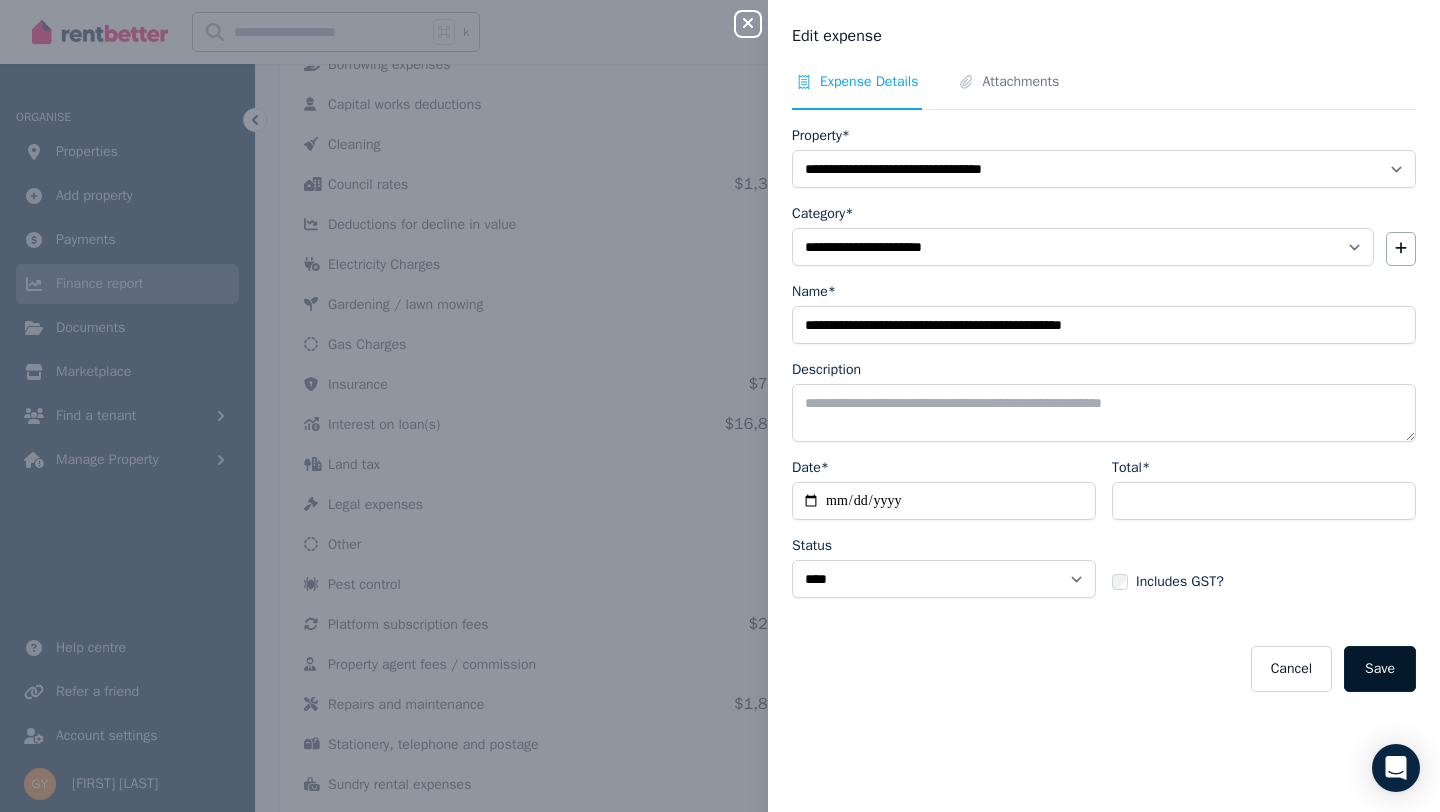 click on "Save" at bounding box center (1380, 669) 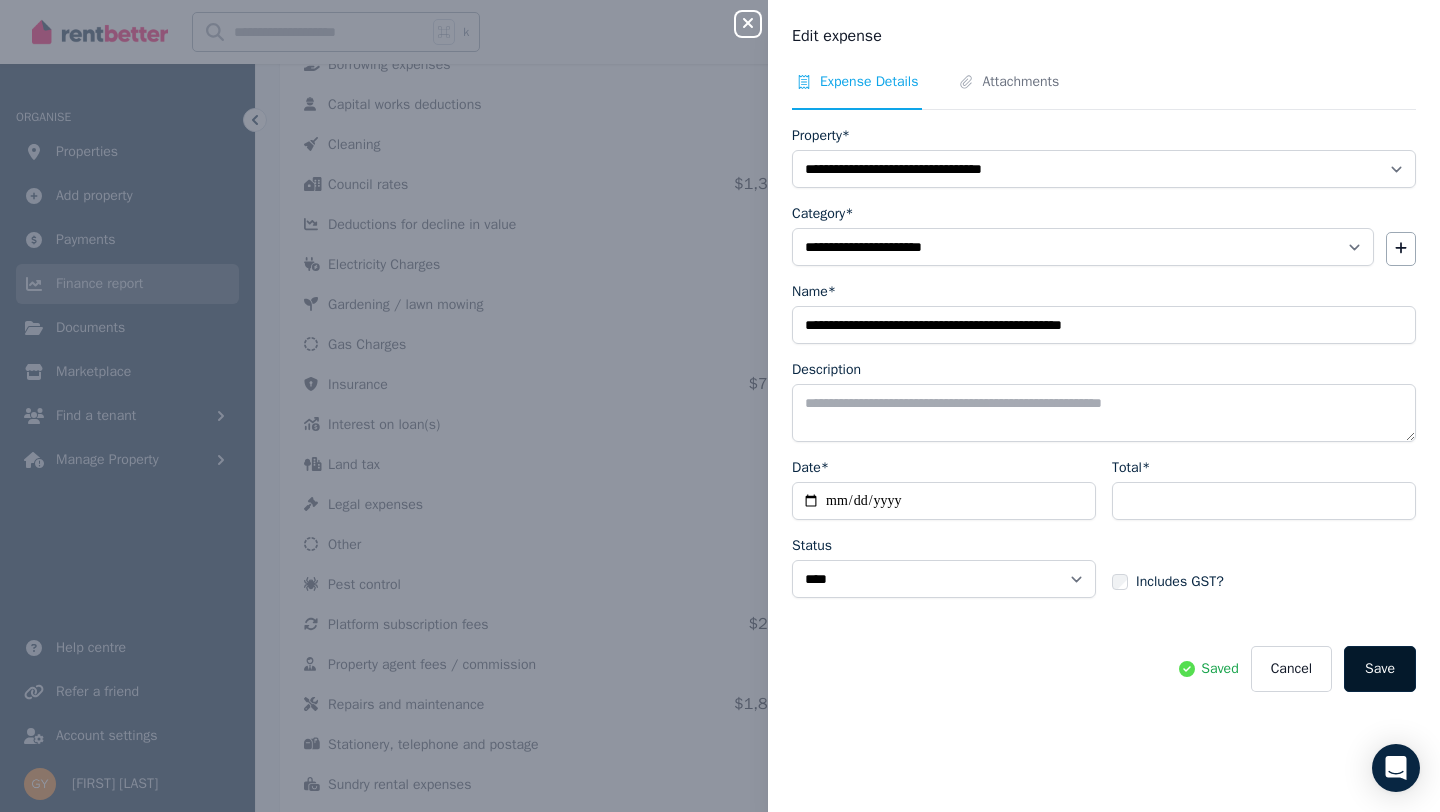 click on "Save" at bounding box center (1380, 669) 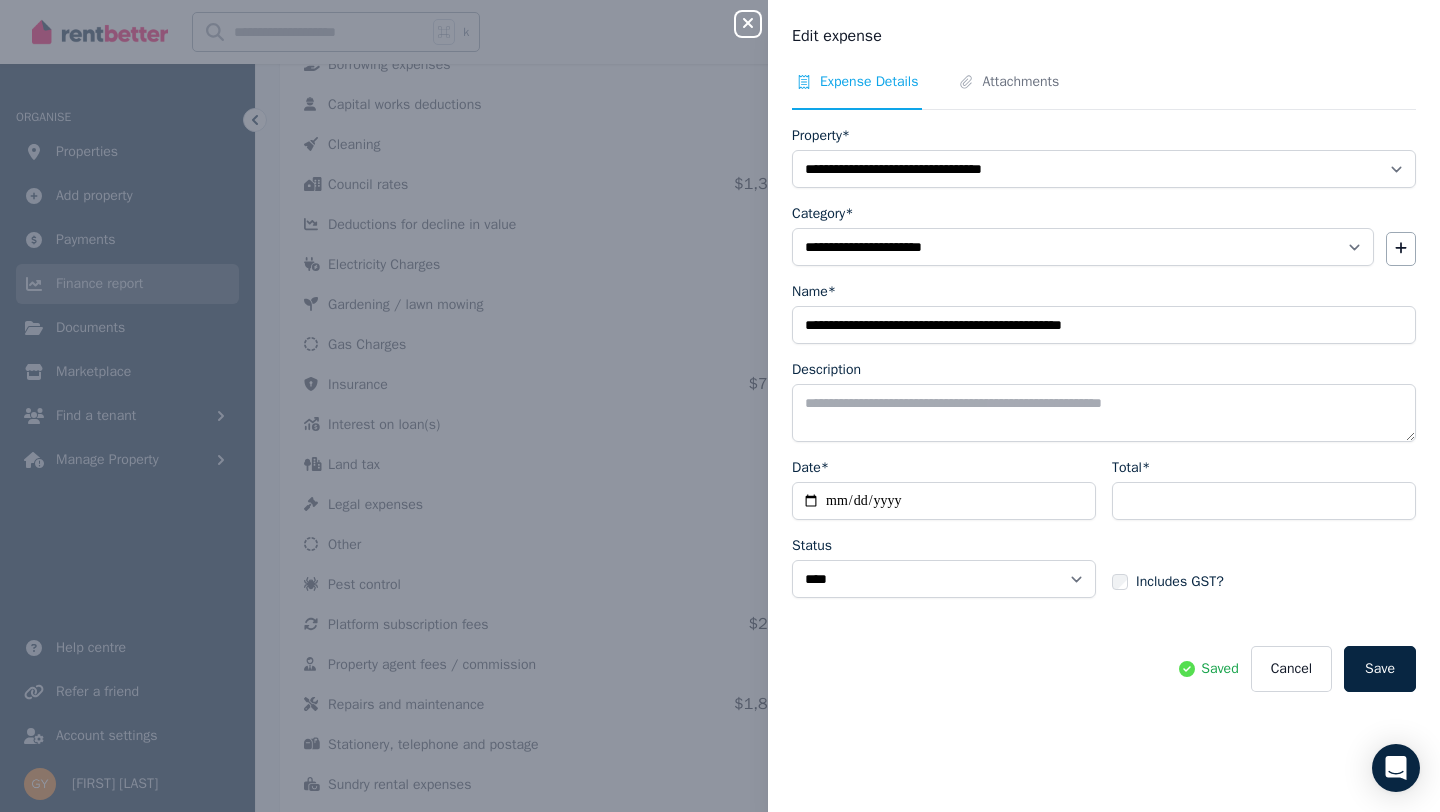 click 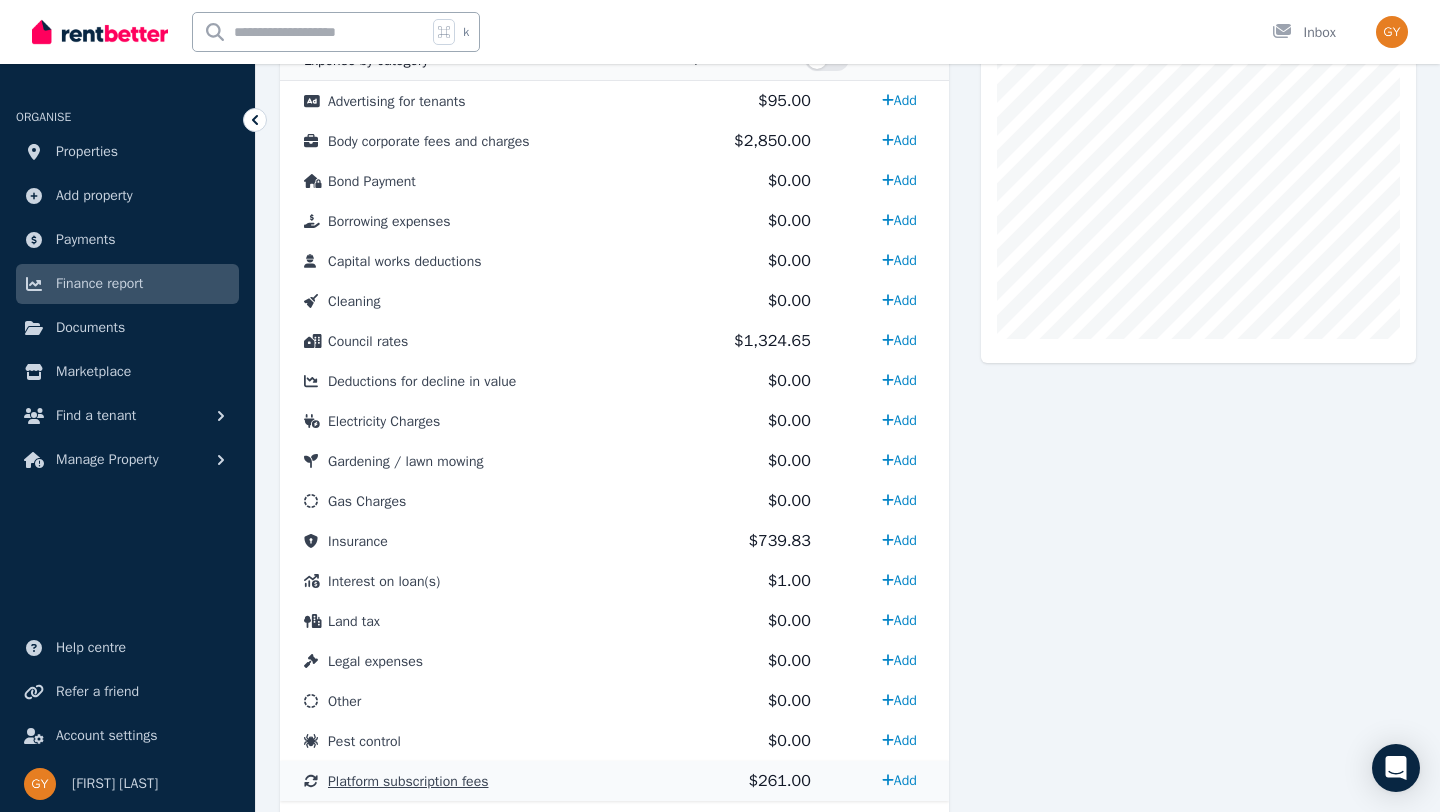 scroll, scrollTop: 573, scrollLeft: 0, axis: vertical 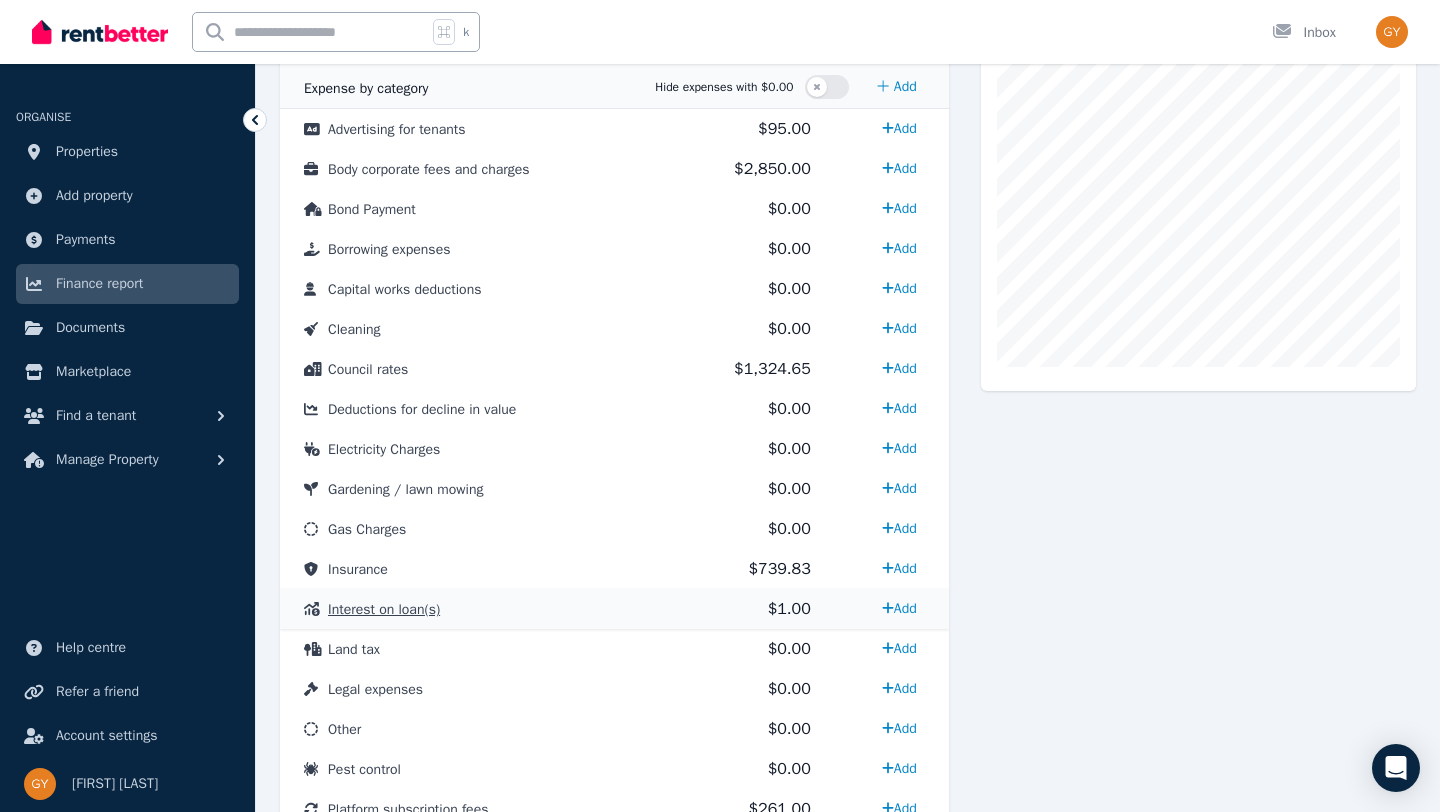 click on "Interest on loan(s)" at bounding box center [384, 609] 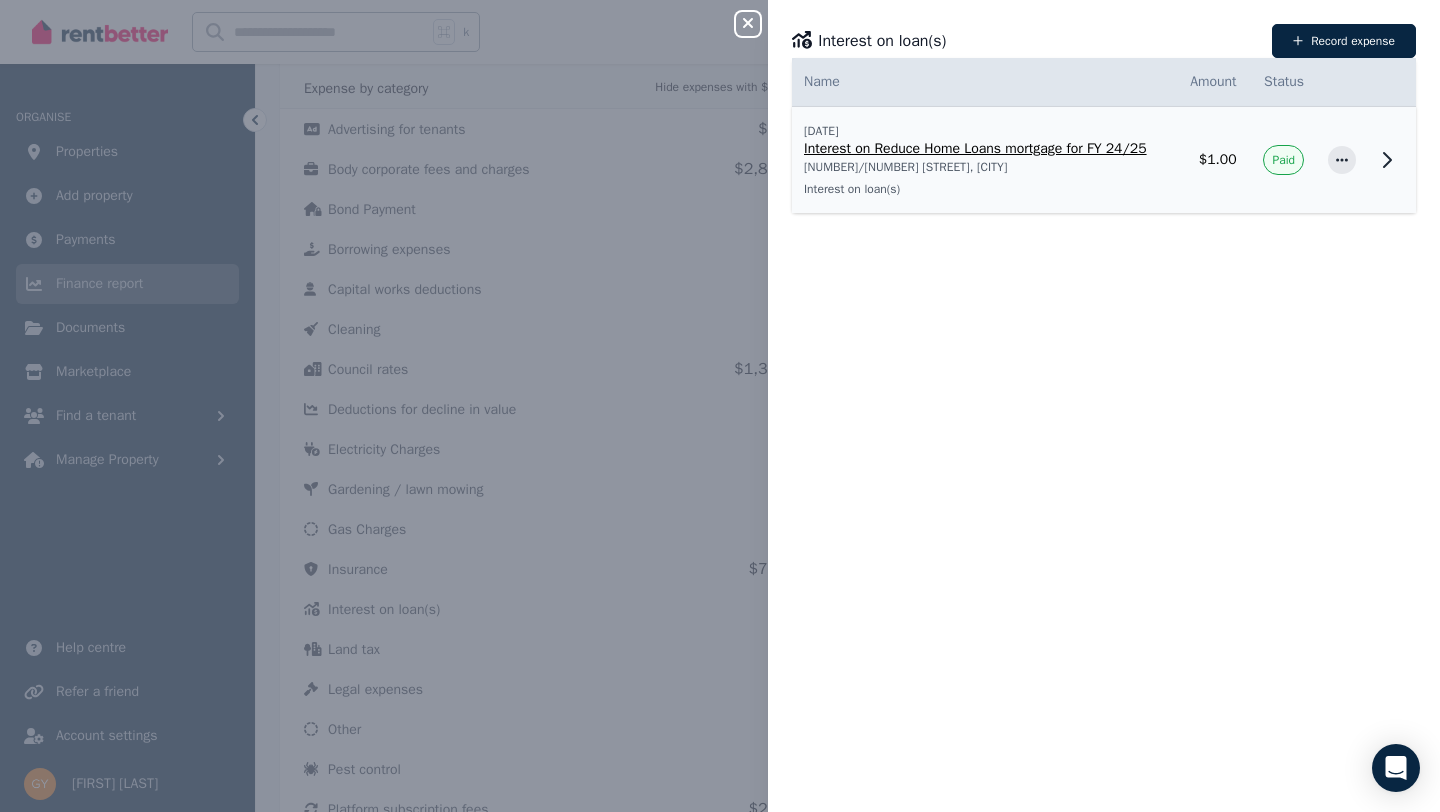 click 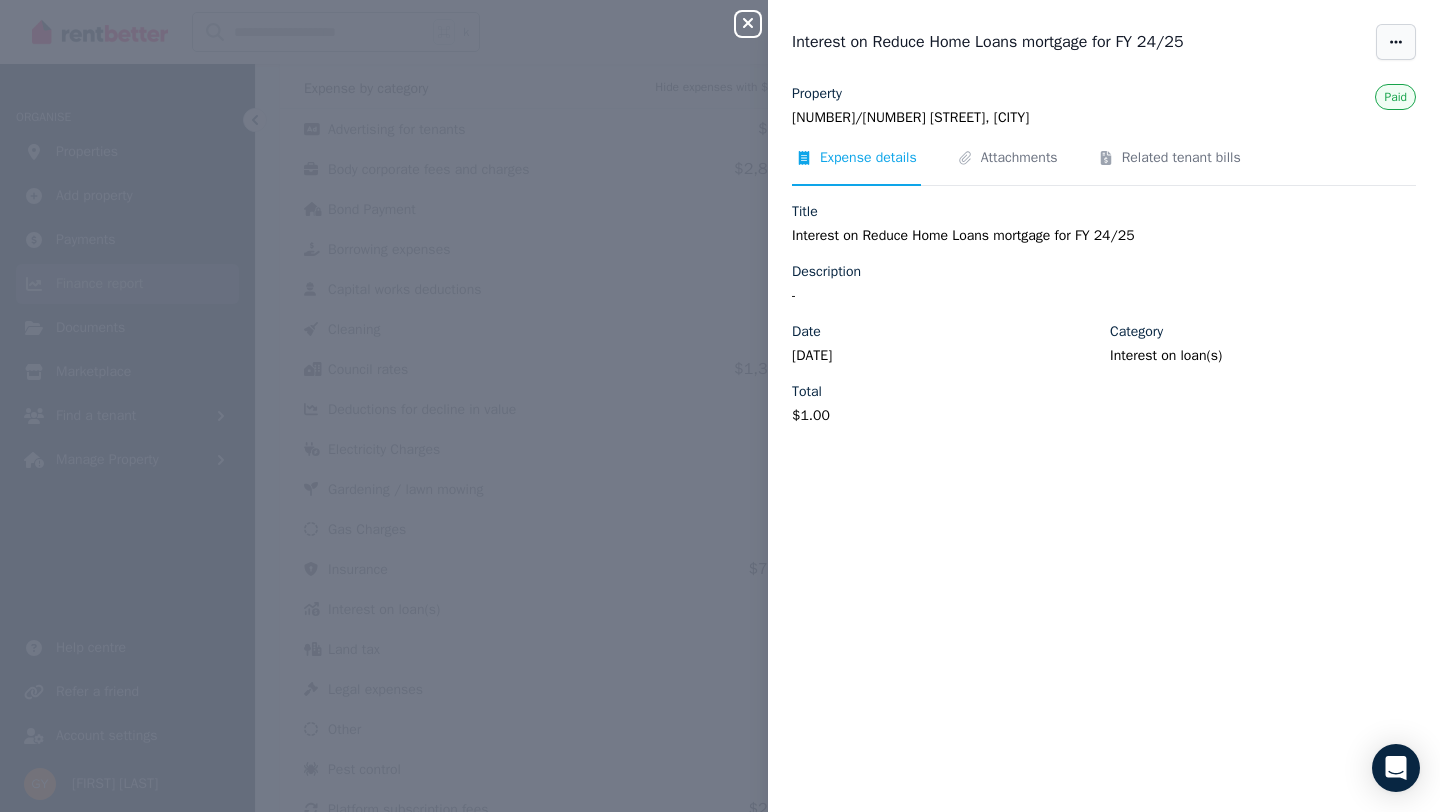 click 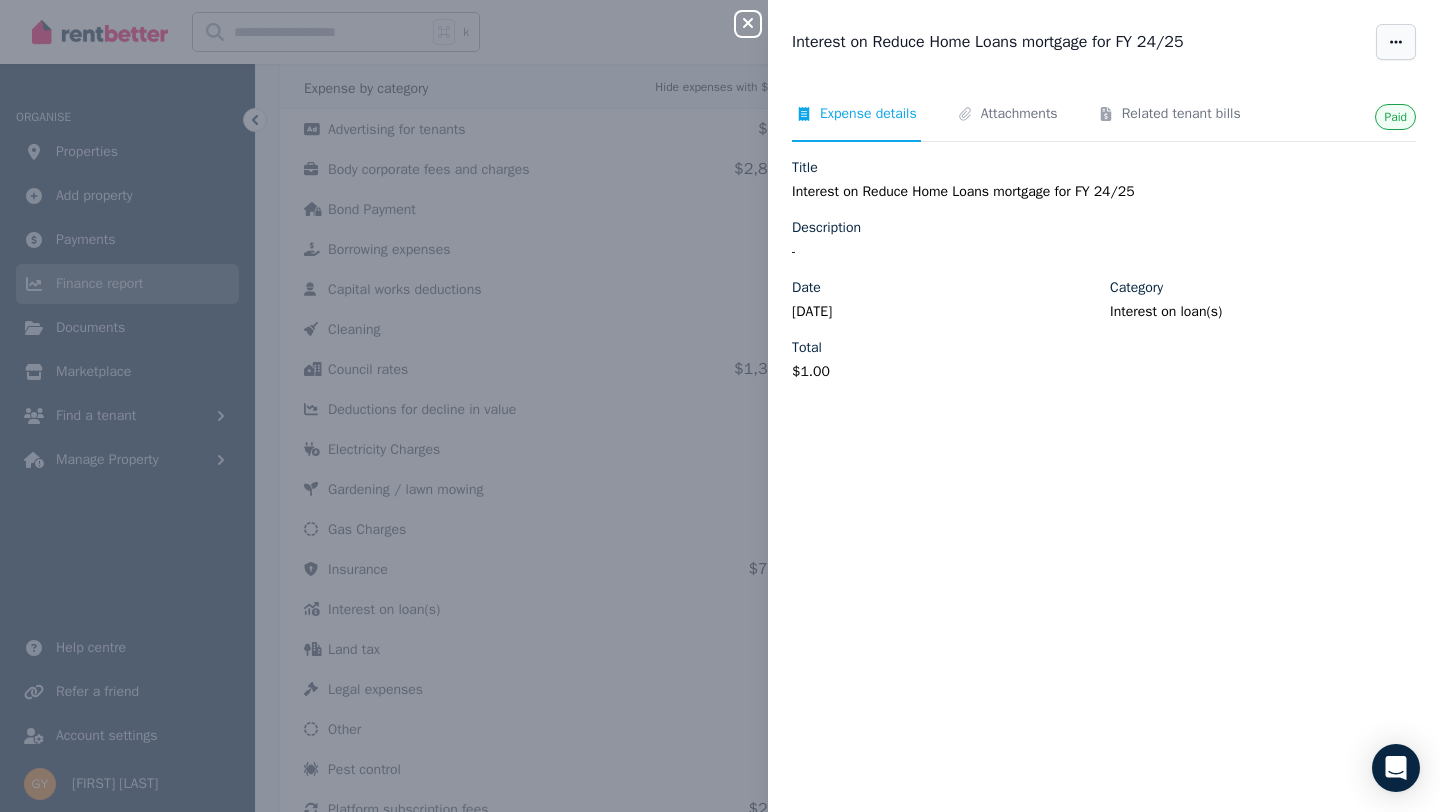 click 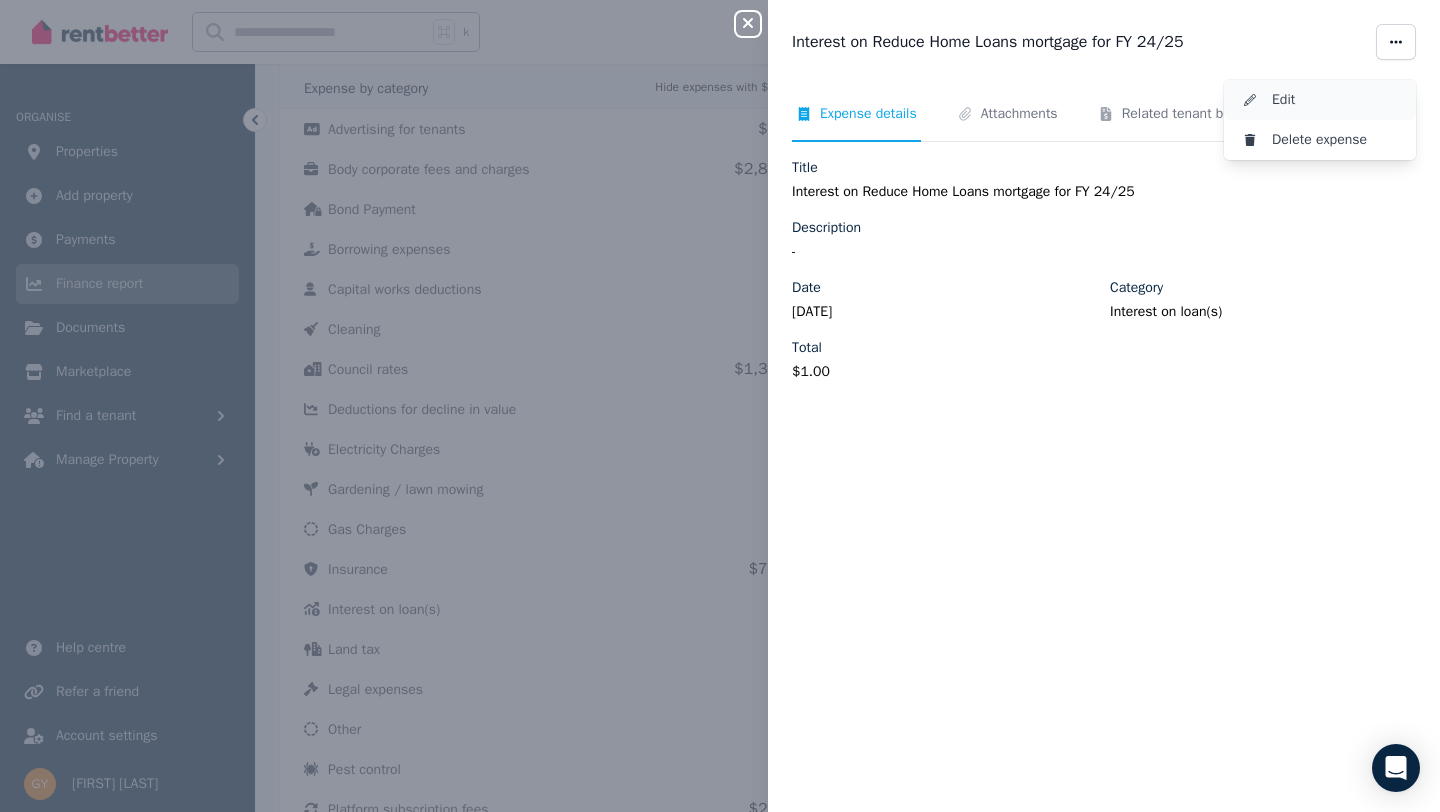 click on "Edit" at bounding box center [1336, 100] 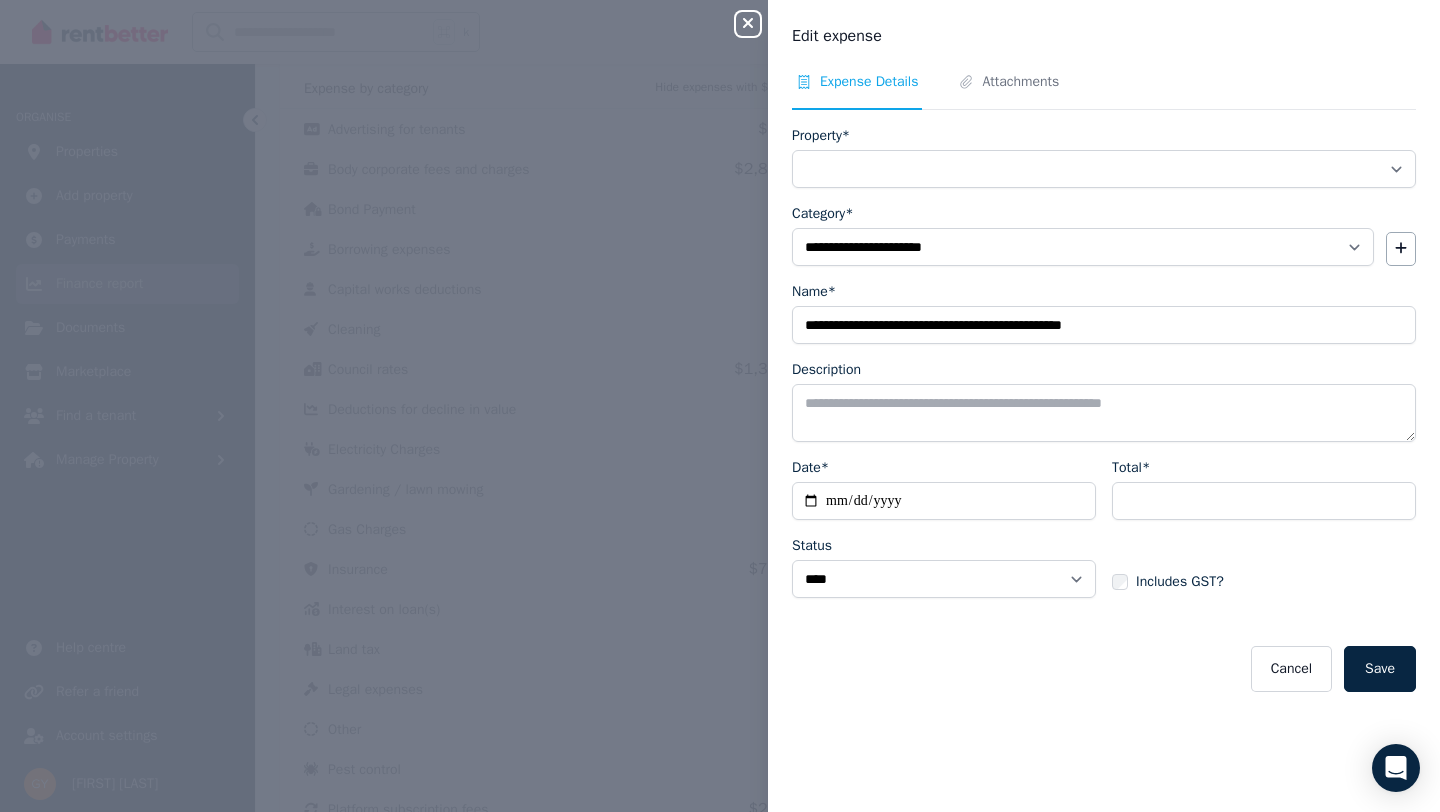 select on "**********" 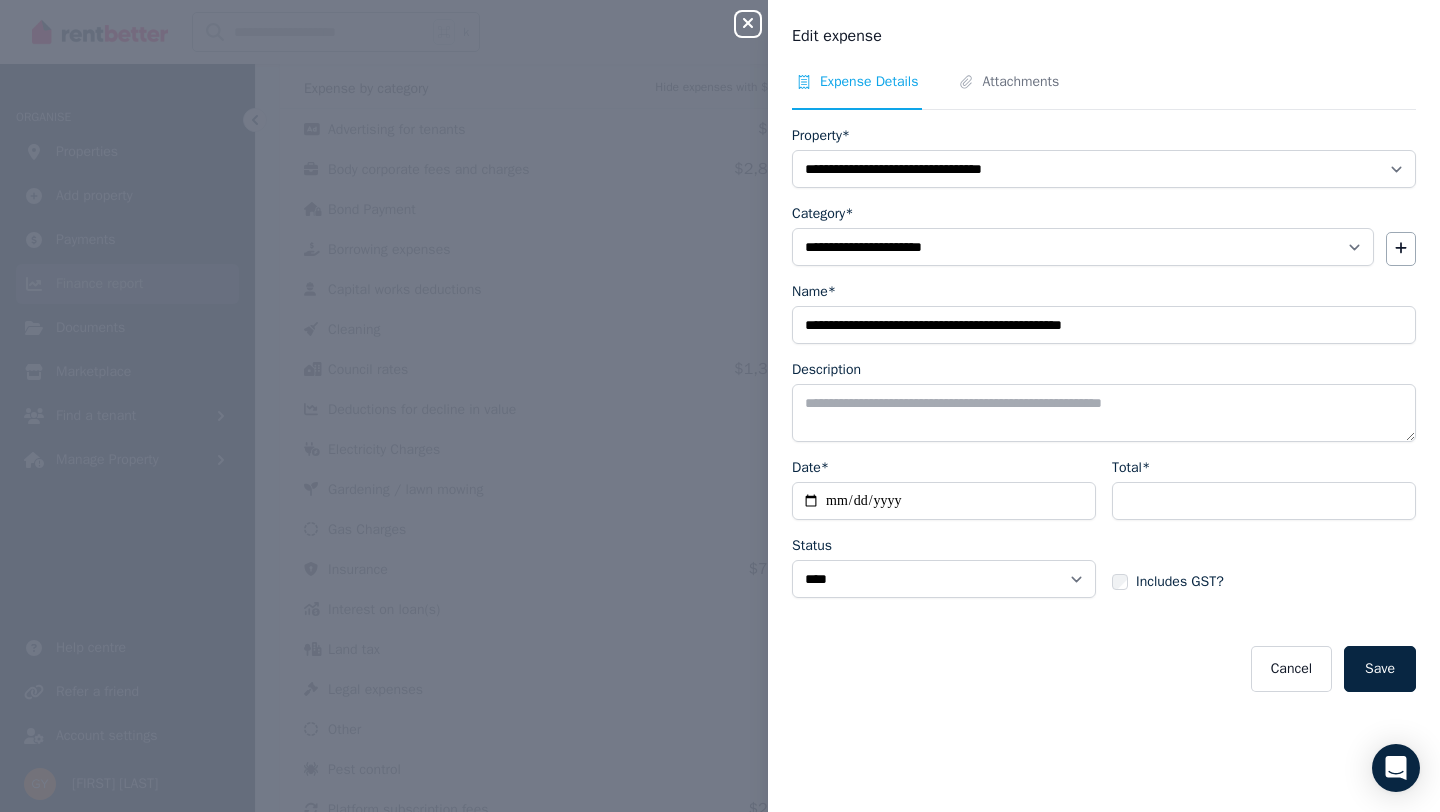 click on "****" at bounding box center (1264, 501) 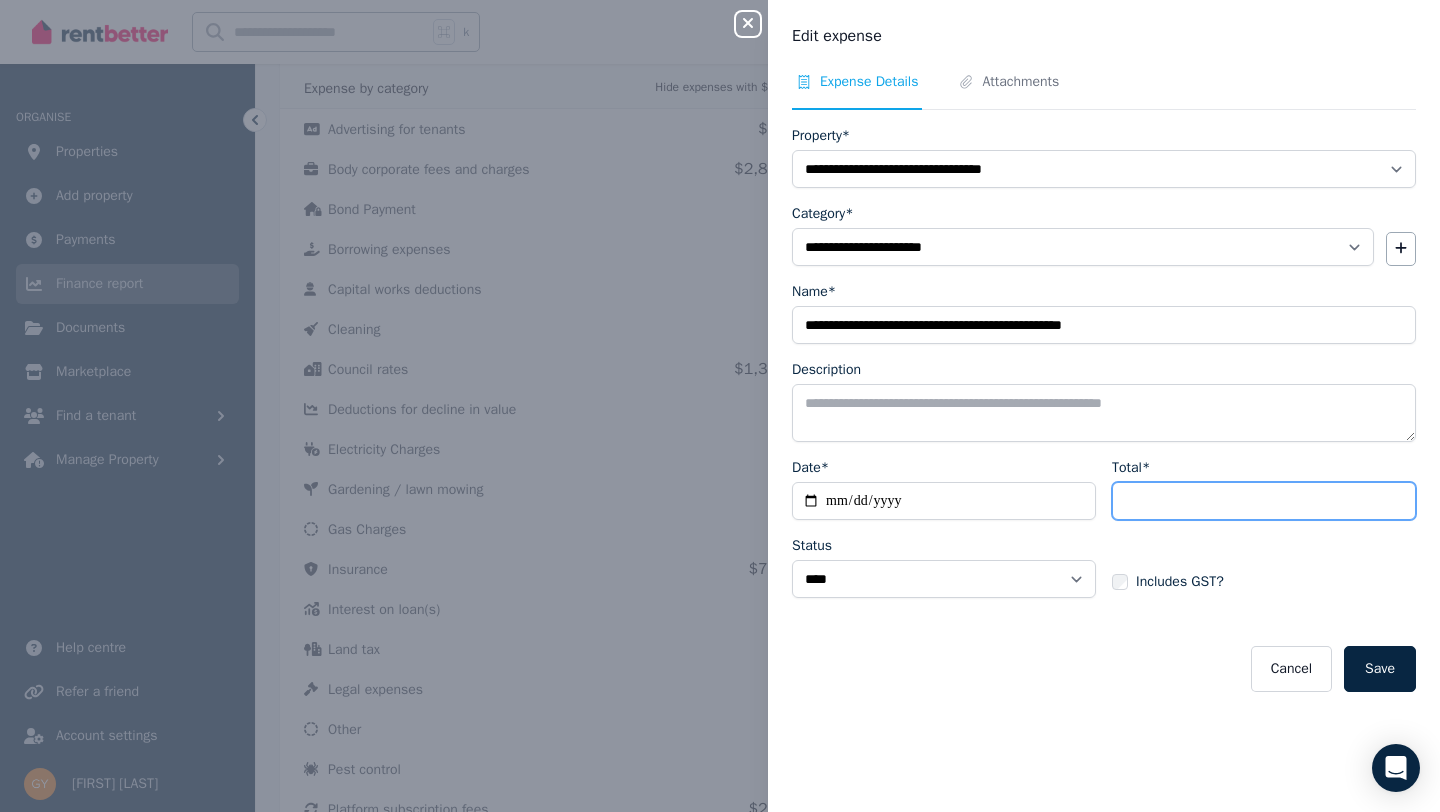 click on "****" at bounding box center (1264, 501) 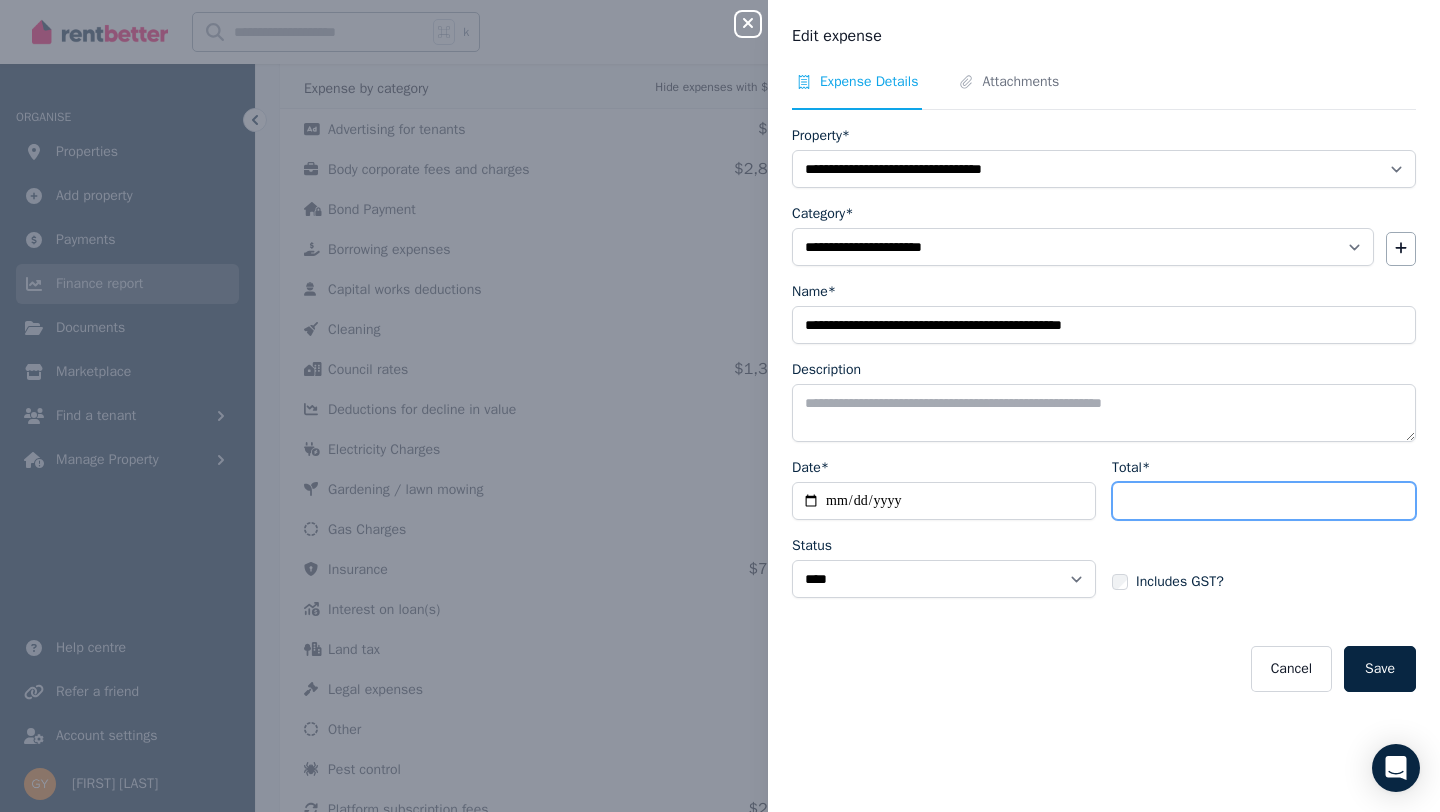 type on "*" 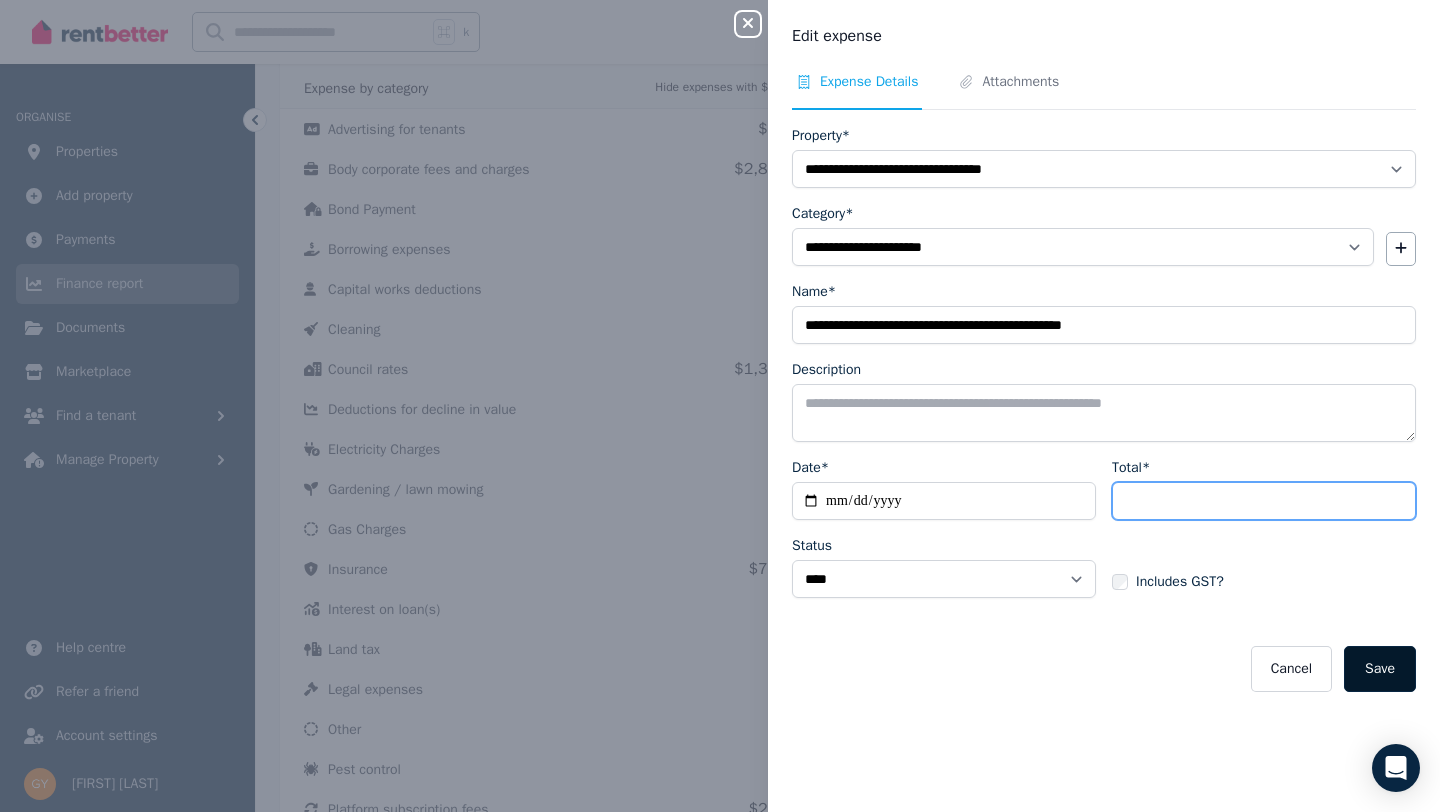 type on "*****" 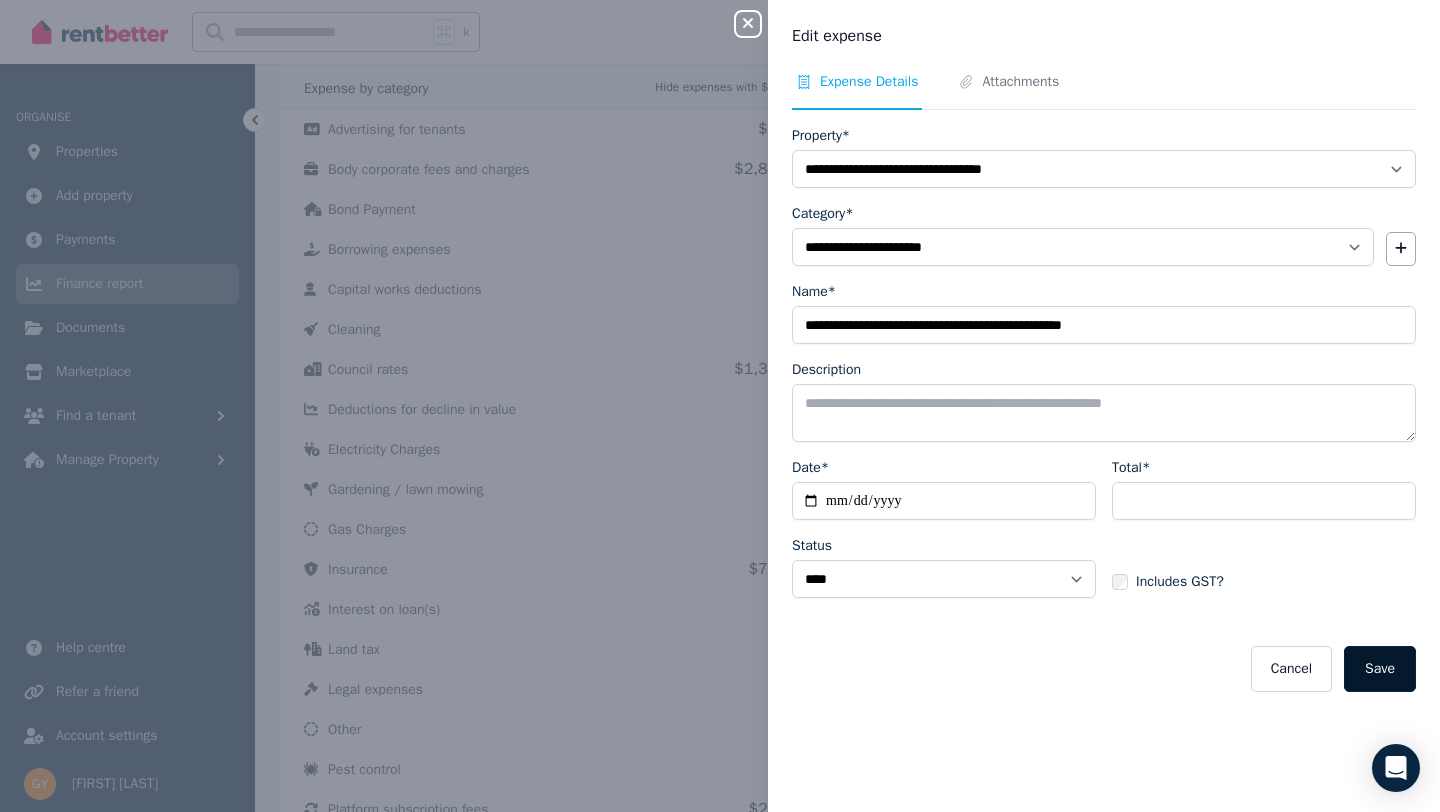 click on "Save" at bounding box center (1380, 669) 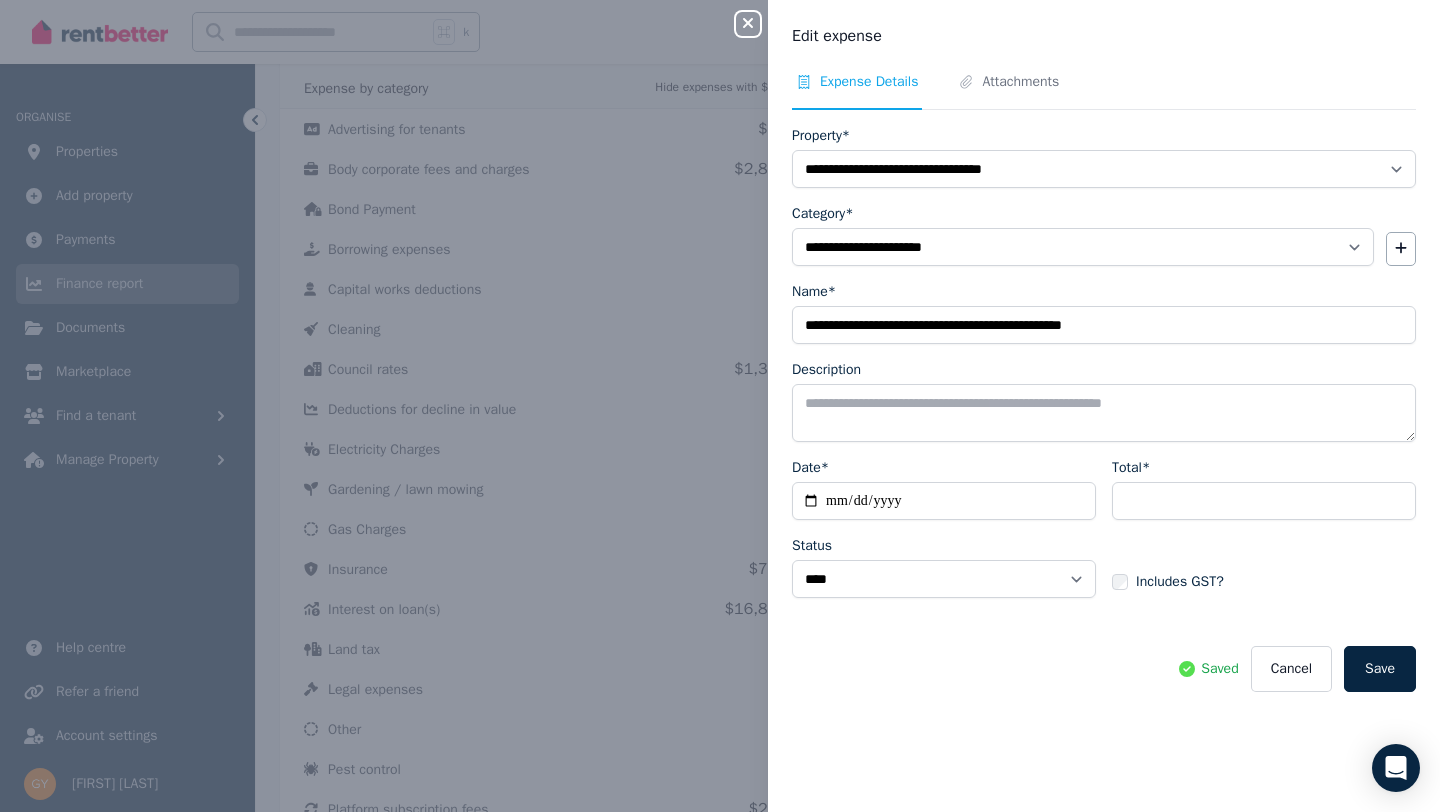 click on "Saved Cancel Save" at bounding box center (1104, 669) 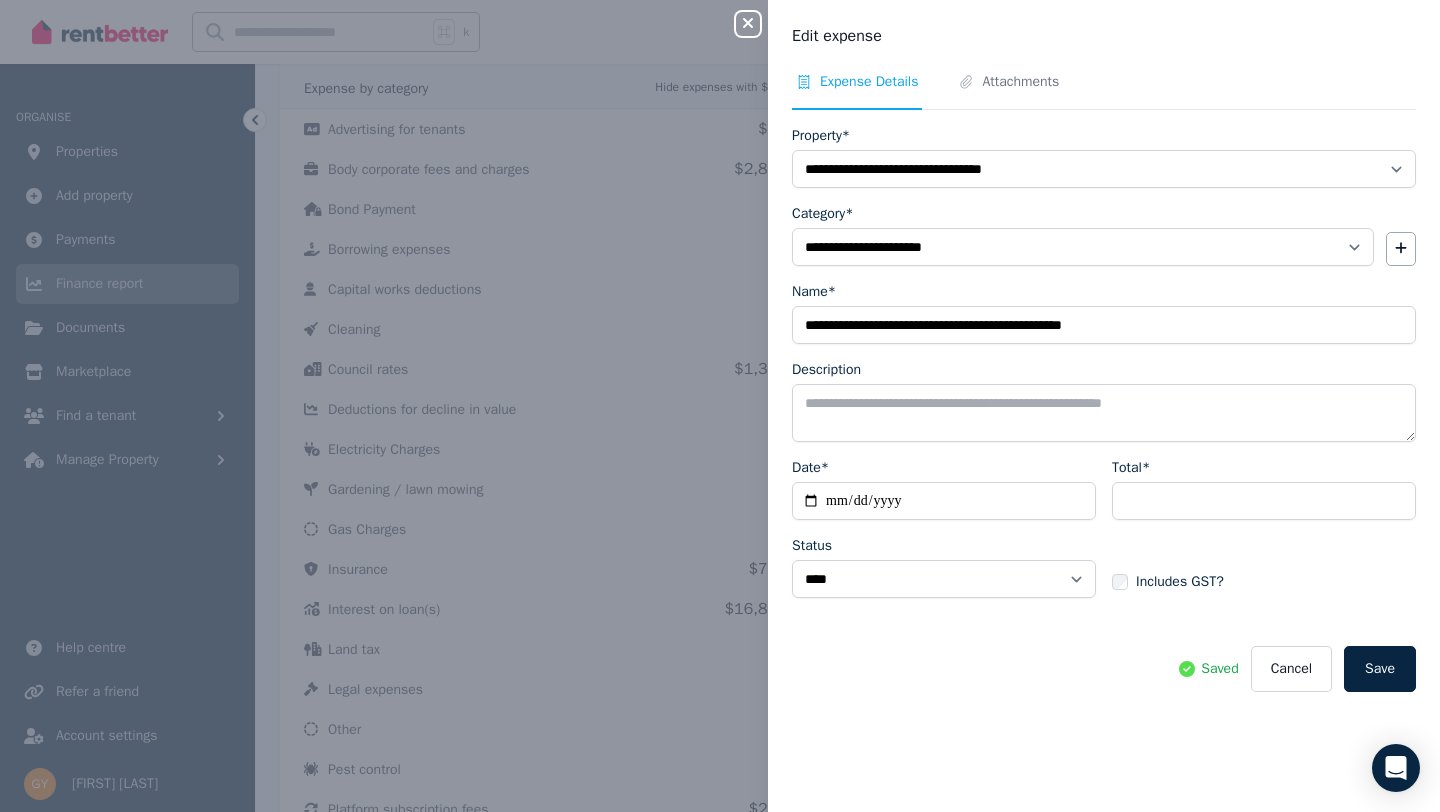 click 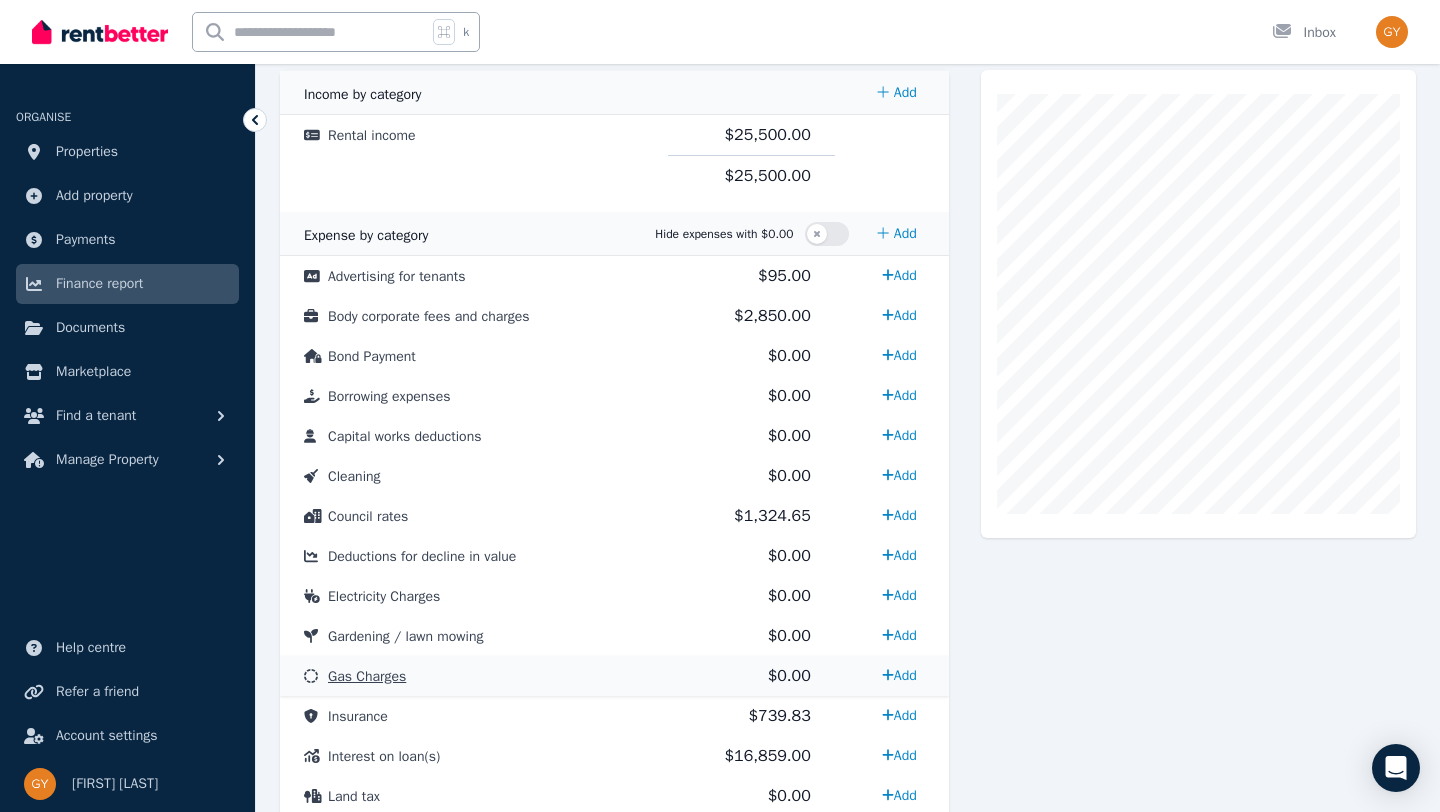 scroll, scrollTop: 432, scrollLeft: 0, axis: vertical 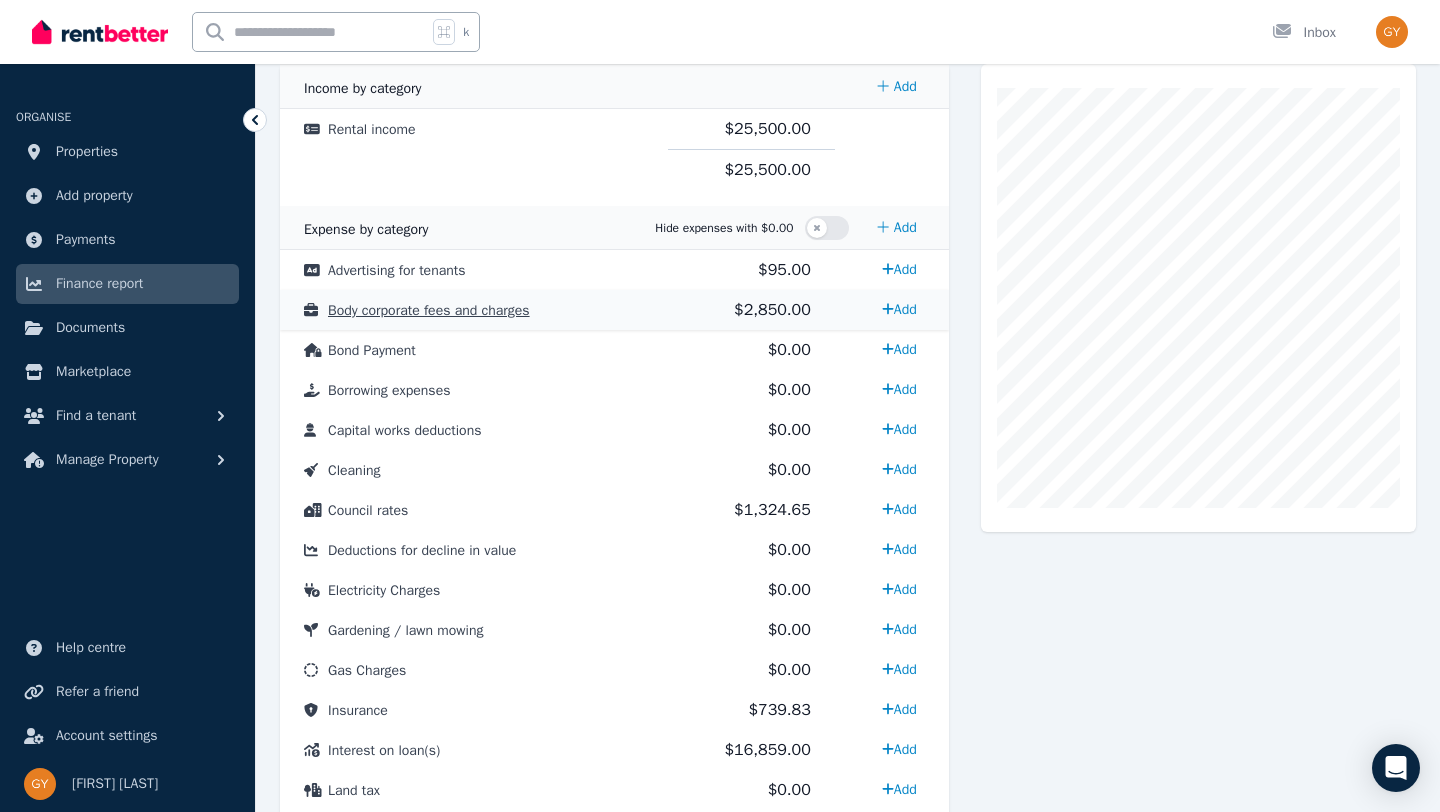 click on "Body corporate fees and charges" at bounding box center [429, 310] 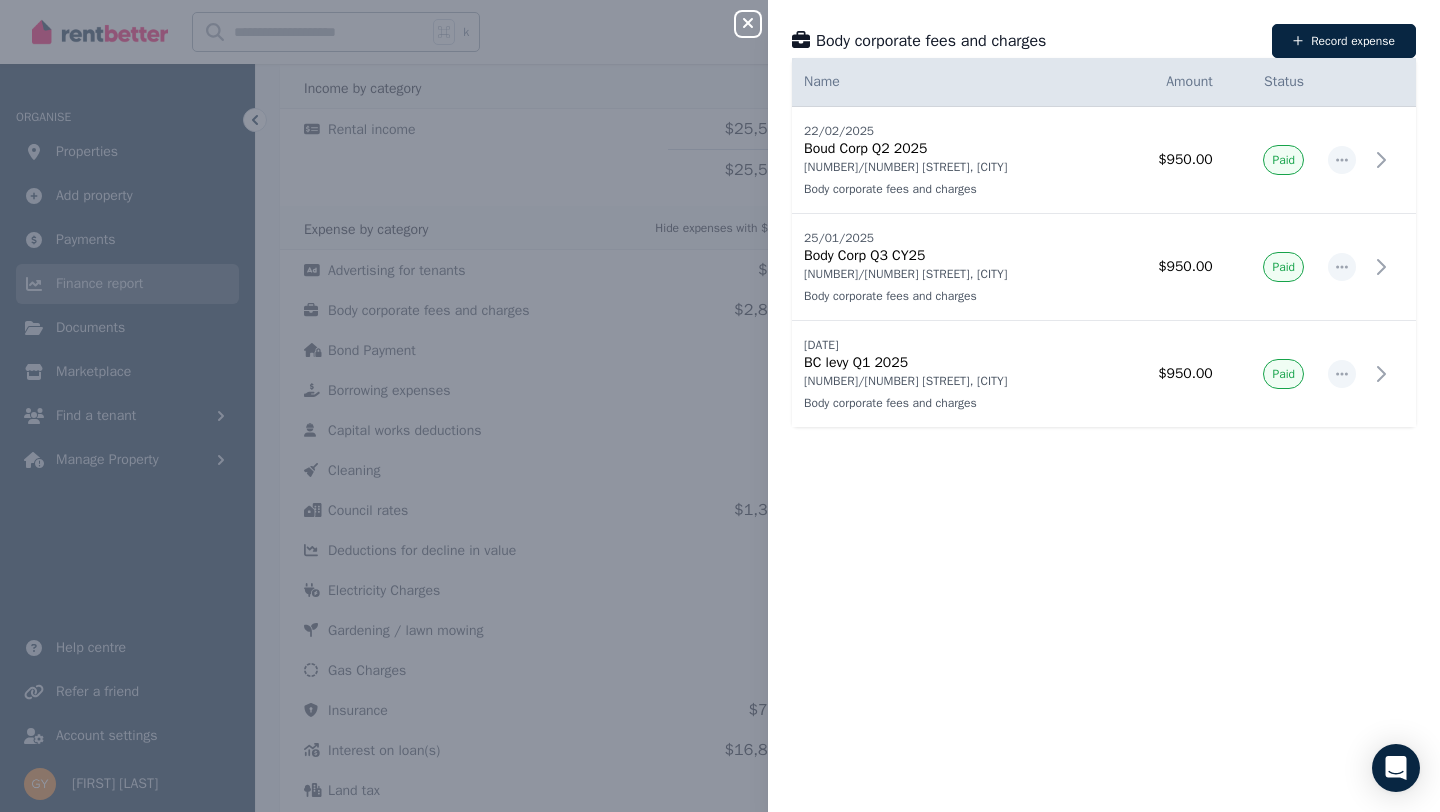type 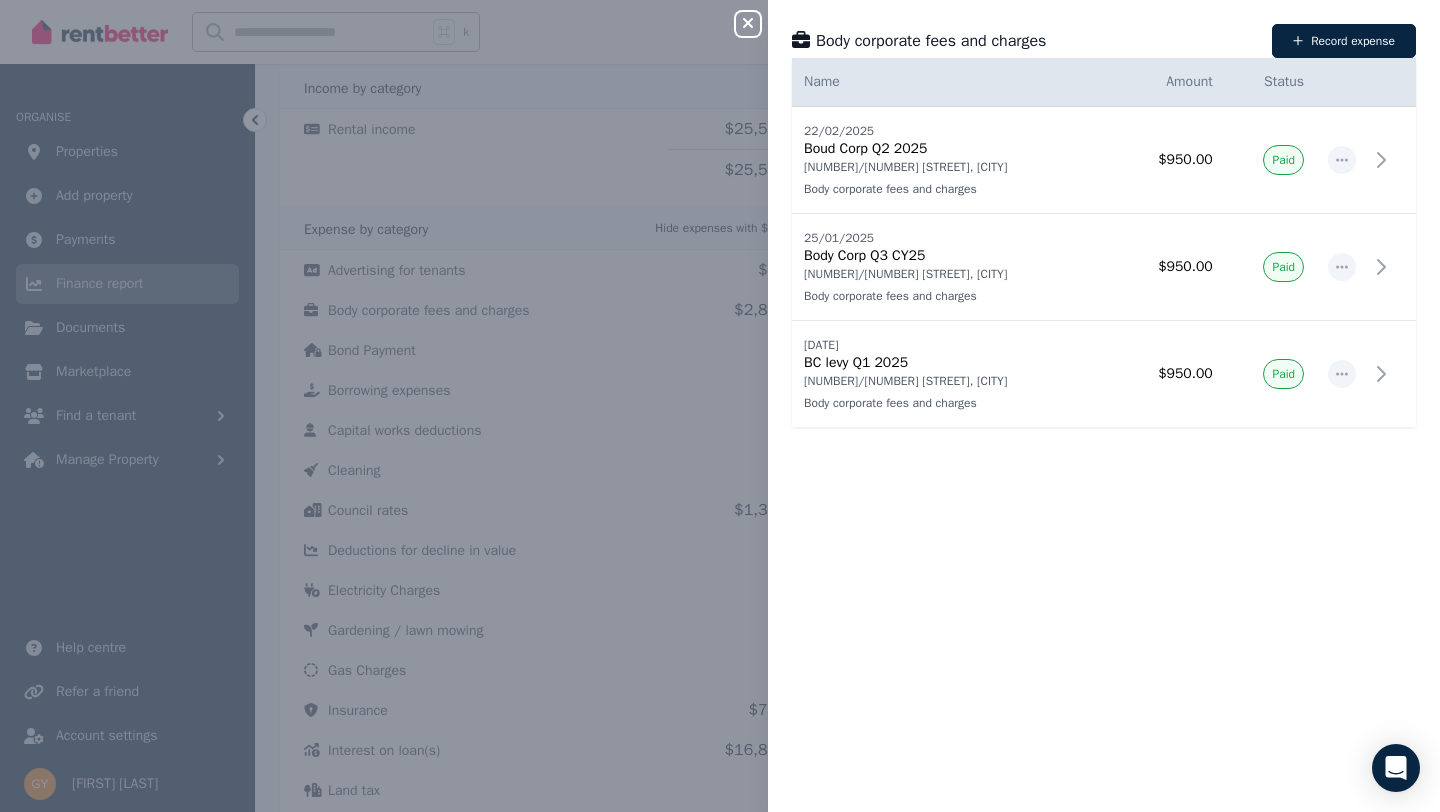 click 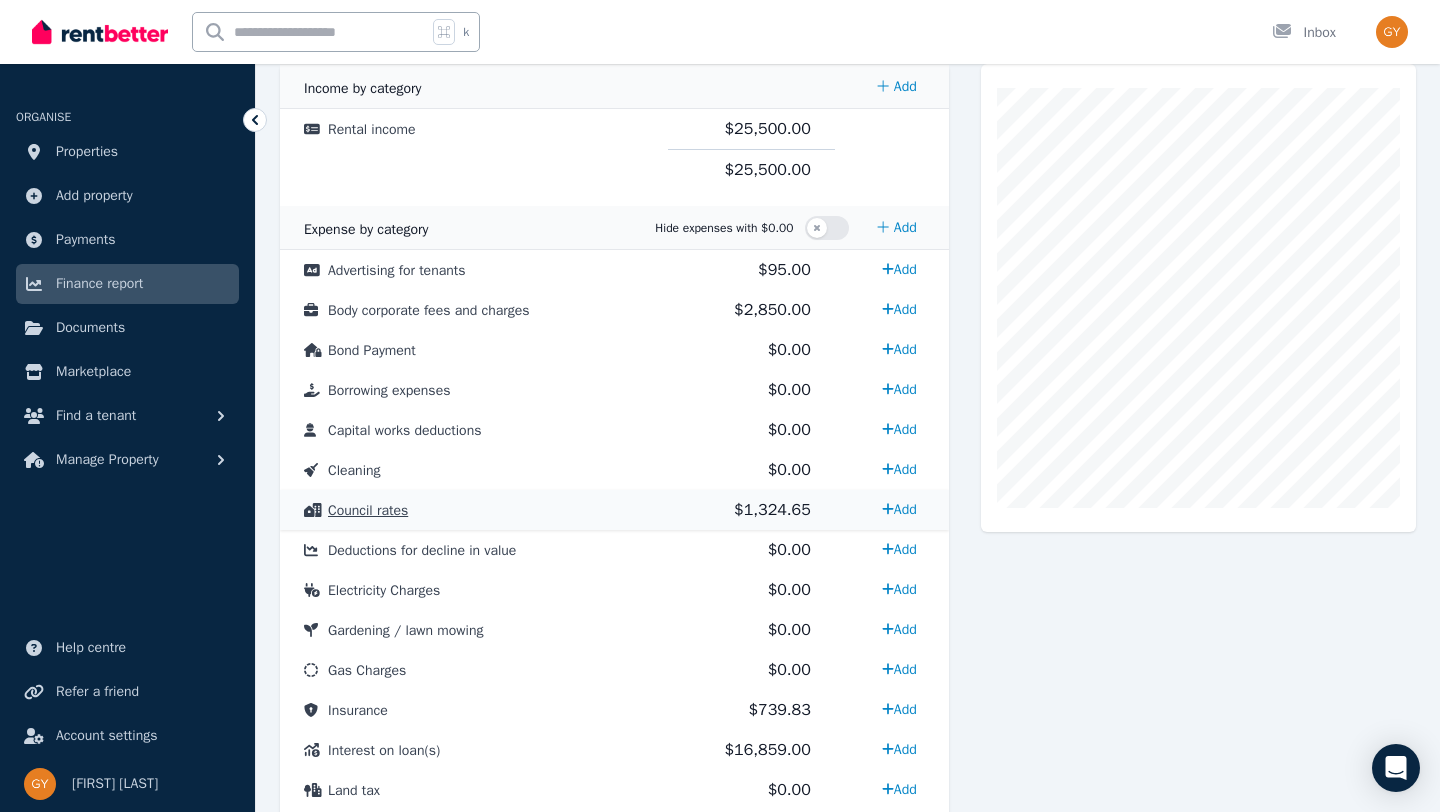click on "Council rates" at bounding box center [368, 510] 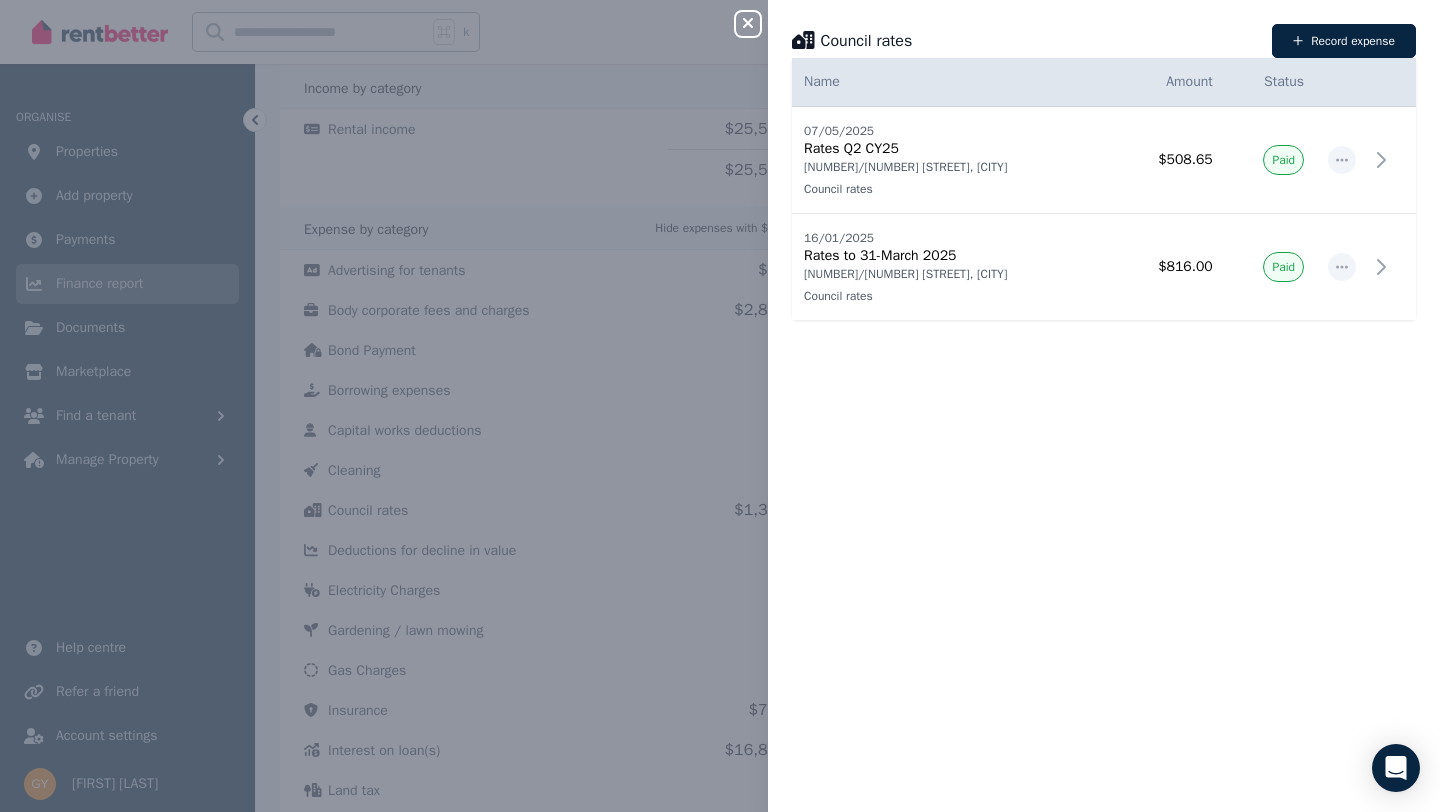 type 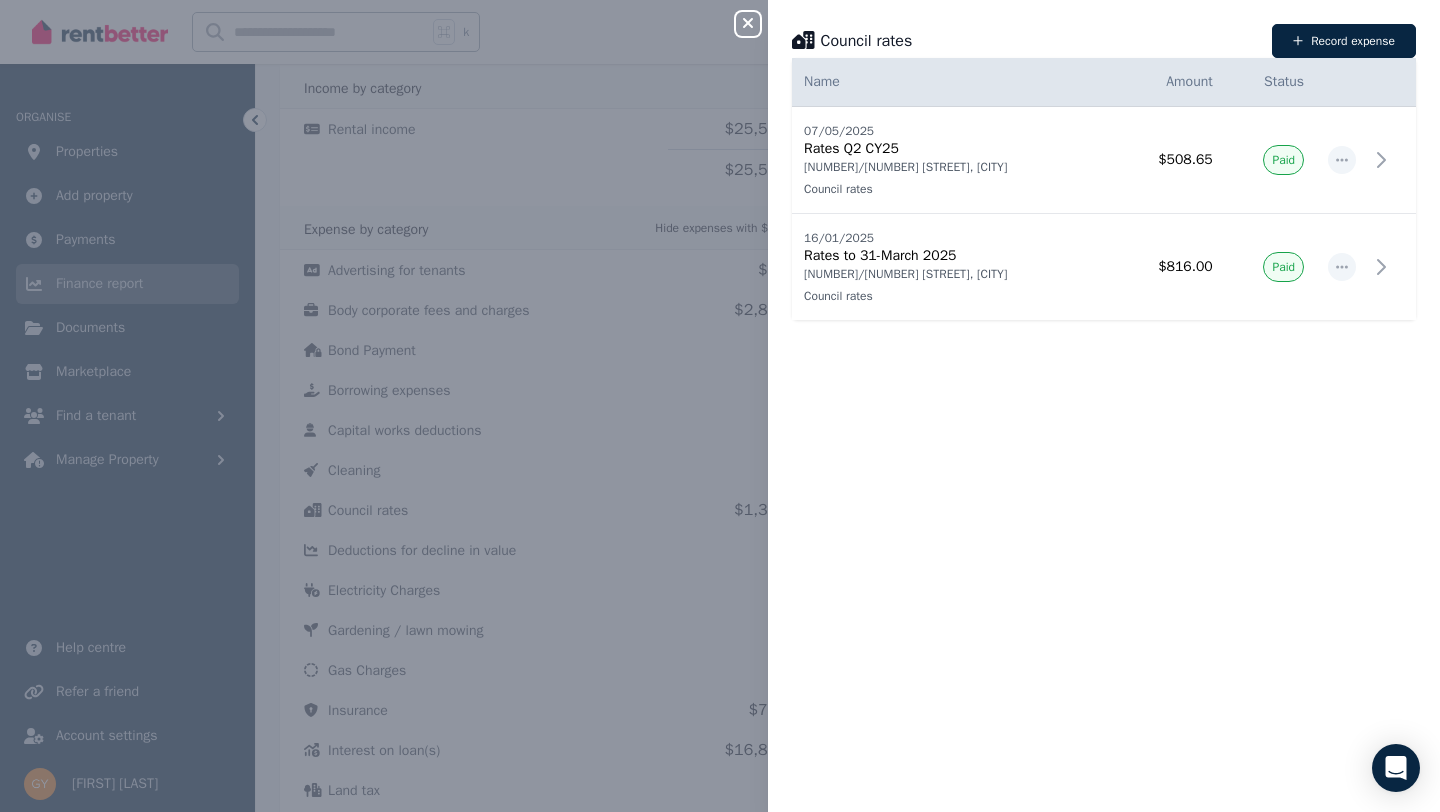 click 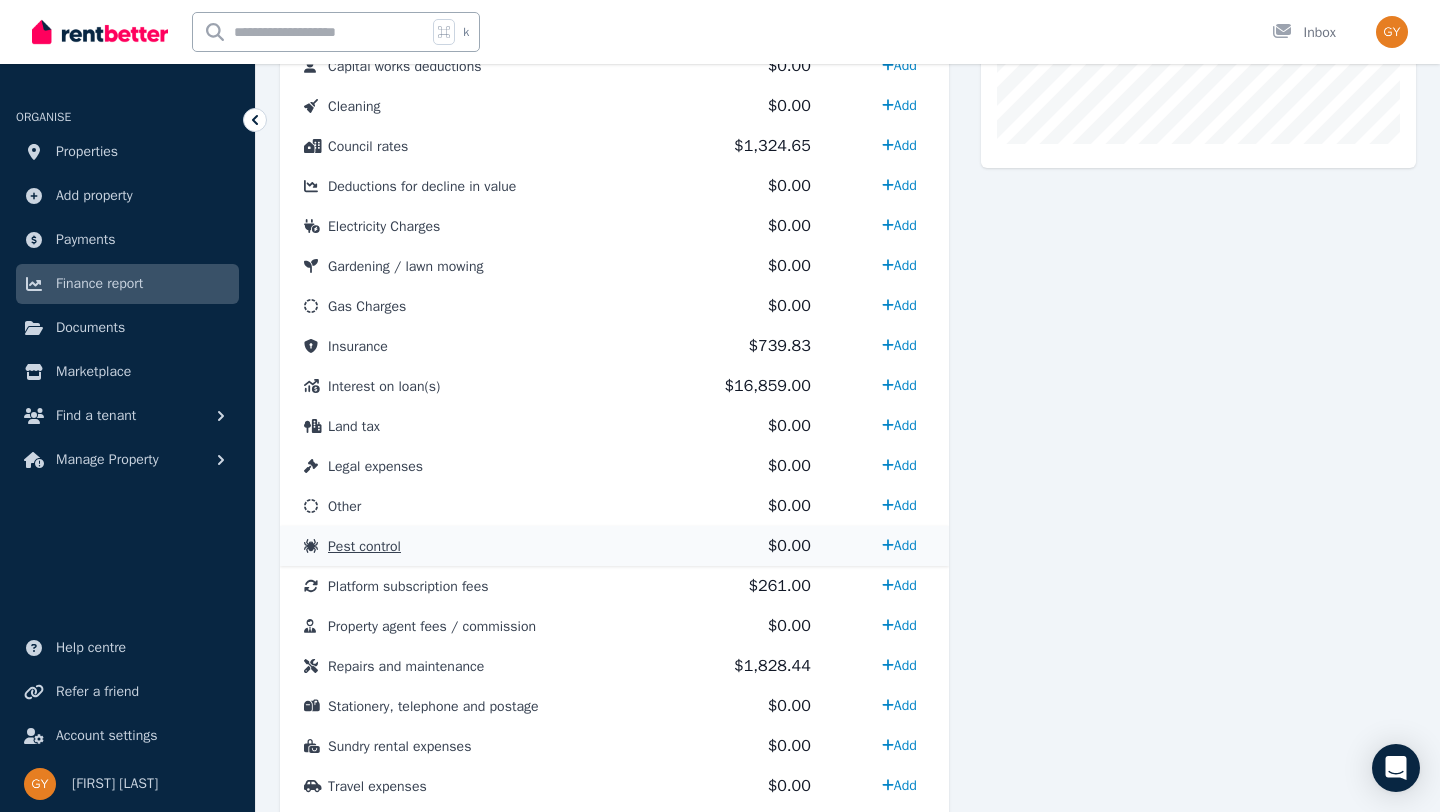 scroll, scrollTop: 808, scrollLeft: 0, axis: vertical 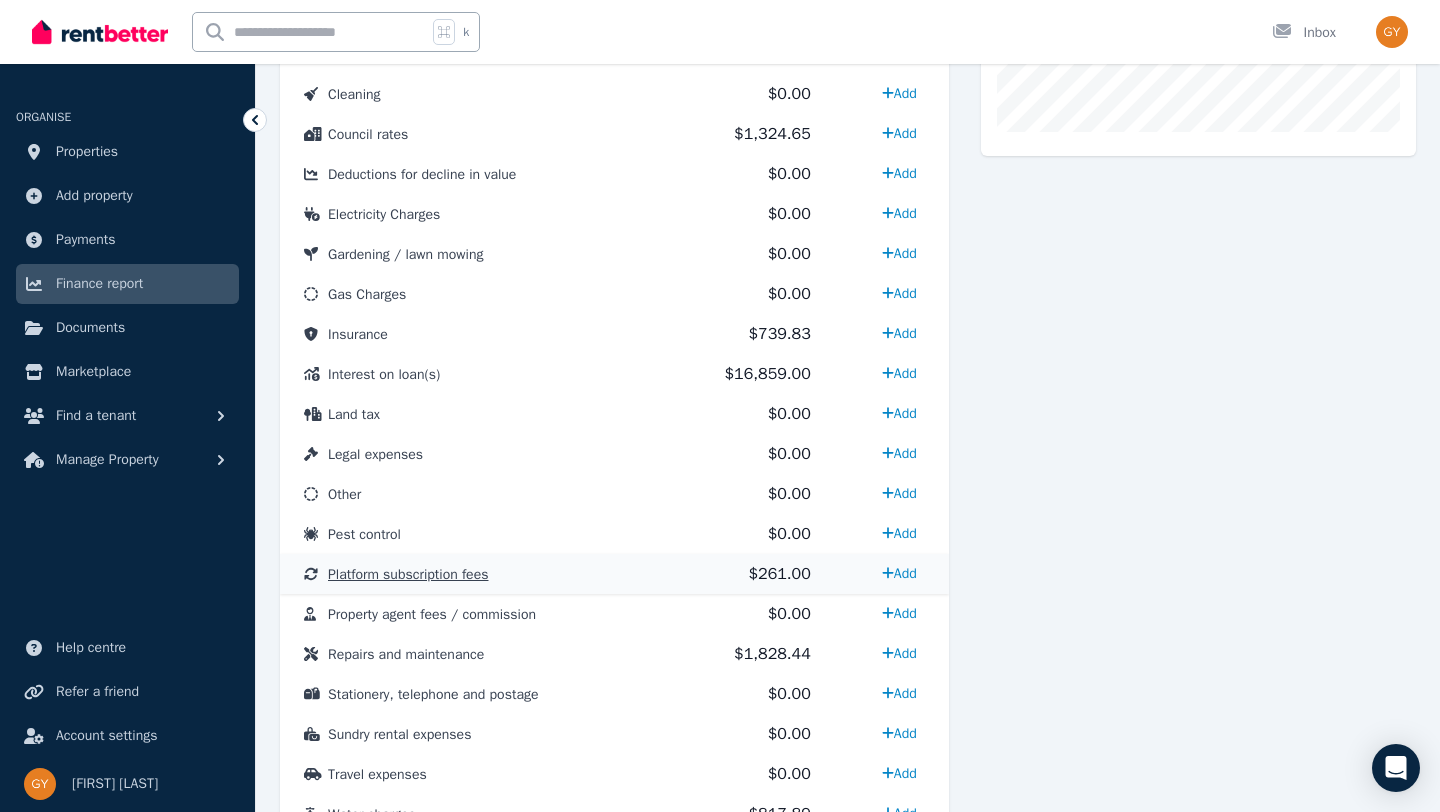 click on "Platform subscription fees" at bounding box center [408, 574] 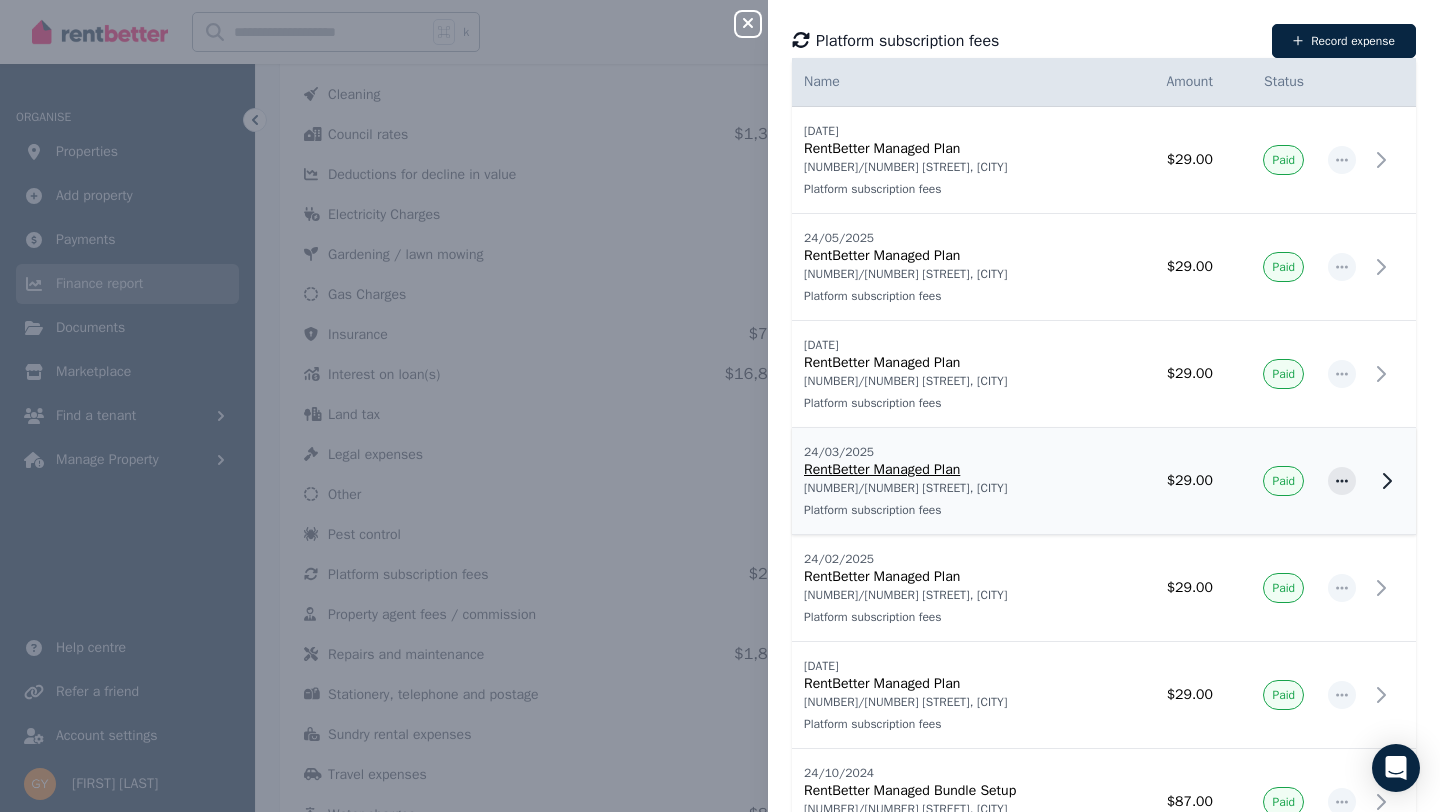type 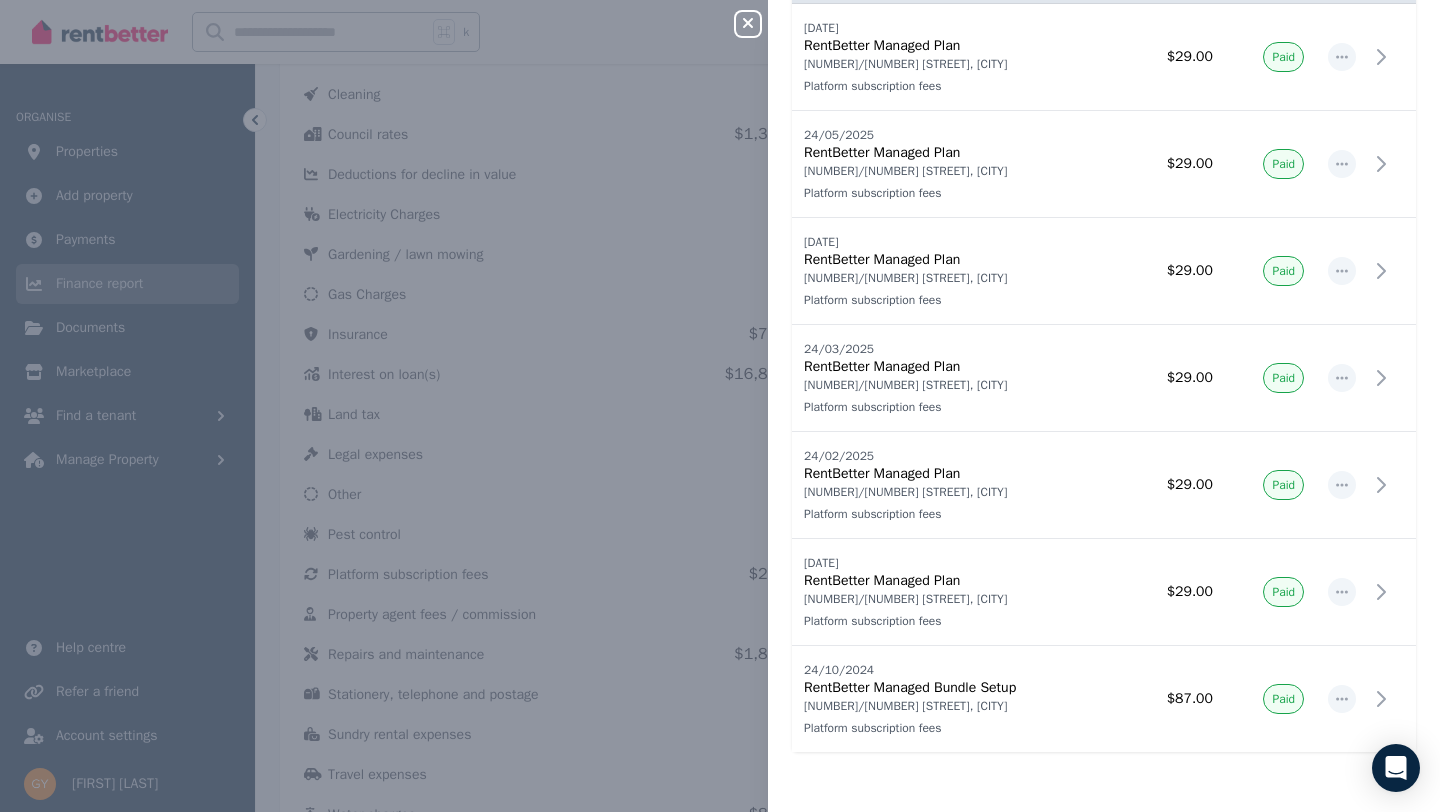 click 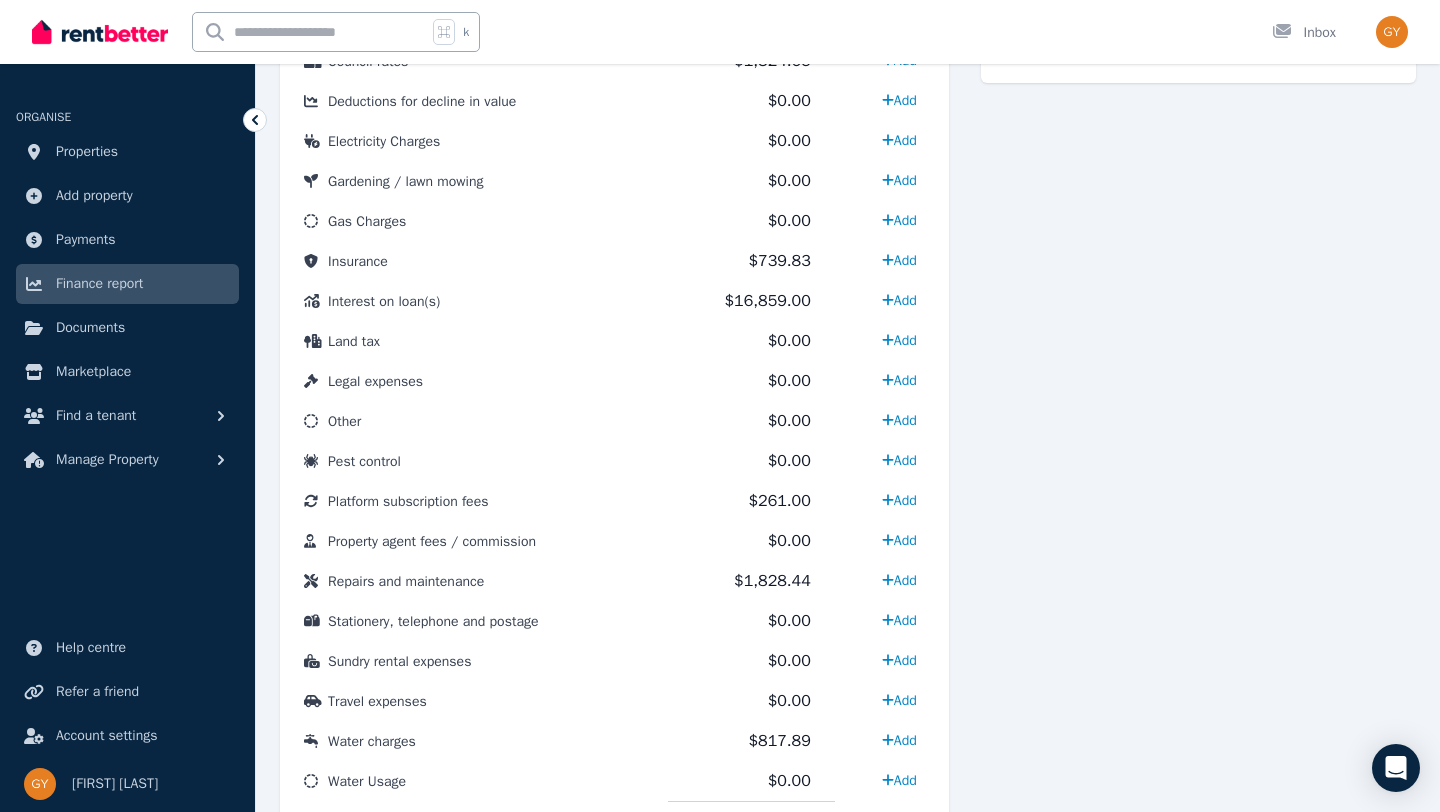 scroll, scrollTop: 979, scrollLeft: 0, axis: vertical 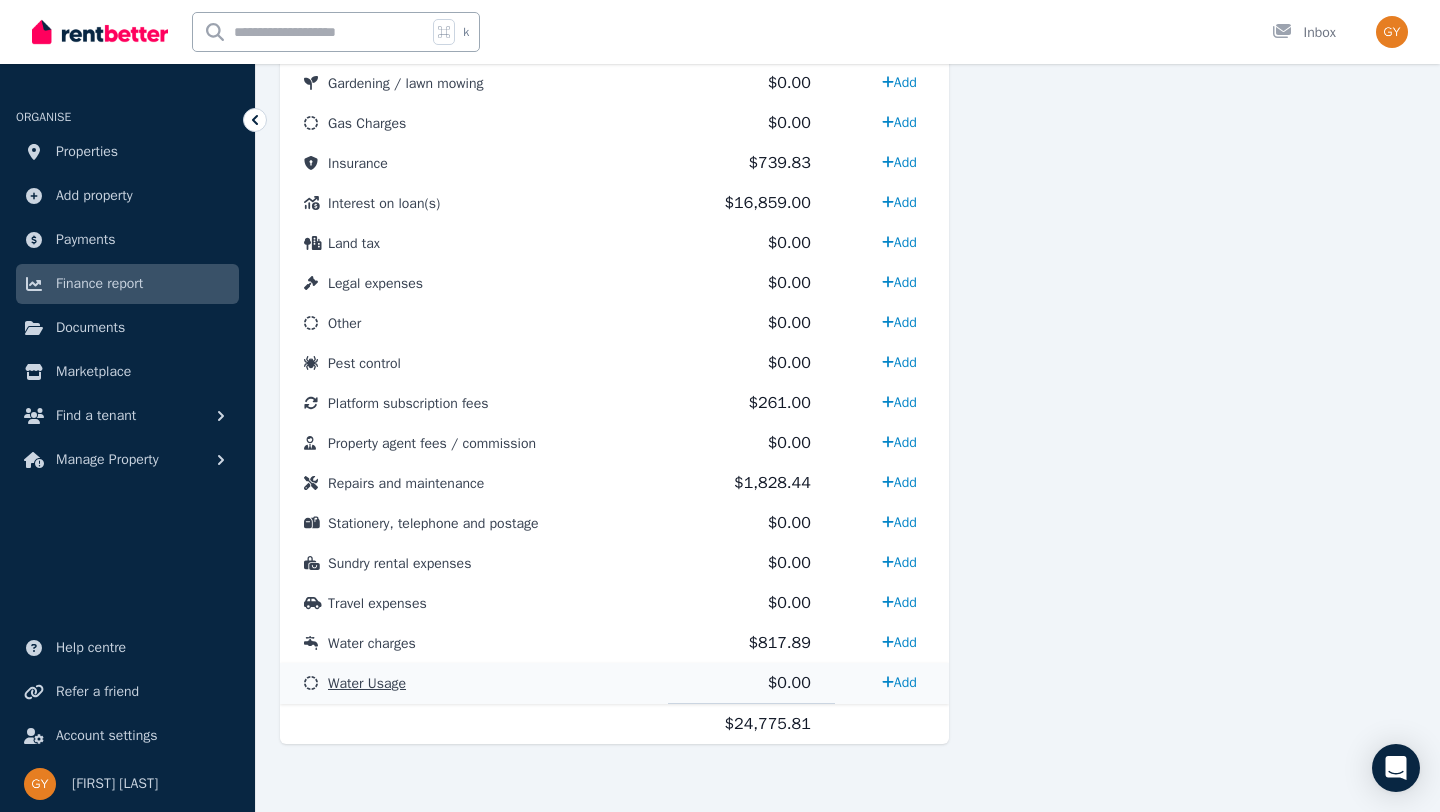 click on "Water Usage" at bounding box center [367, 683] 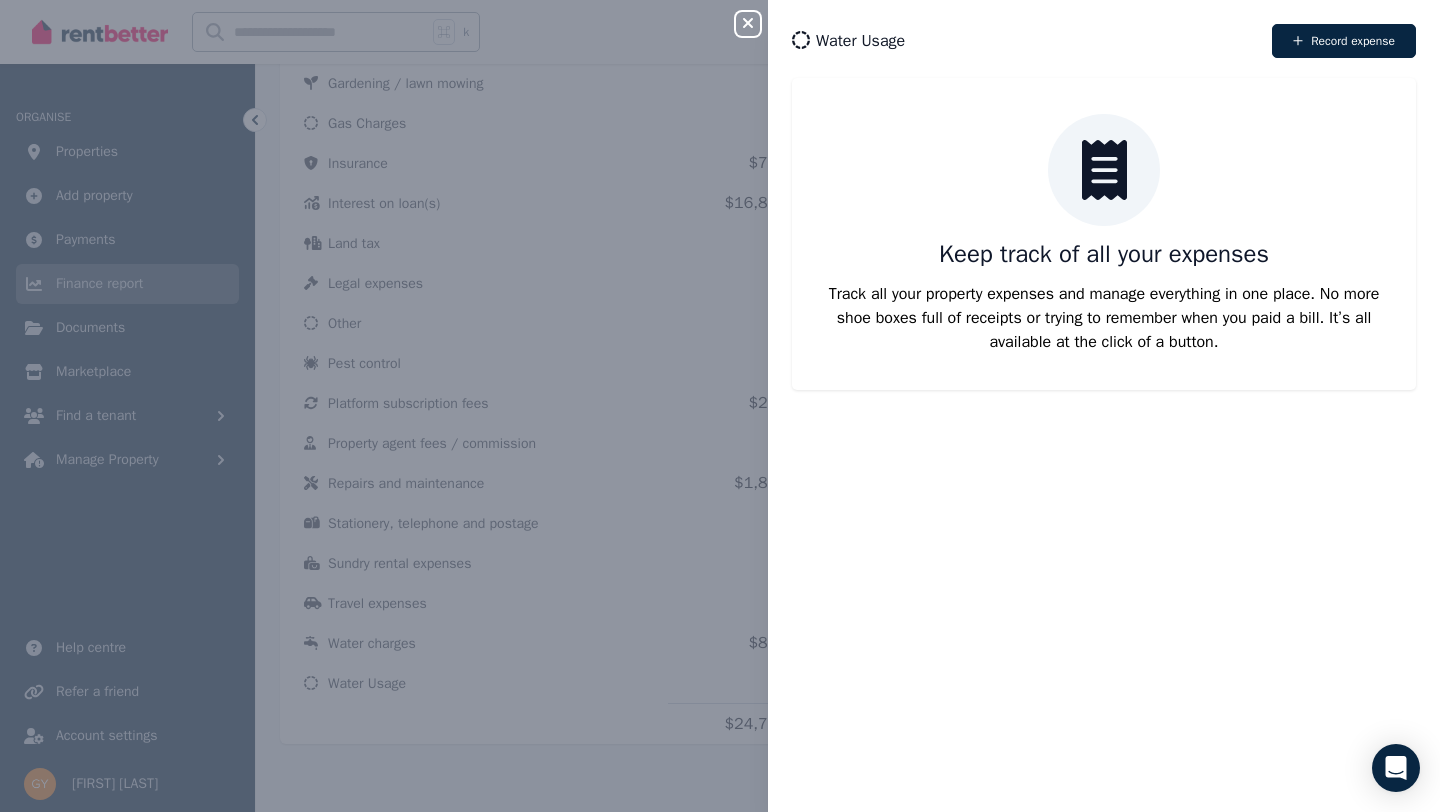 click on "Close panel" at bounding box center (748, 24) 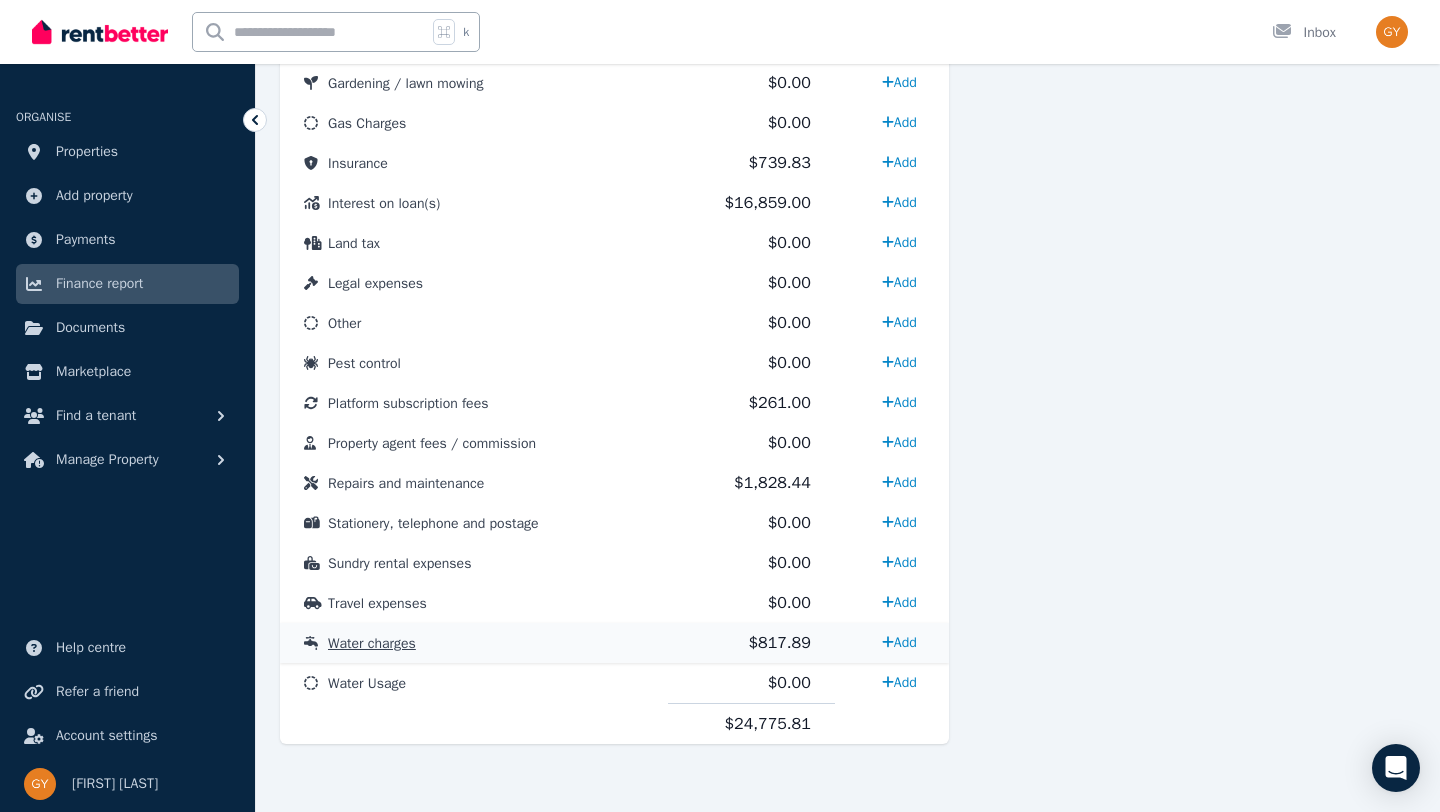 click on "Water charges" at bounding box center [372, 643] 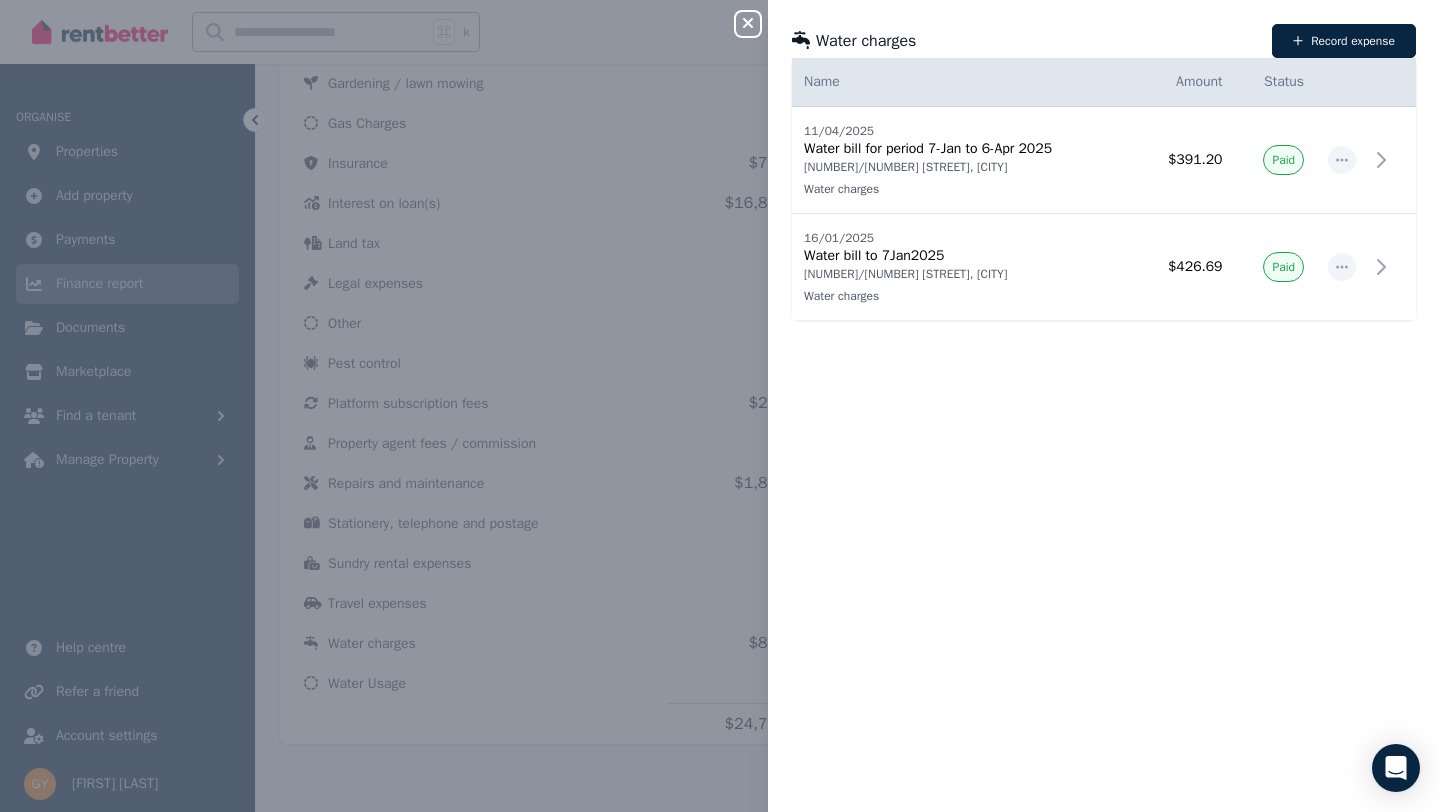type 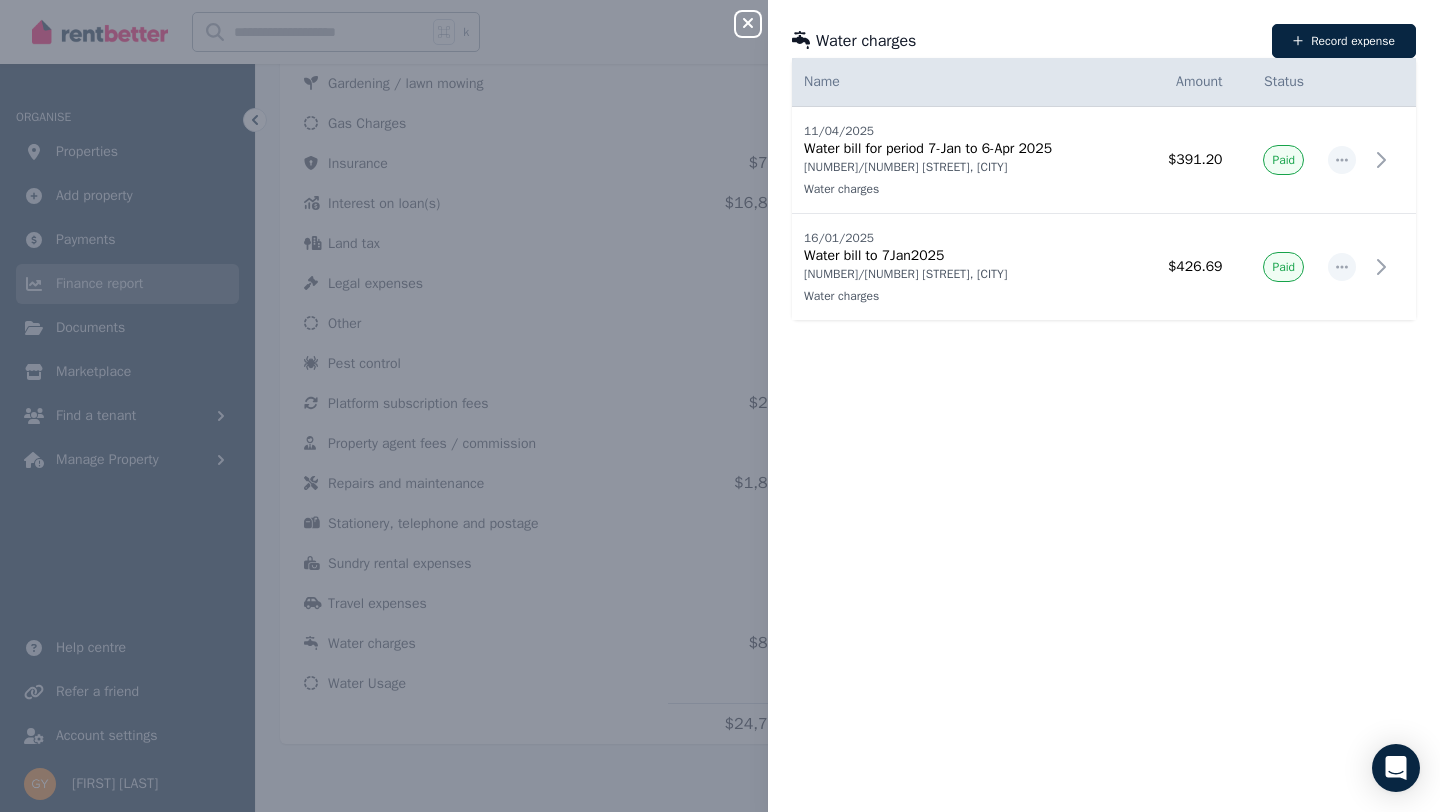 click 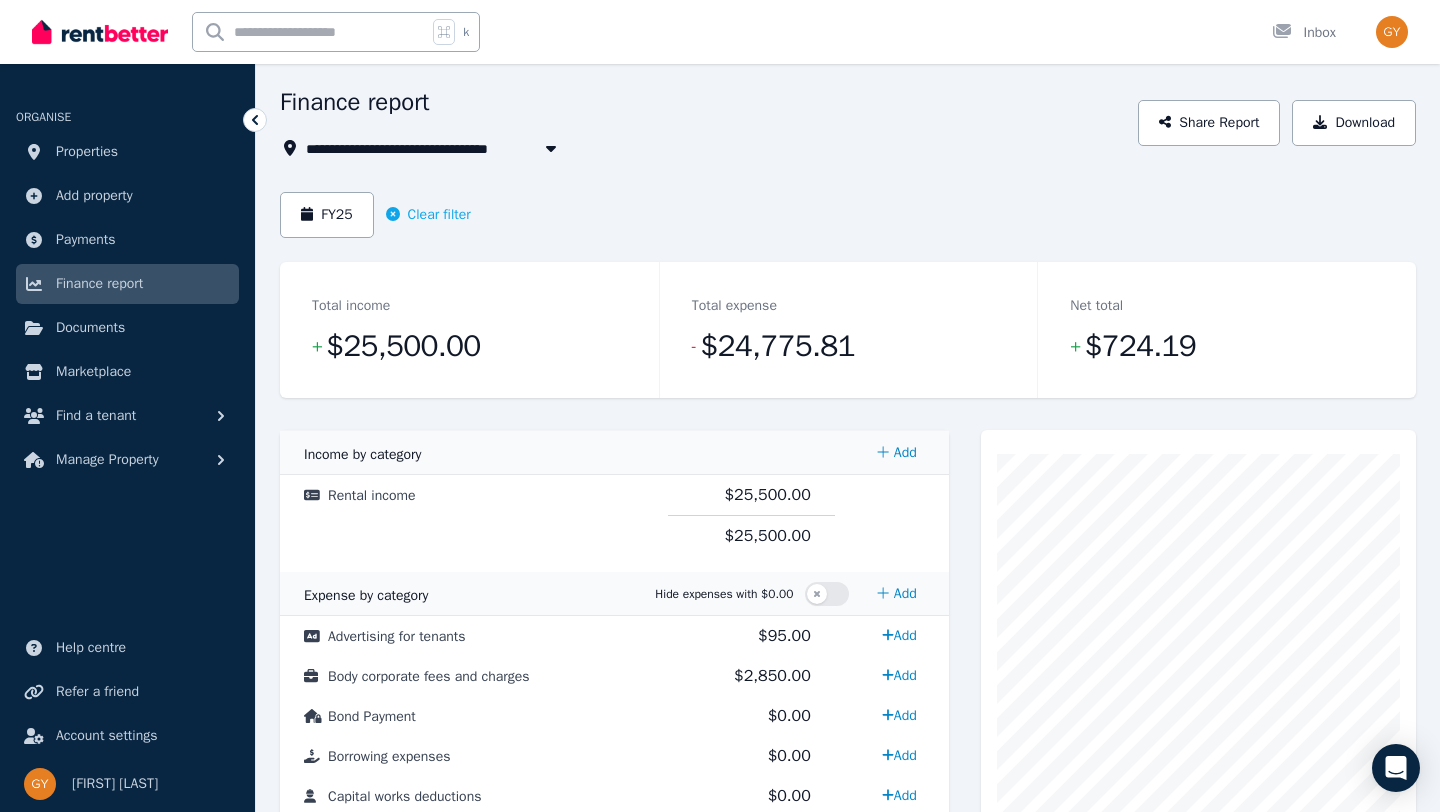 scroll, scrollTop: 63, scrollLeft: 0, axis: vertical 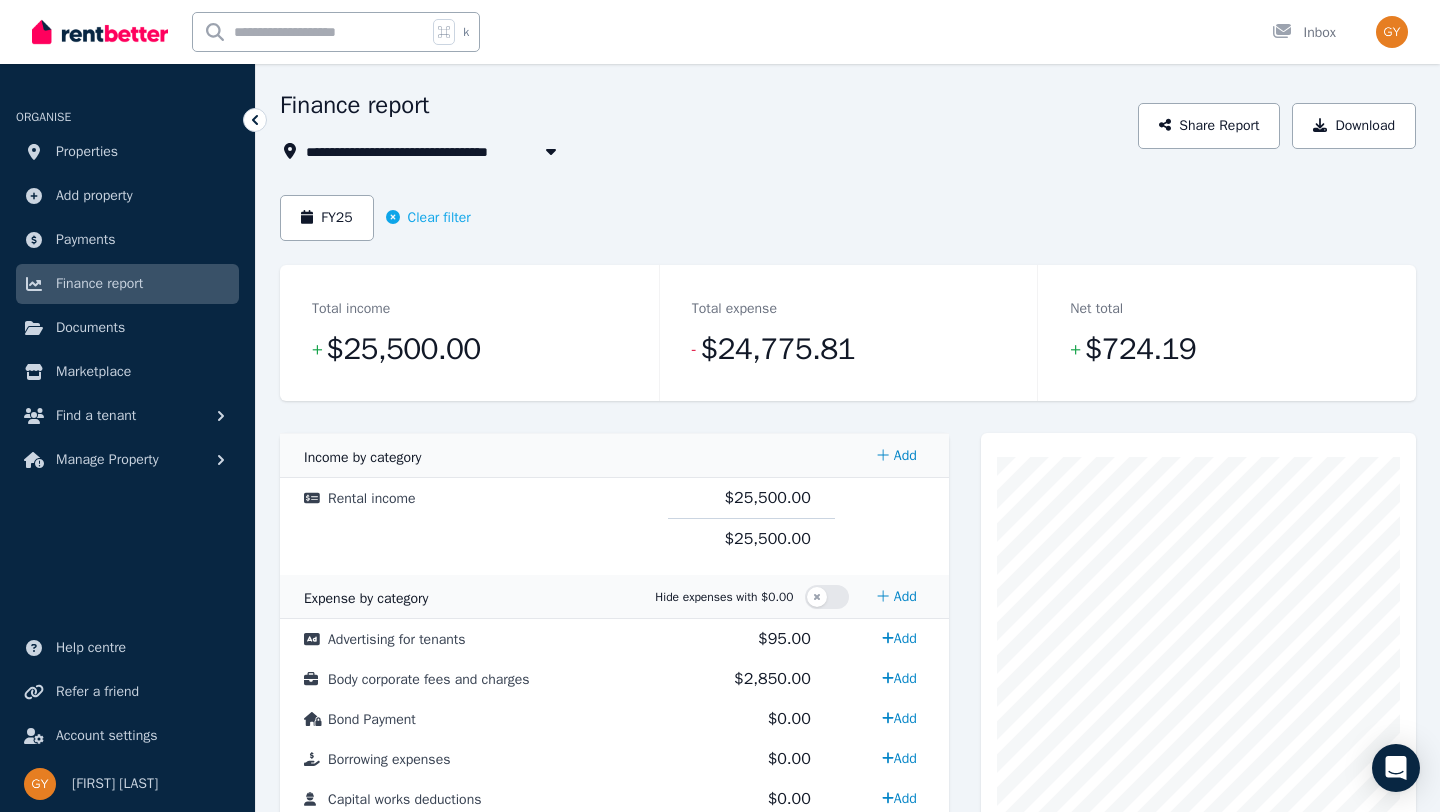 click 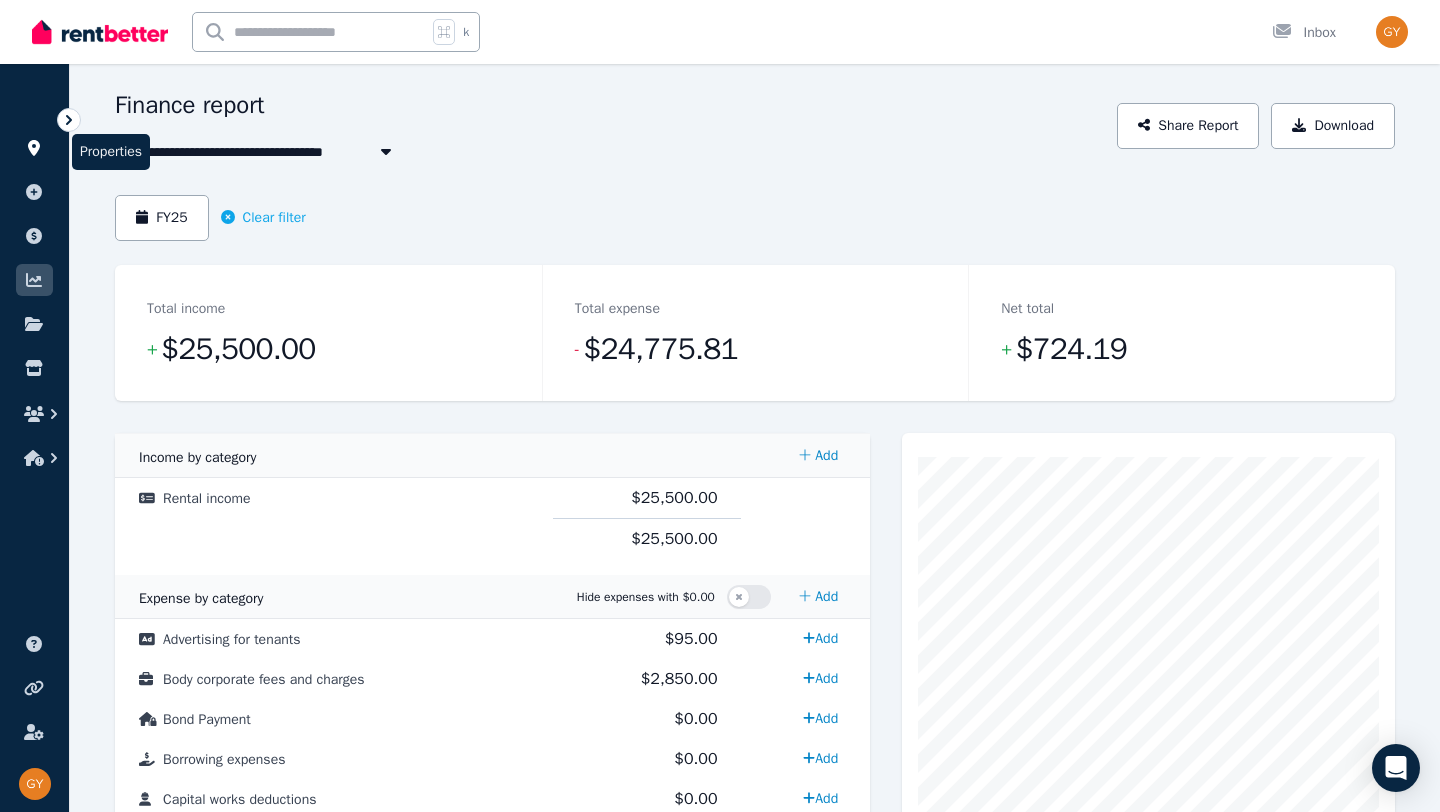 click 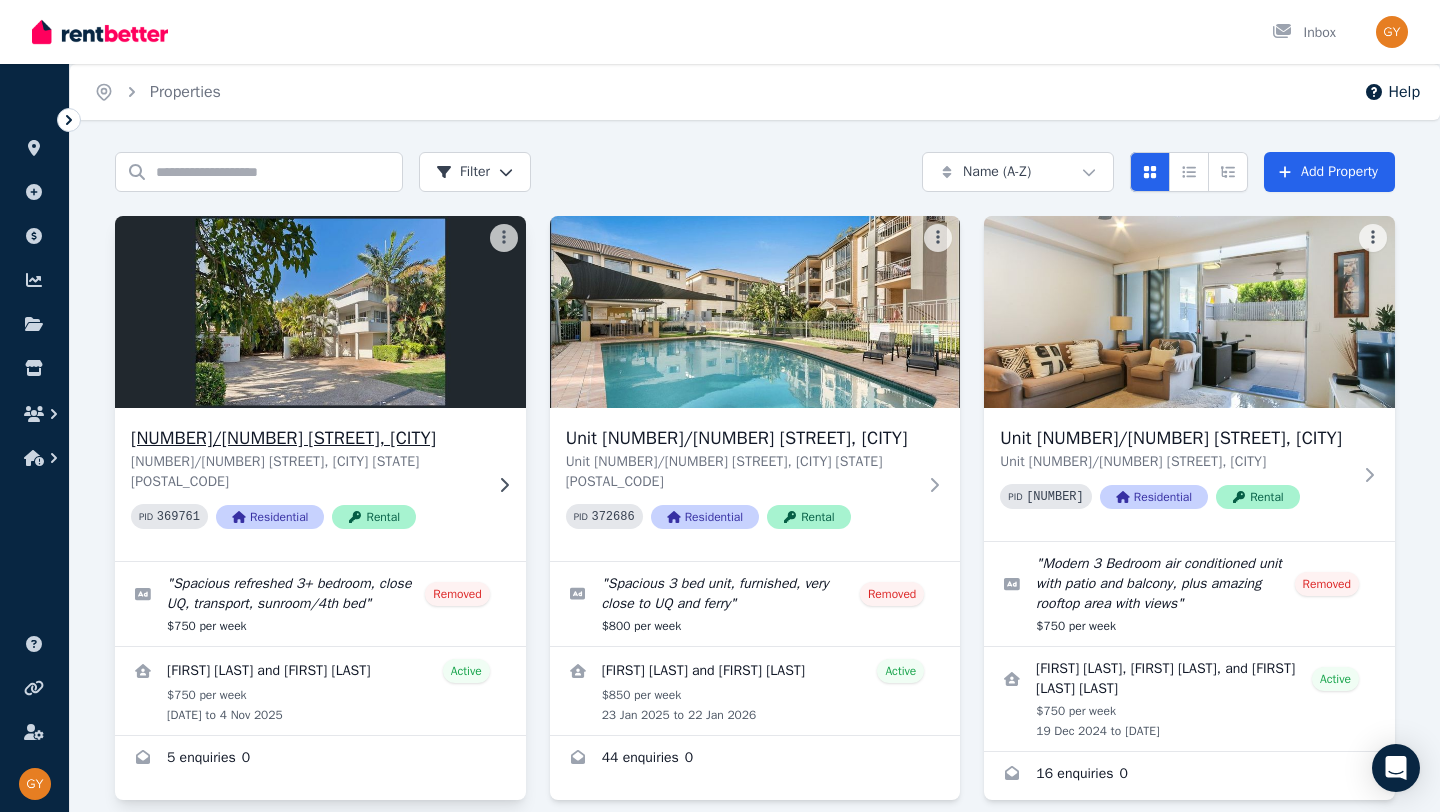 click on "[NUMBER]/[NUMBER] [STREET], [CITY]" at bounding box center [306, 438] 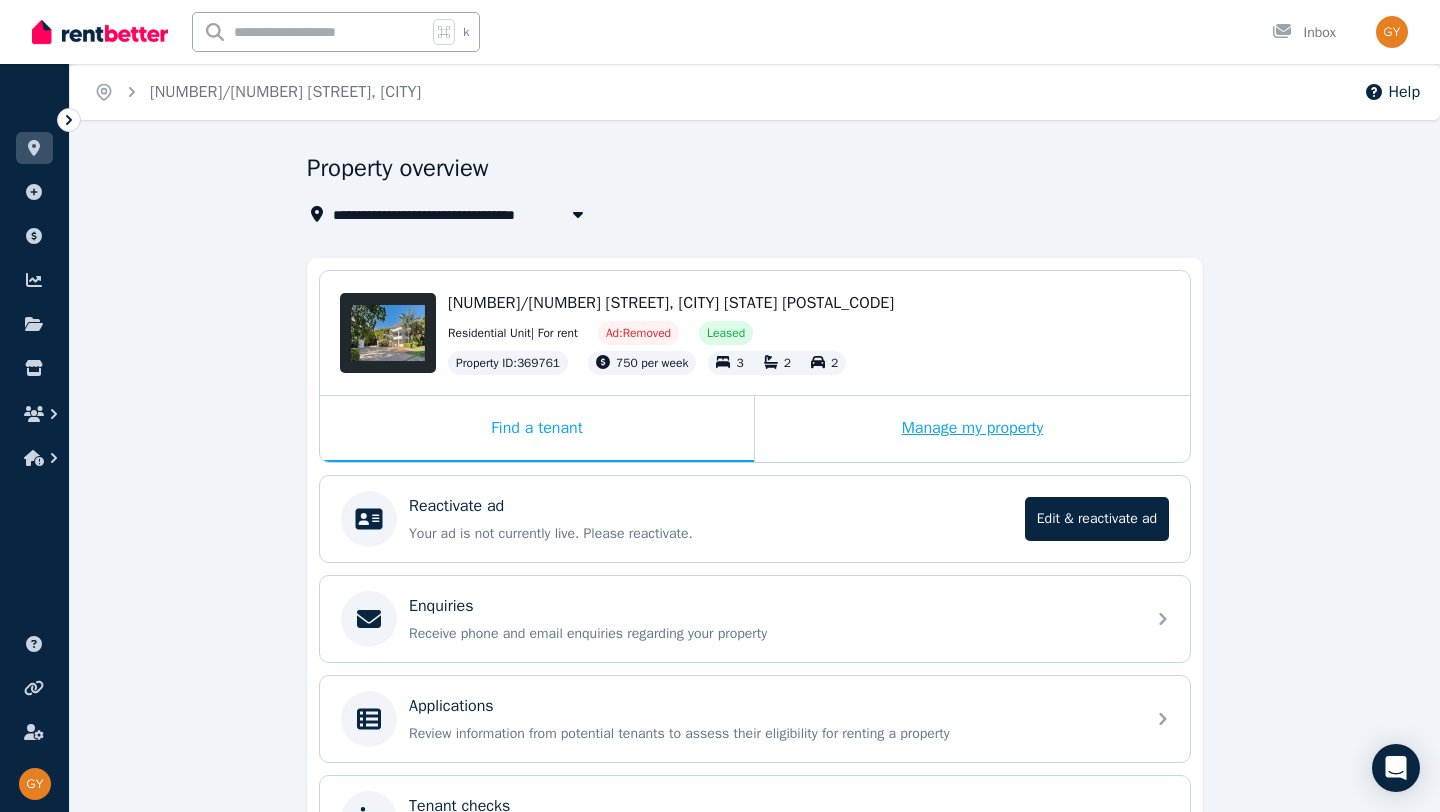 click on "Manage my property" at bounding box center [972, 429] 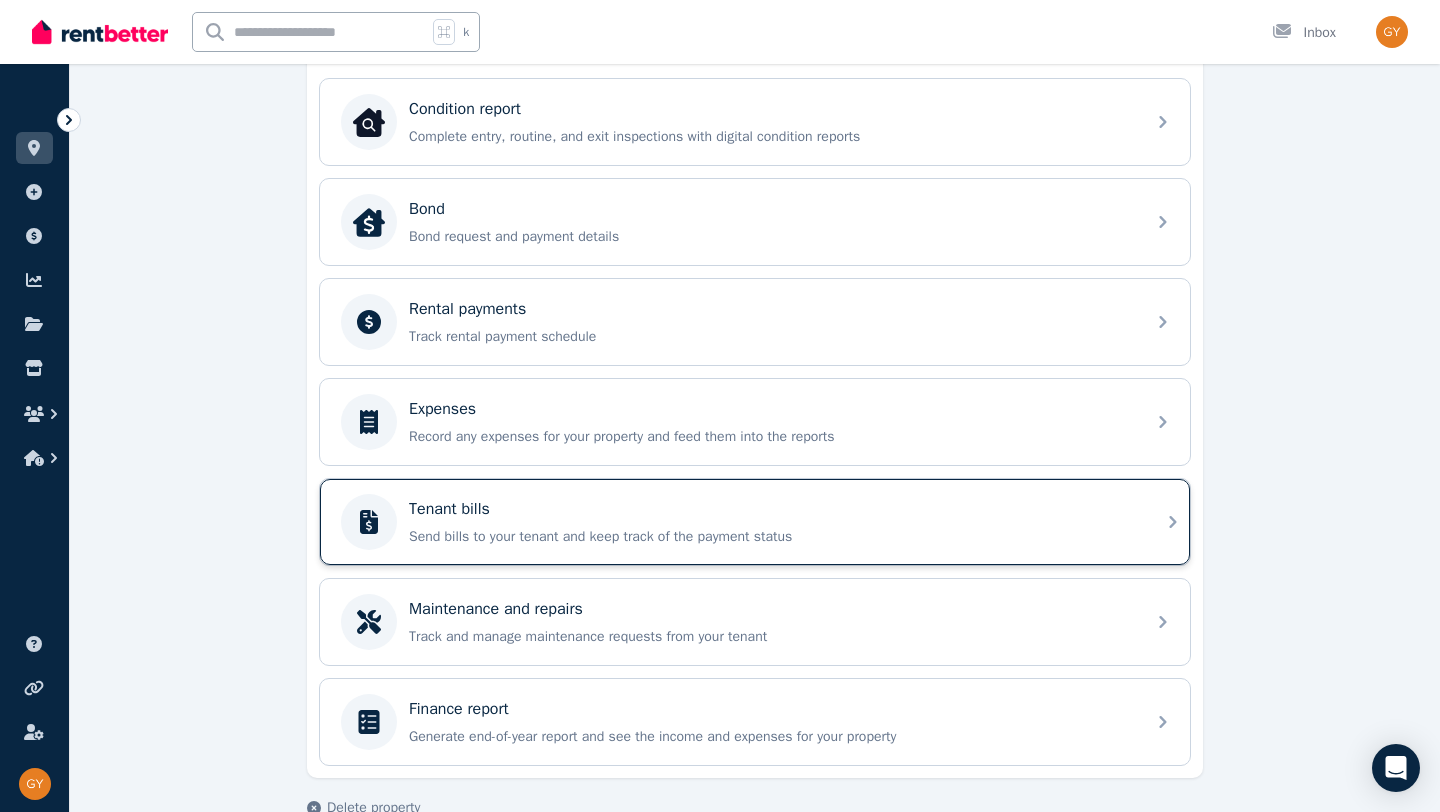 scroll, scrollTop: 692, scrollLeft: 0, axis: vertical 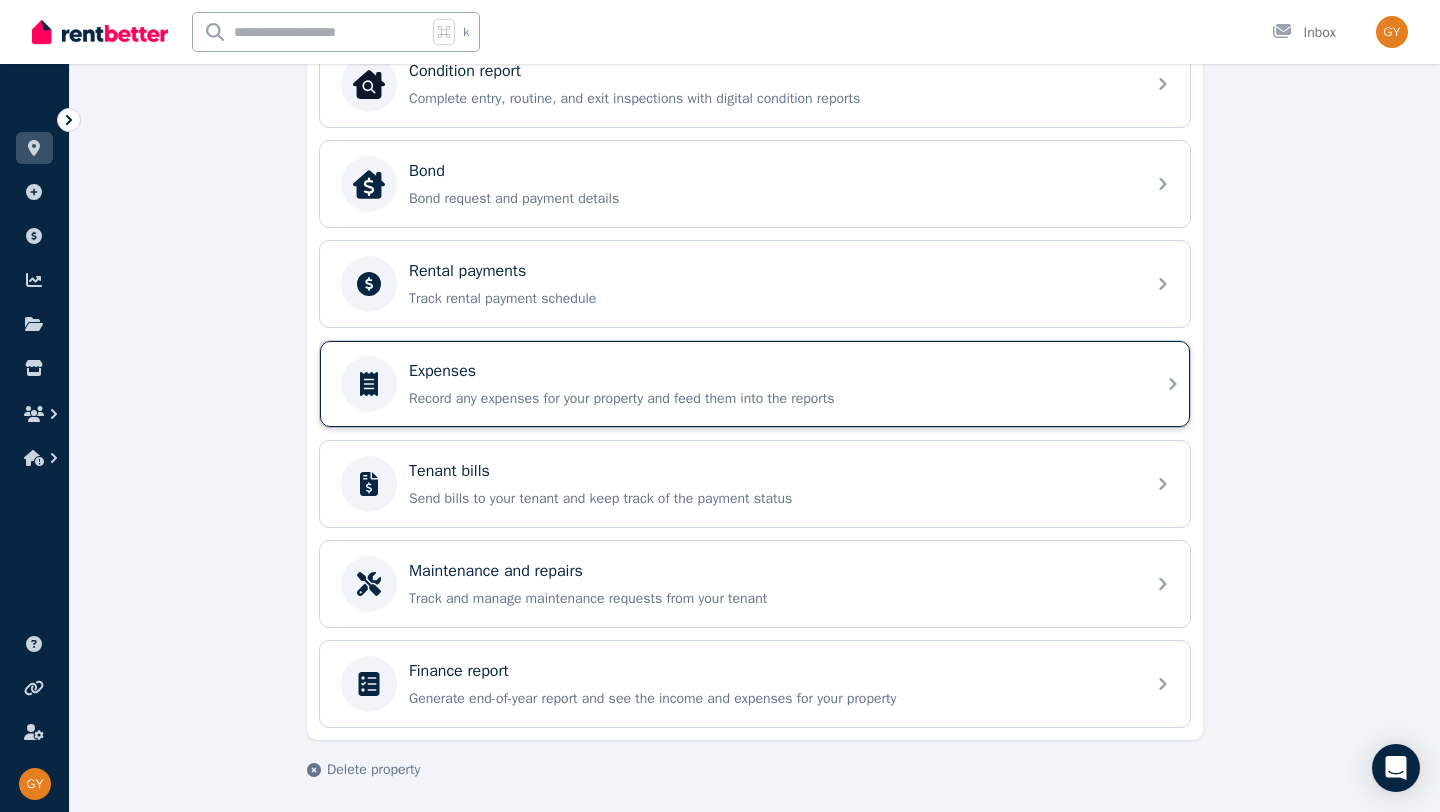 click on "Expenses" at bounding box center [442, 371] 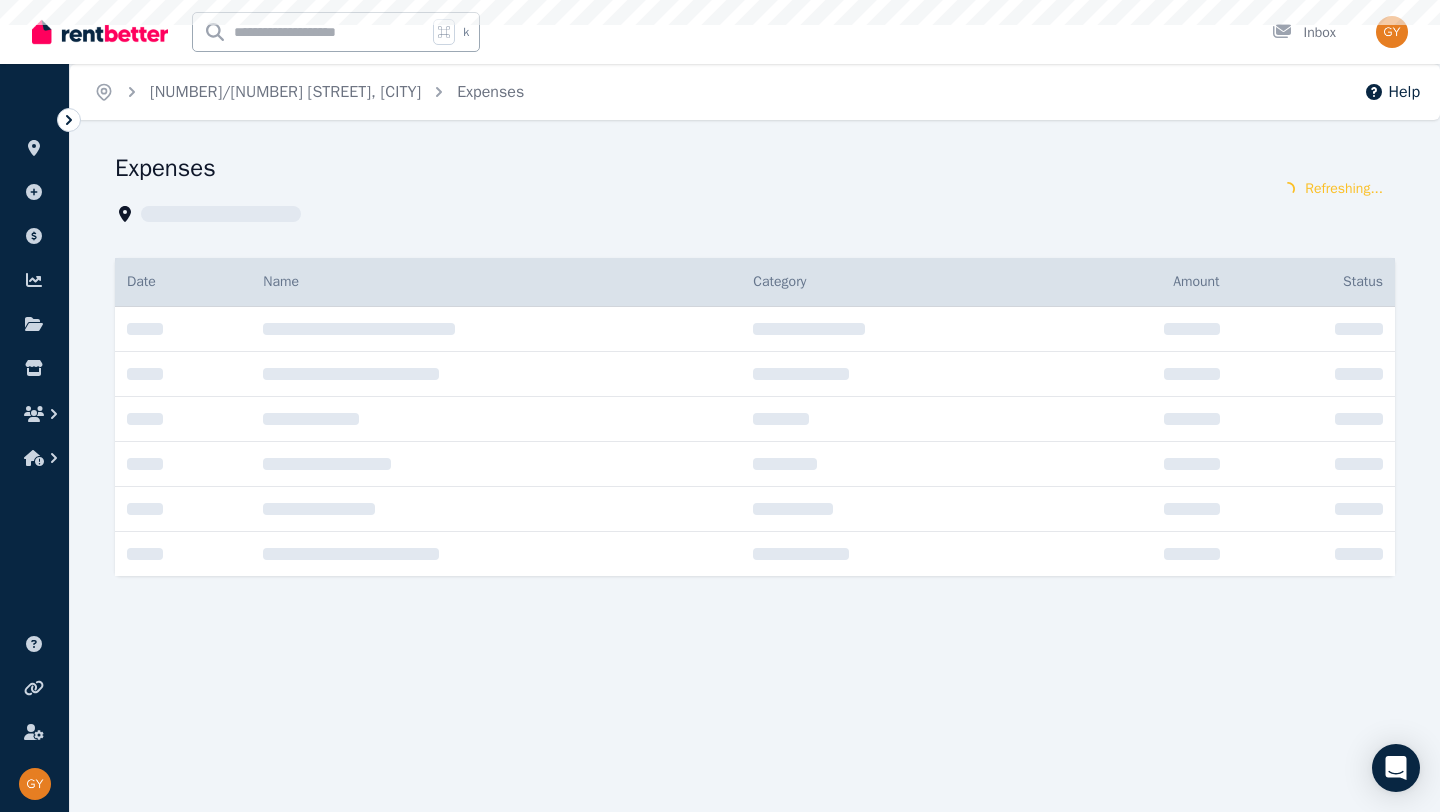 scroll, scrollTop: 0, scrollLeft: 0, axis: both 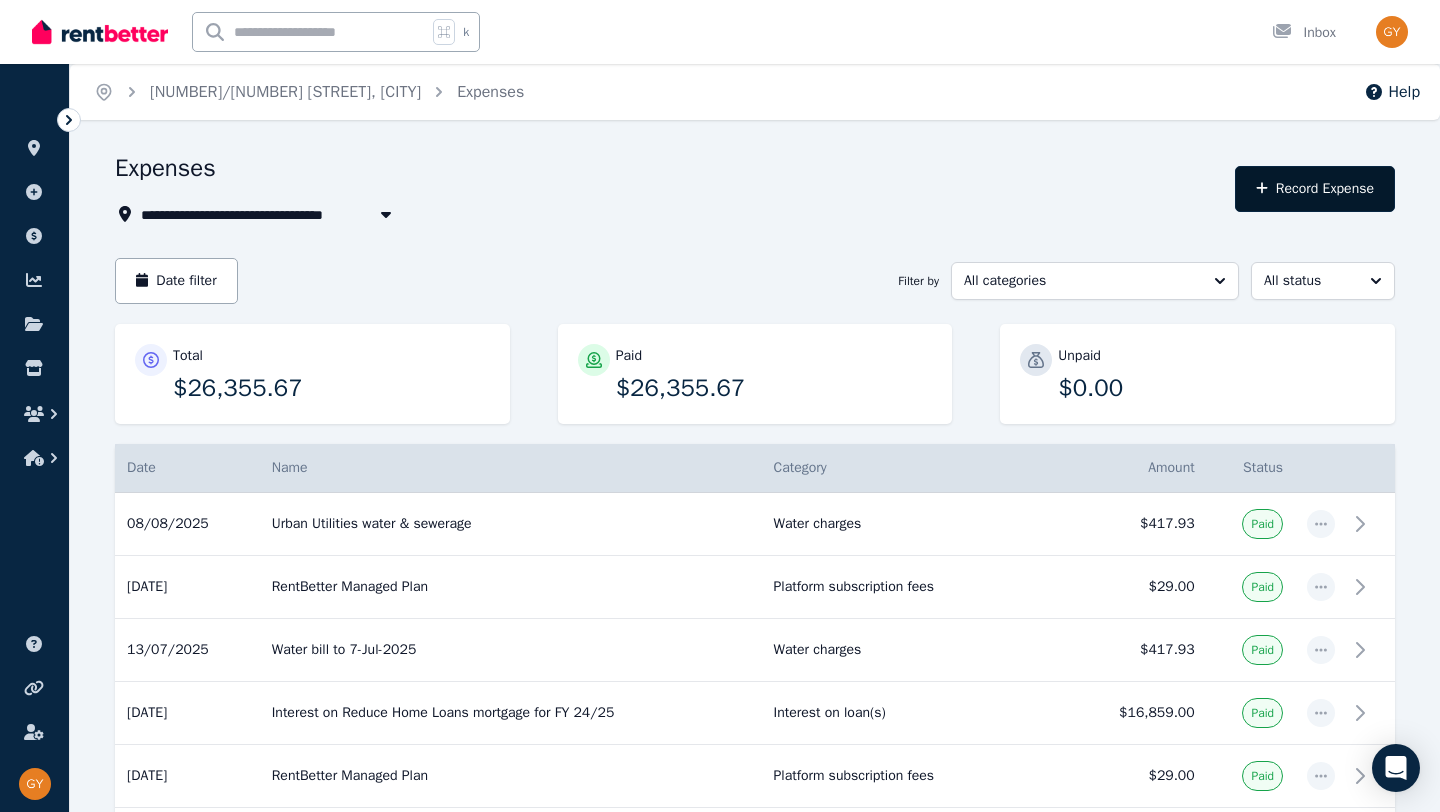 click on "Record Expense" at bounding box center [1315, 189] 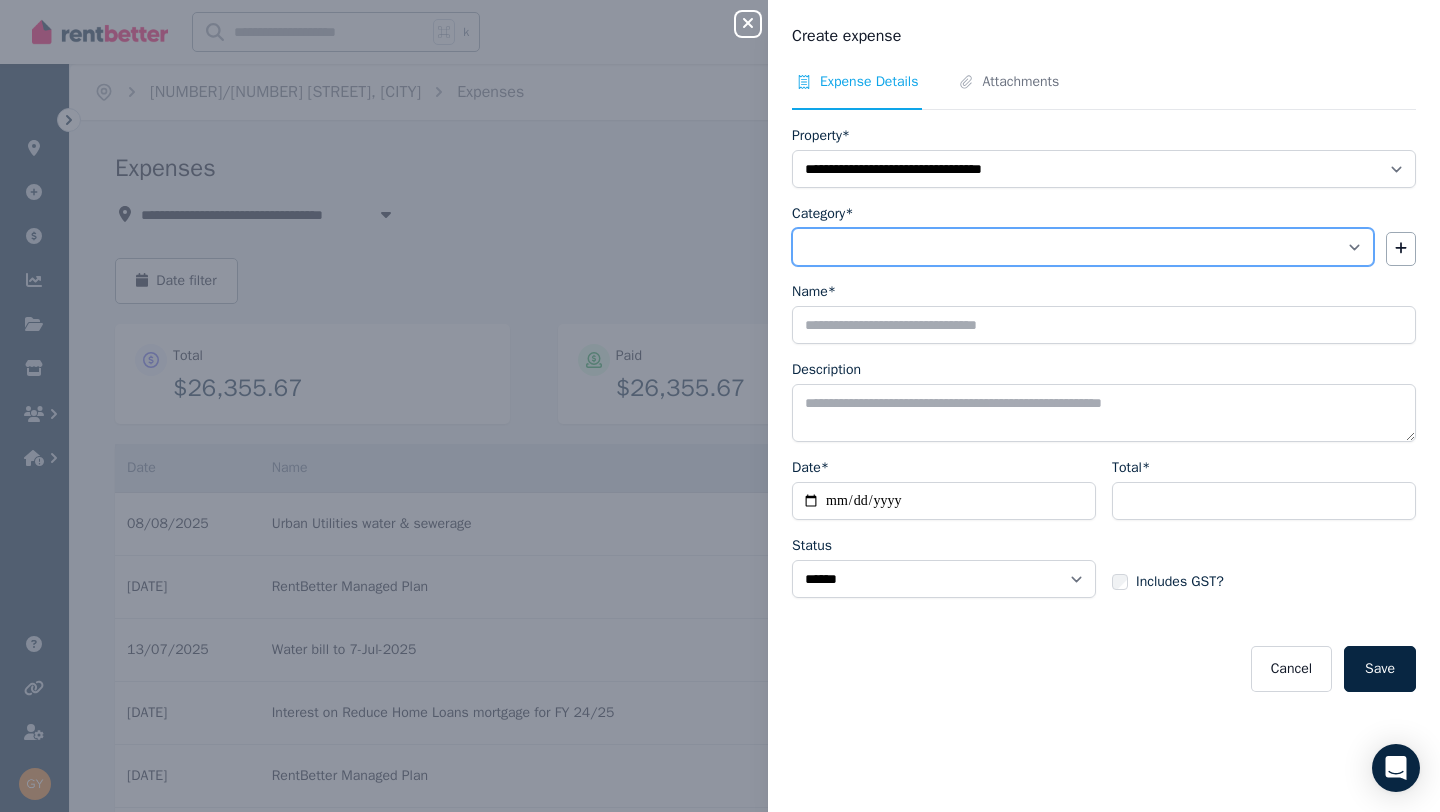 click on "**********" at bounding box center [1083, 247] 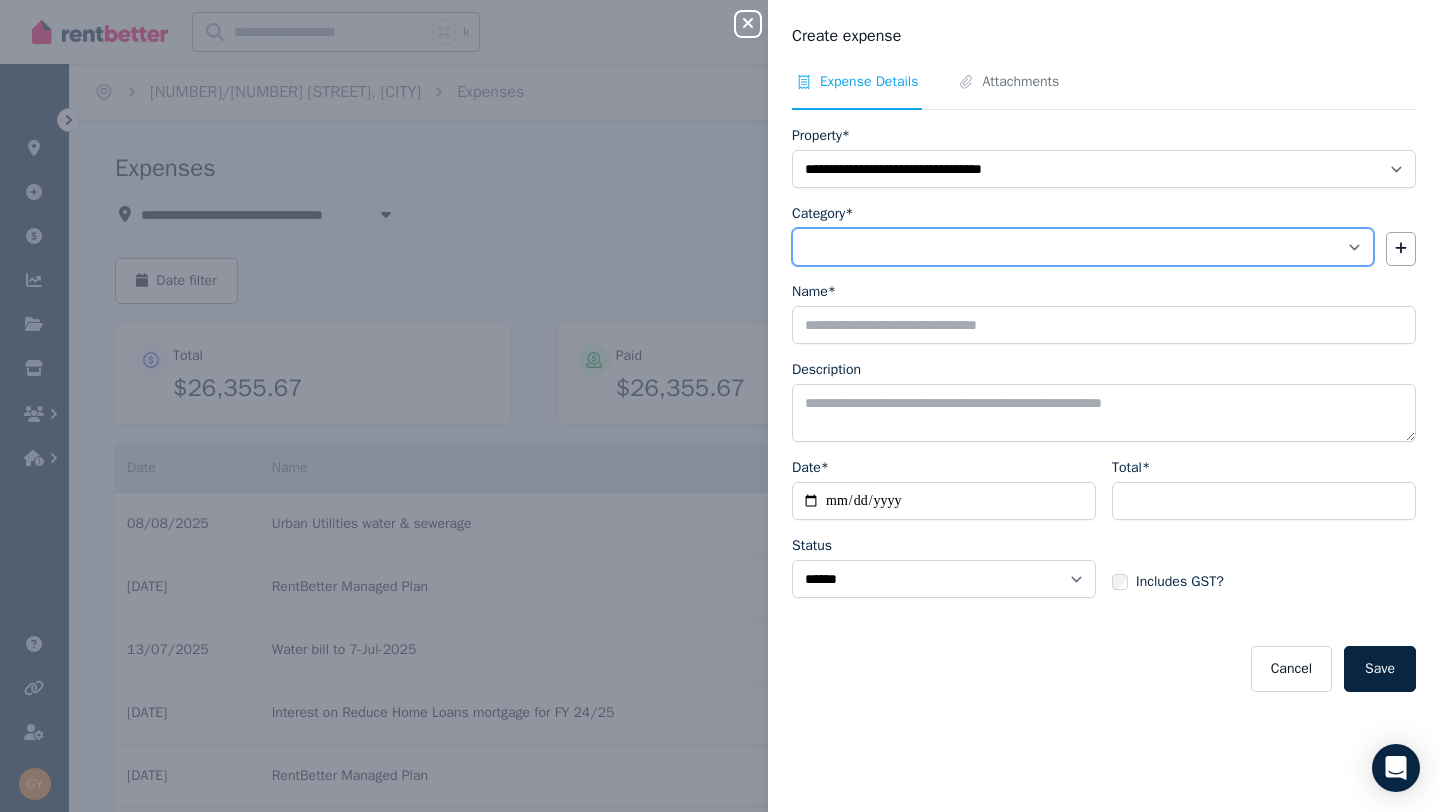 select on "**********" 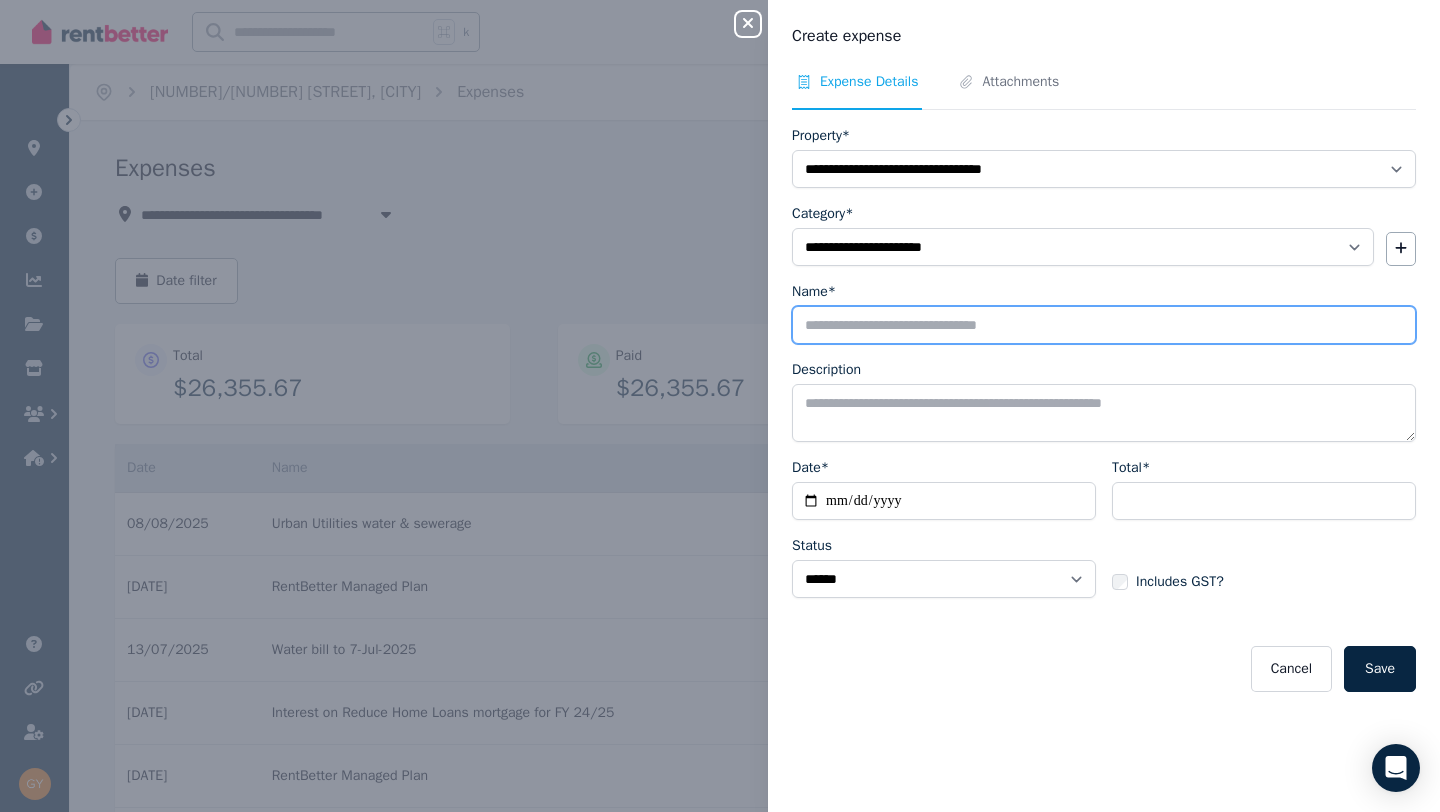 click on "Name*" at bounding box center [1104, 325] 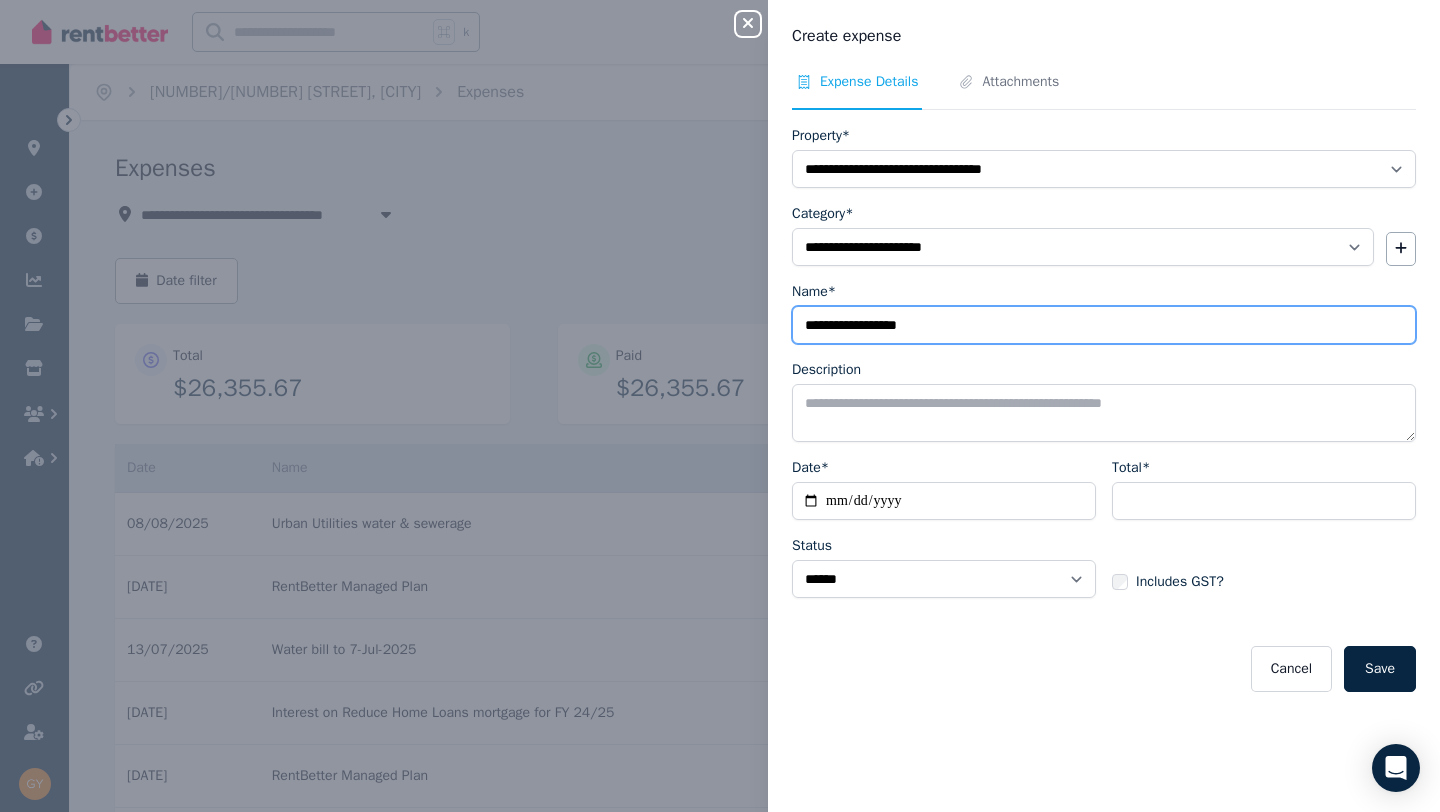 type on "**********" 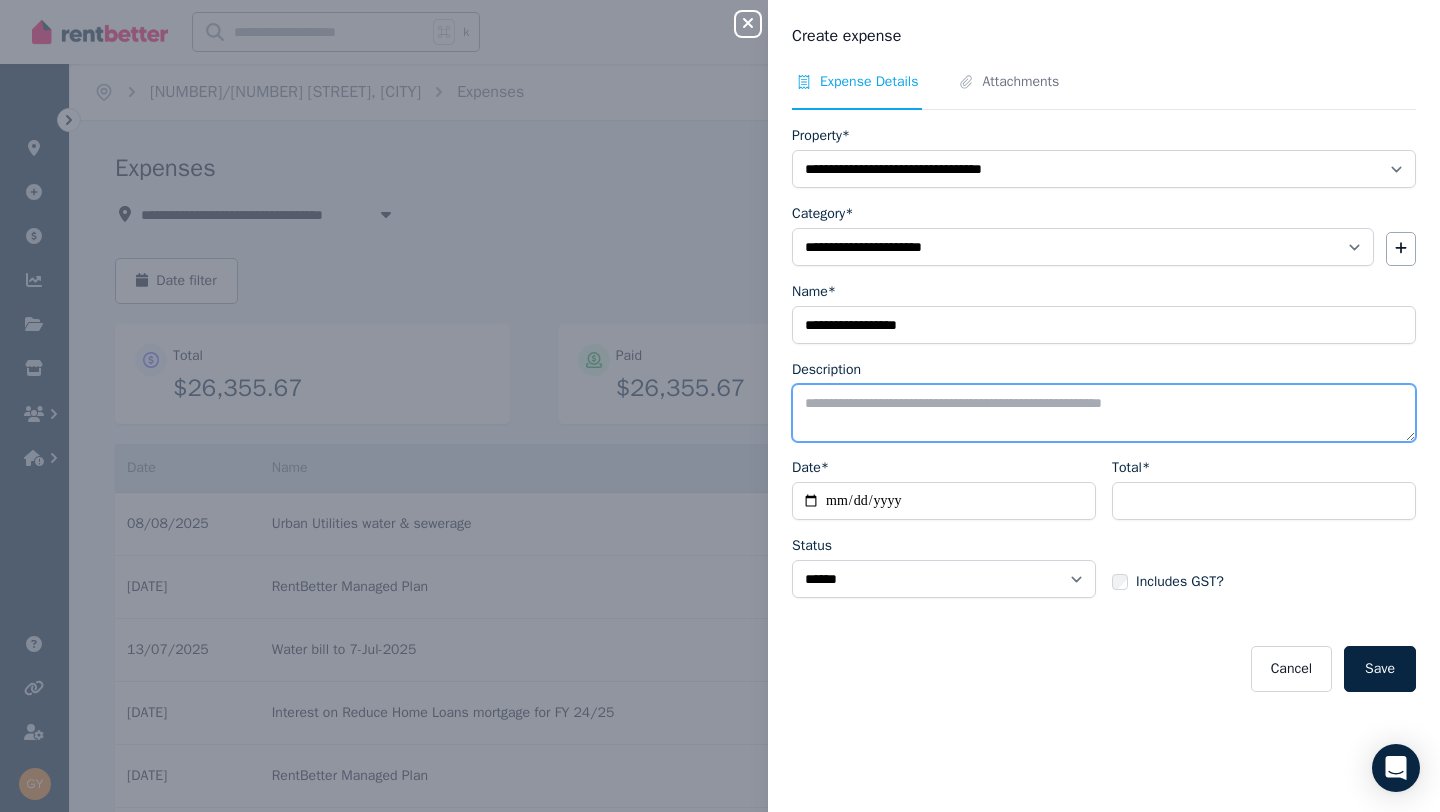 click on "Description" at bounding box center (1104, 413) 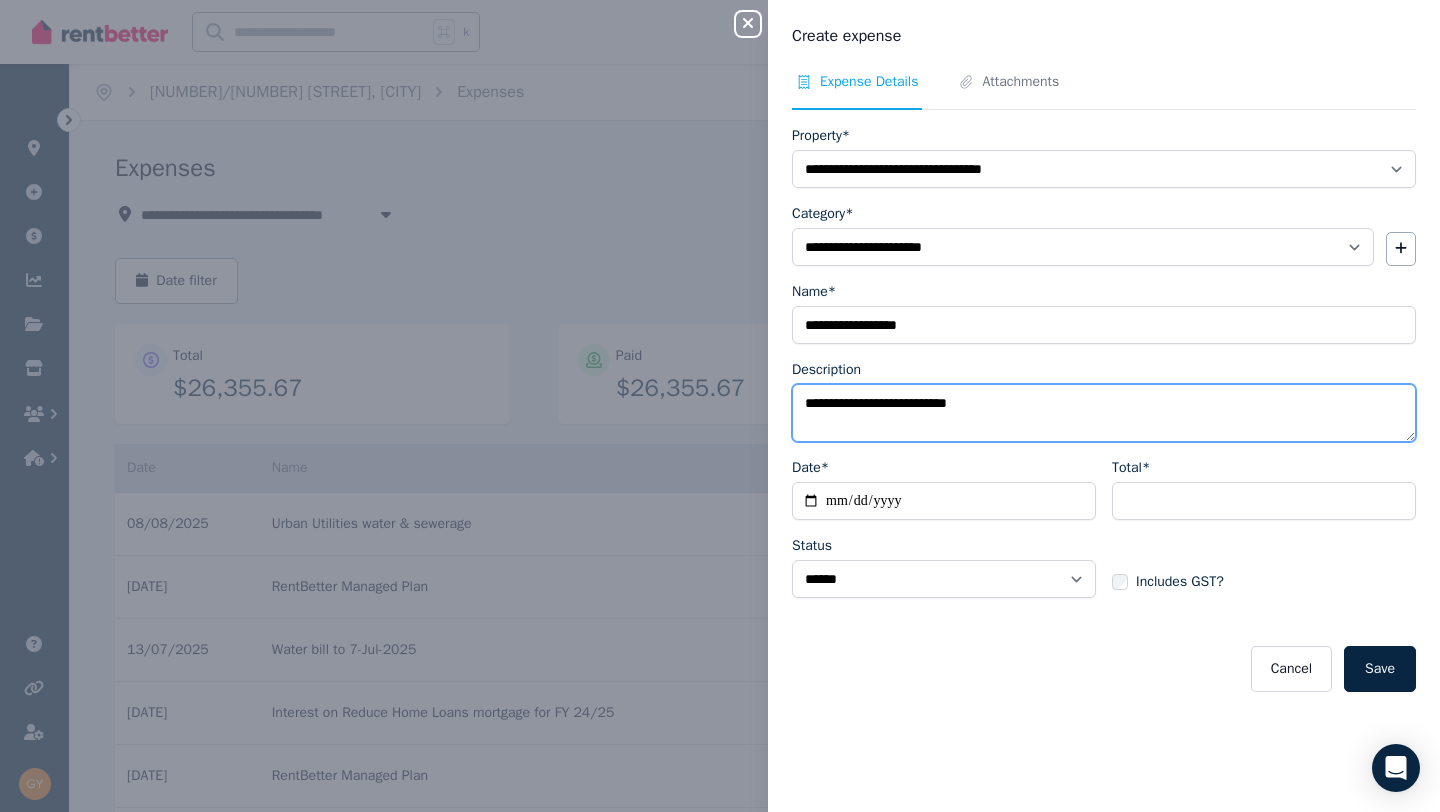 paste on "**********" 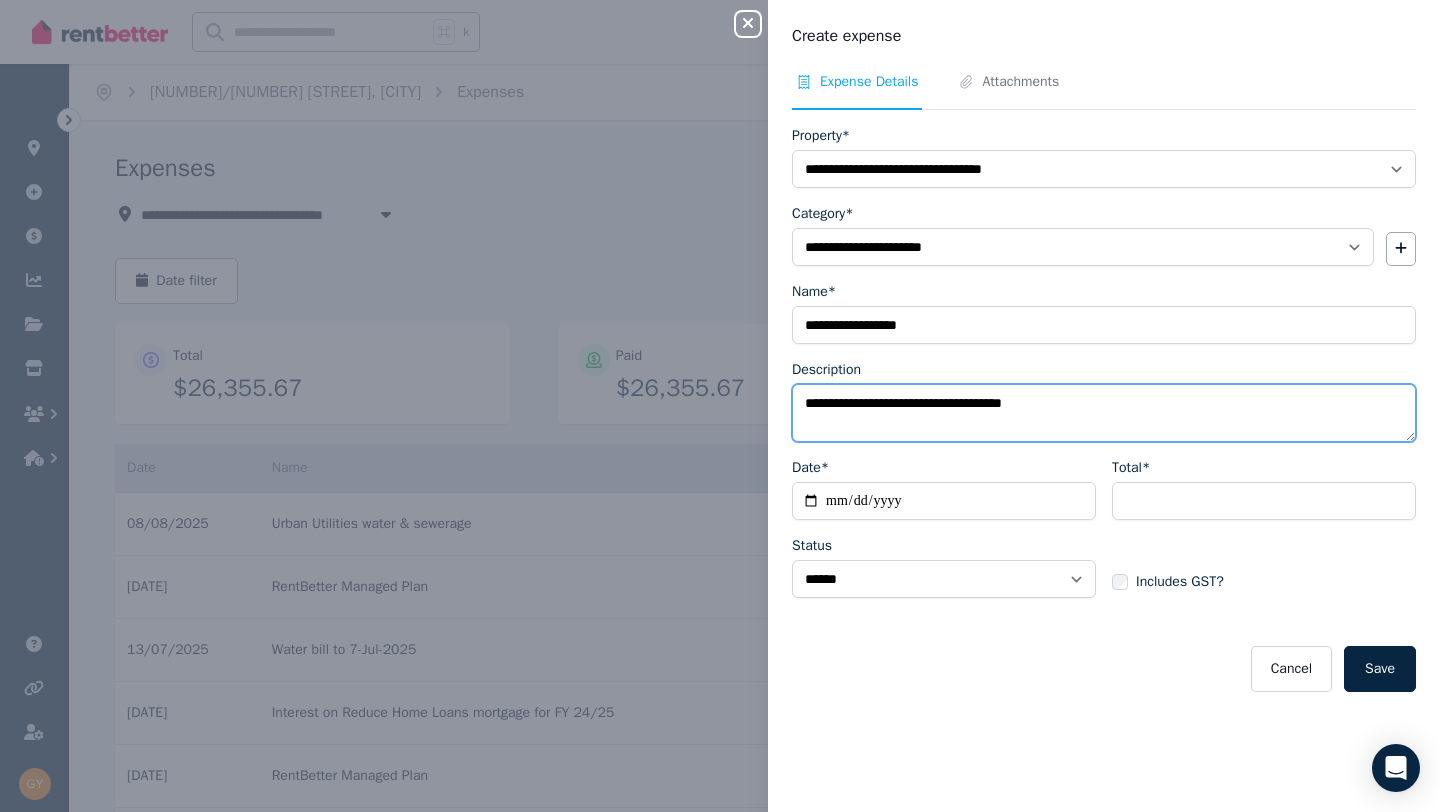 type on "**********" 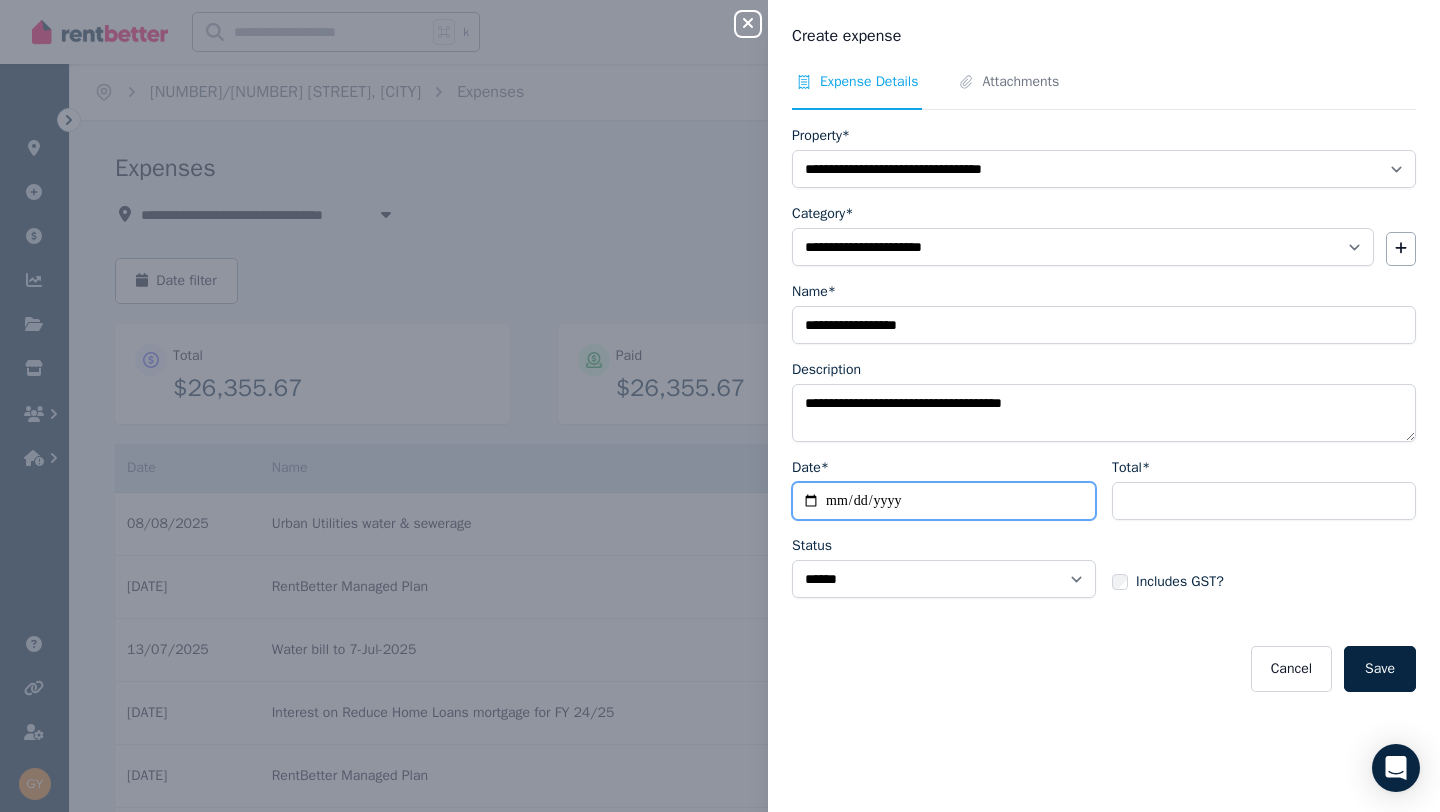 click on "Date*" at bounding box center [944, 501] 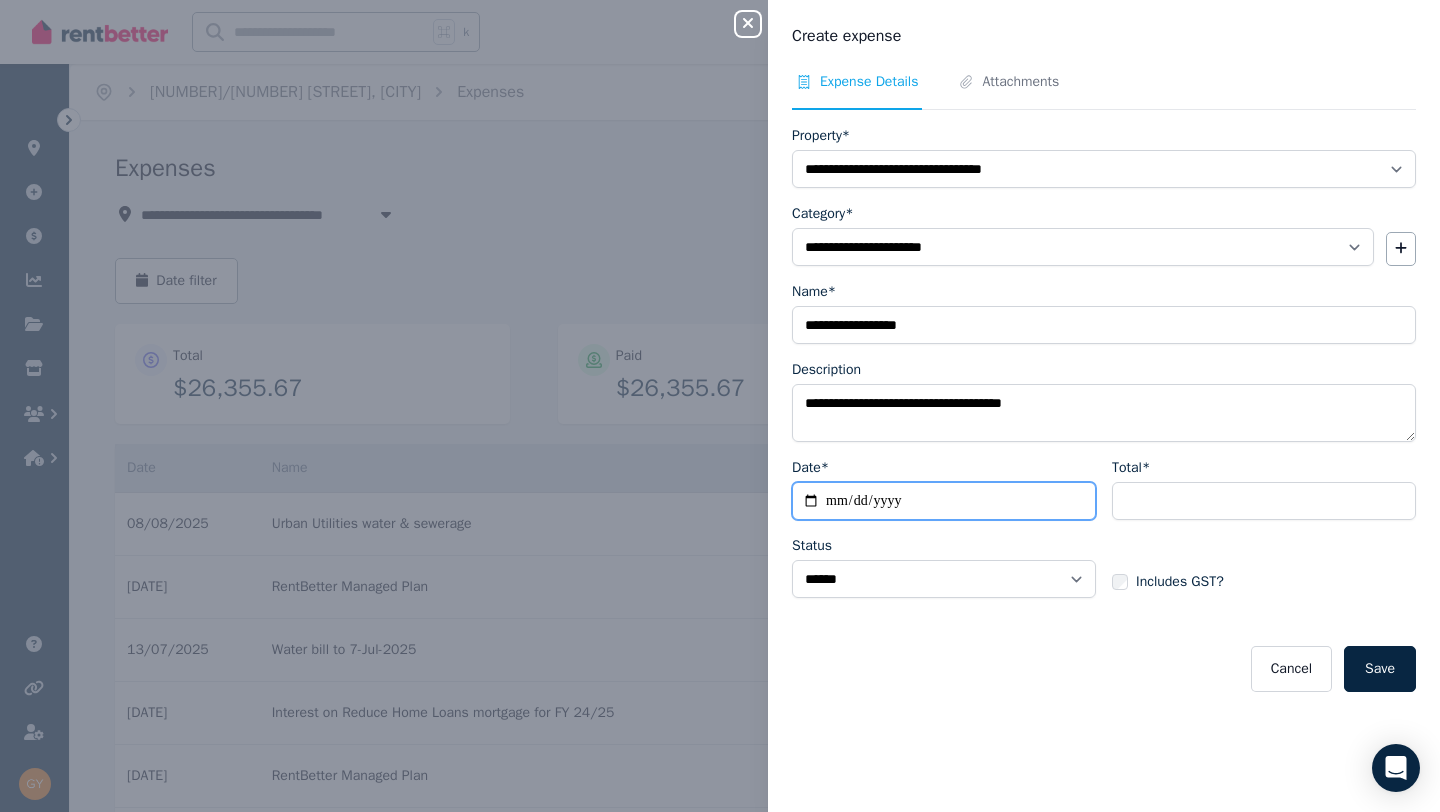 type on "**********" 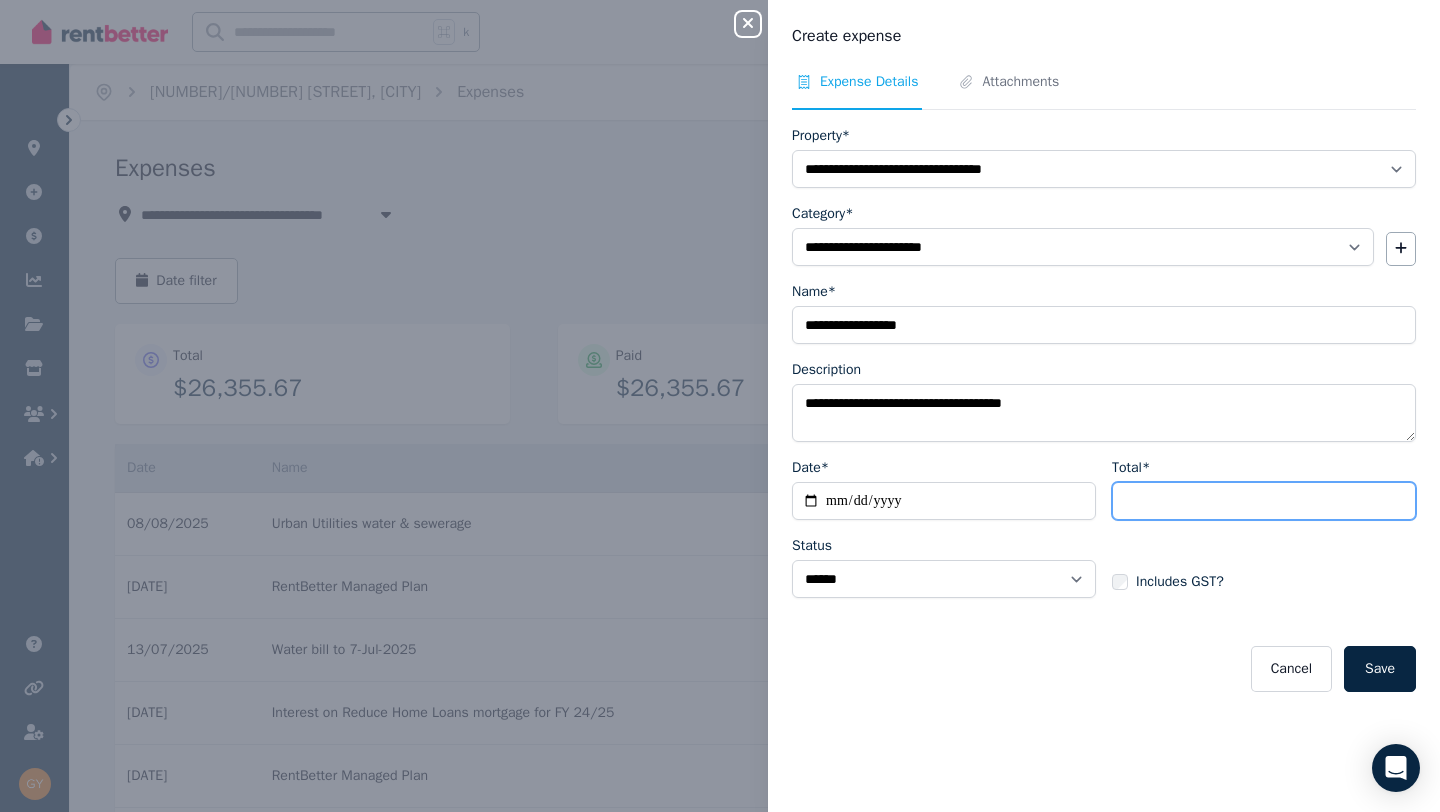 click on "Total*" at bounding box center (1264, 501) 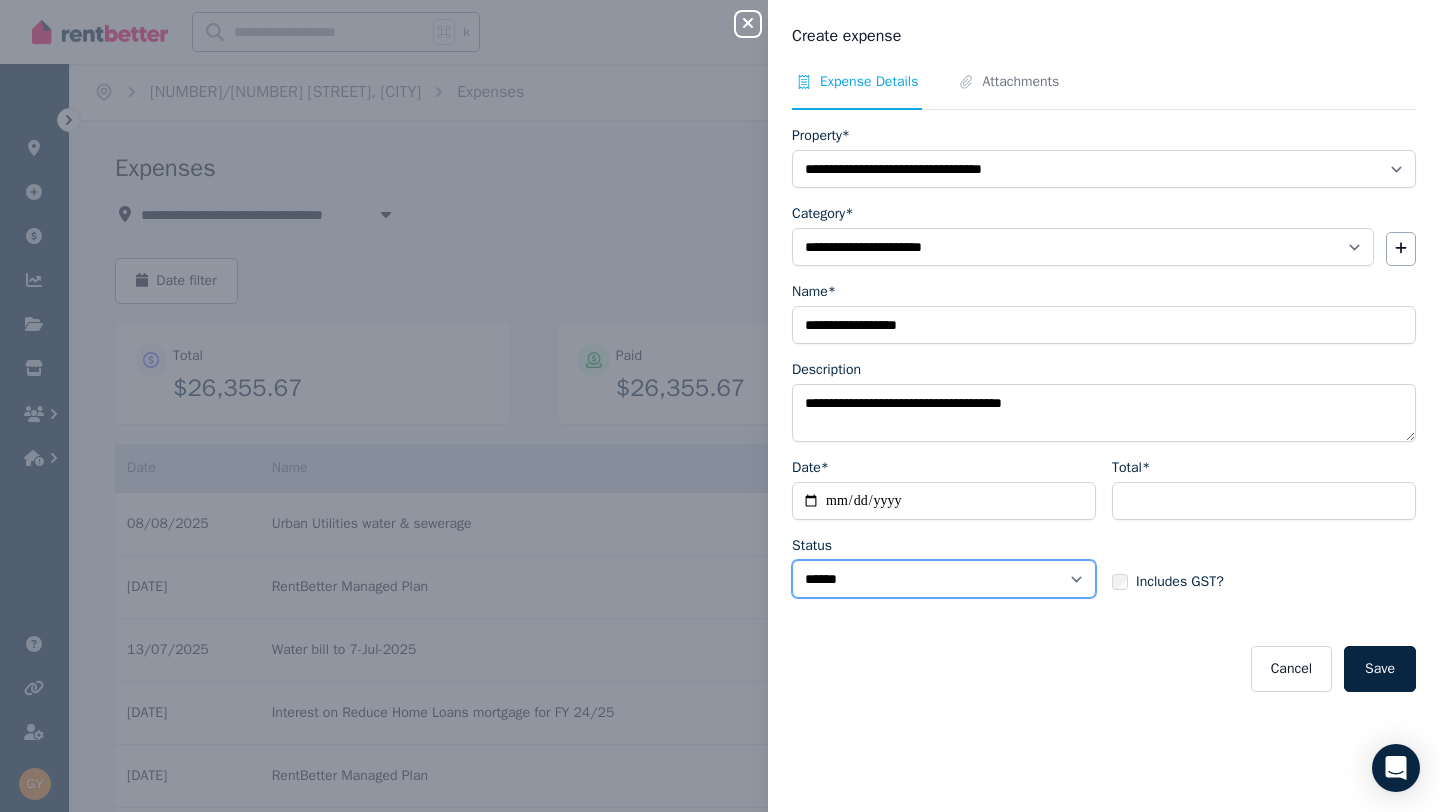 click on "****** ****" at bounding box center (944, 579) 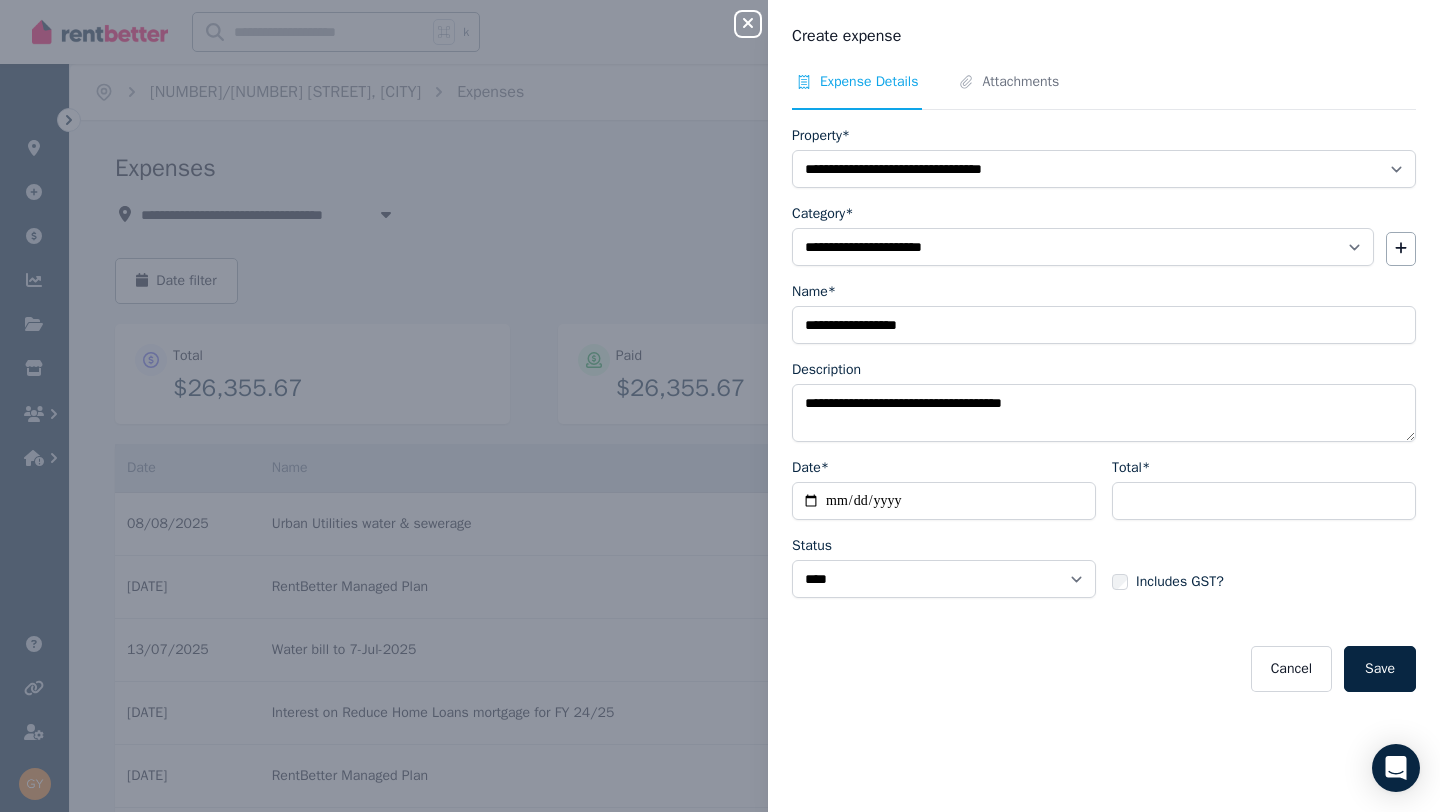 click on "Cancel Save" at bounding box center (1104, 669) 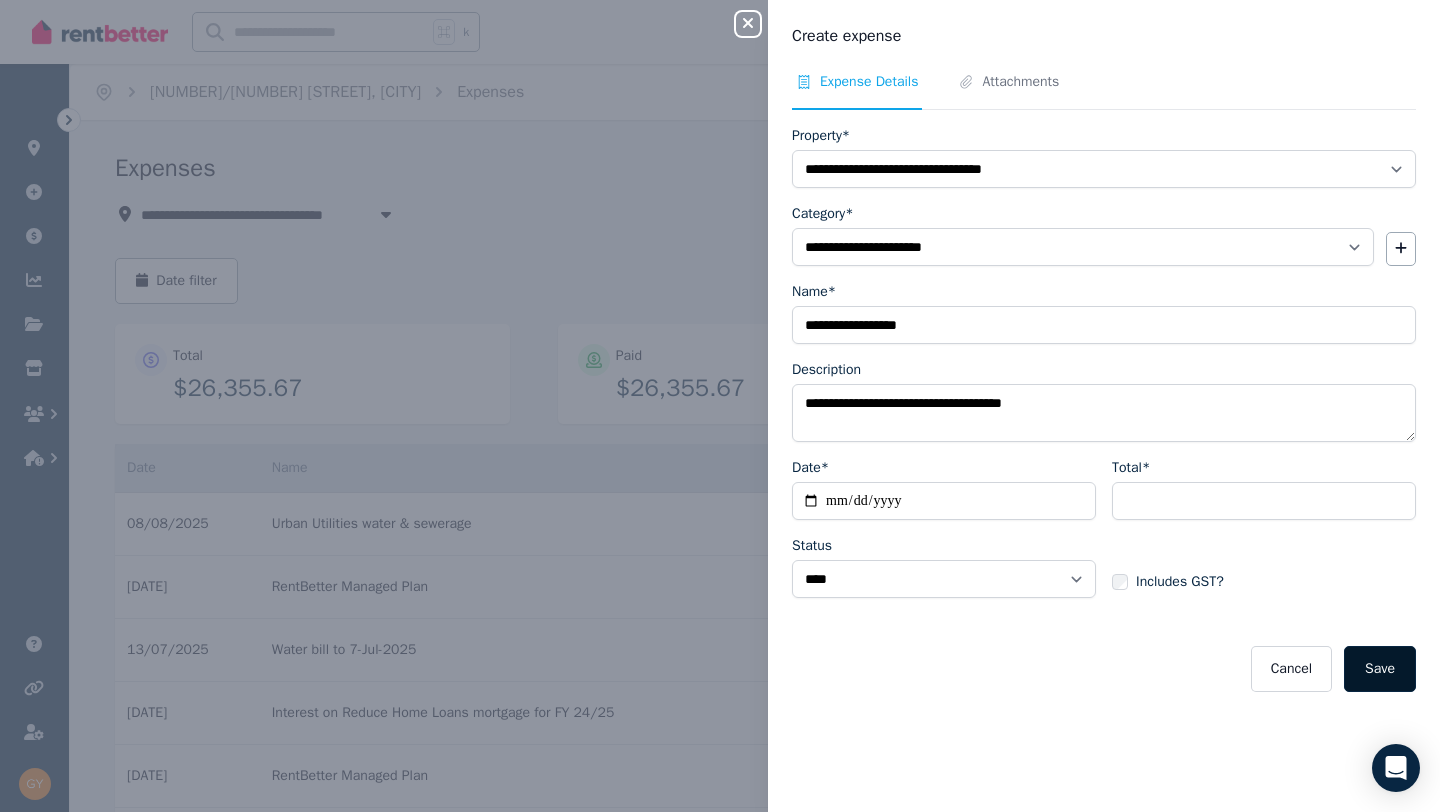 click on "Save" at bounding box center (1380, 669) 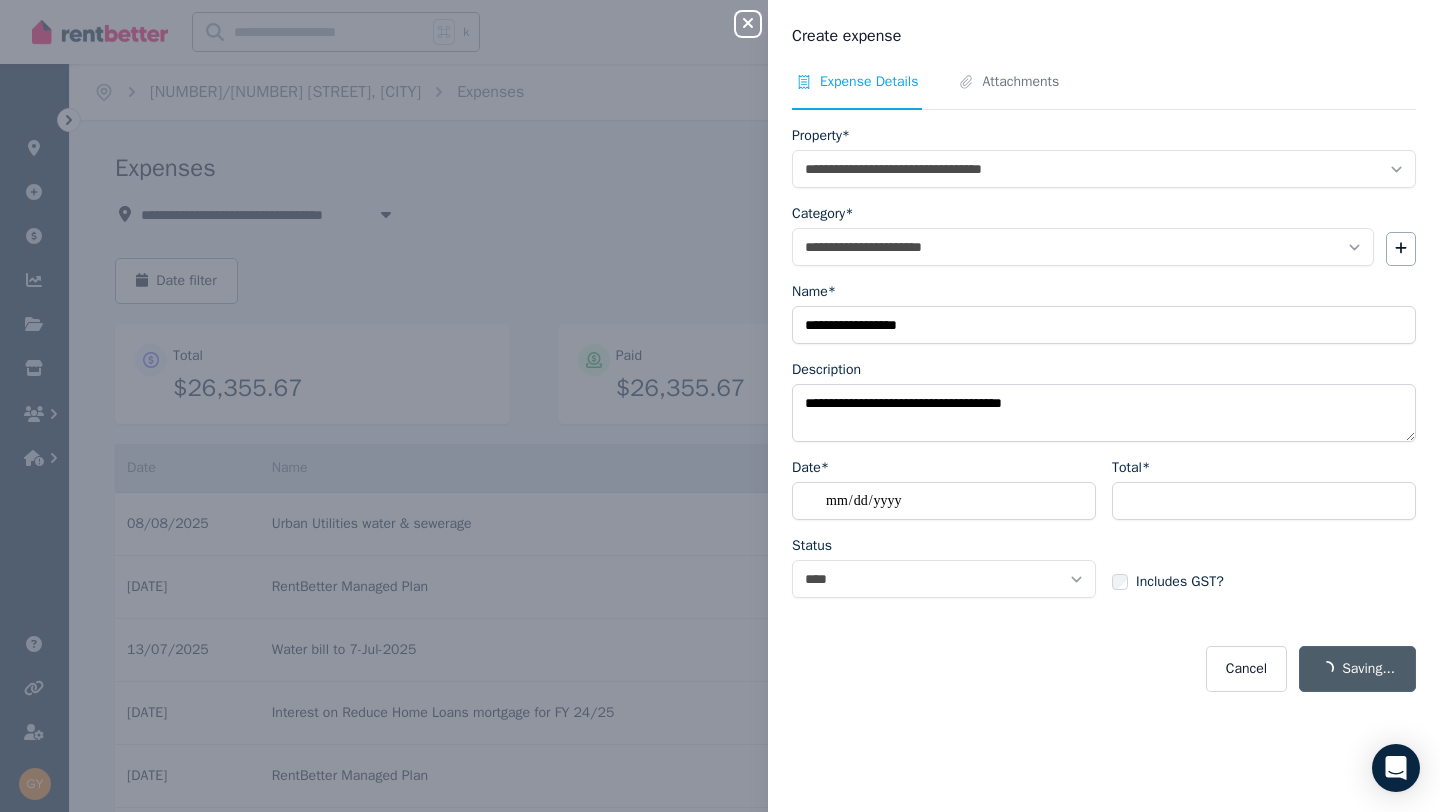 select on "**********" 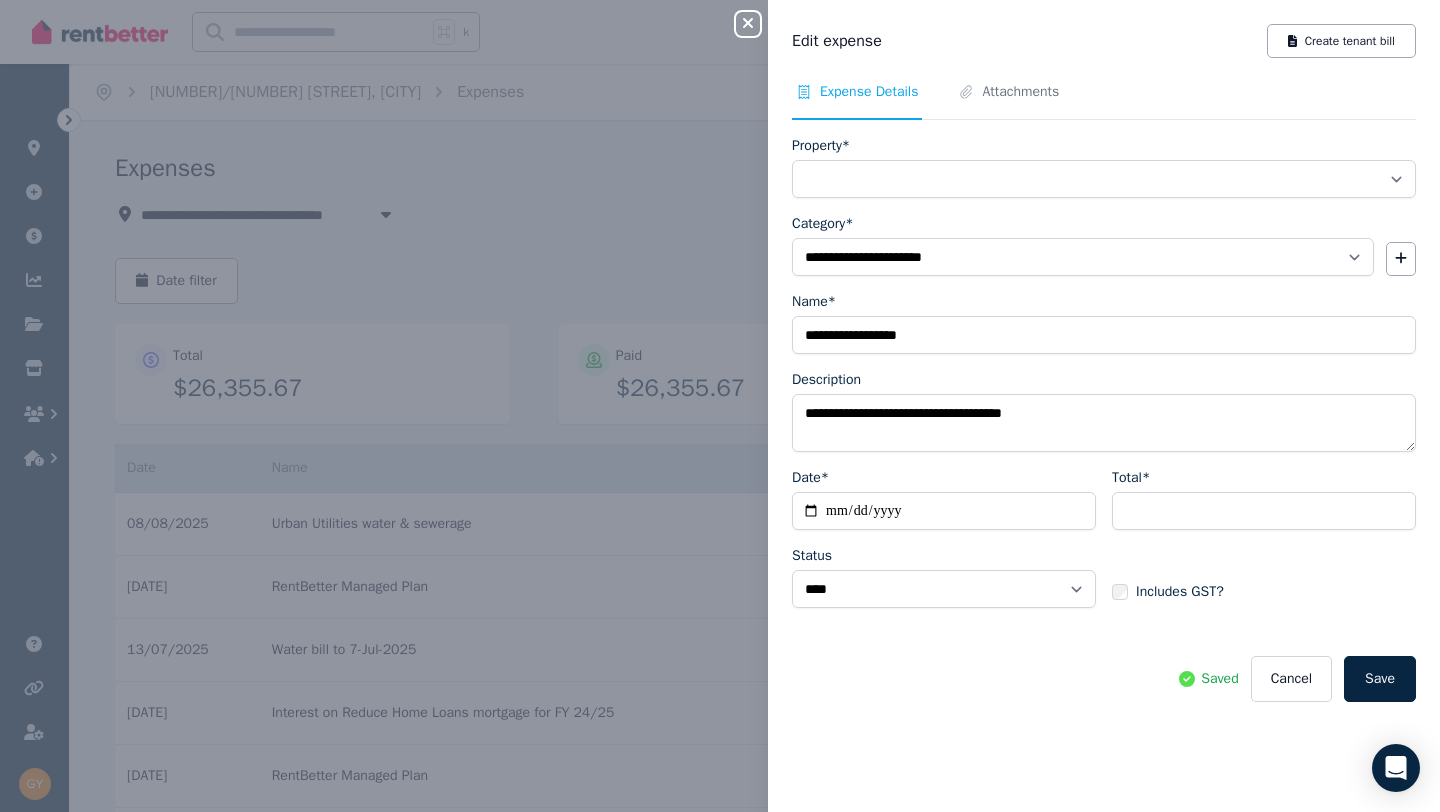 select on "**********" 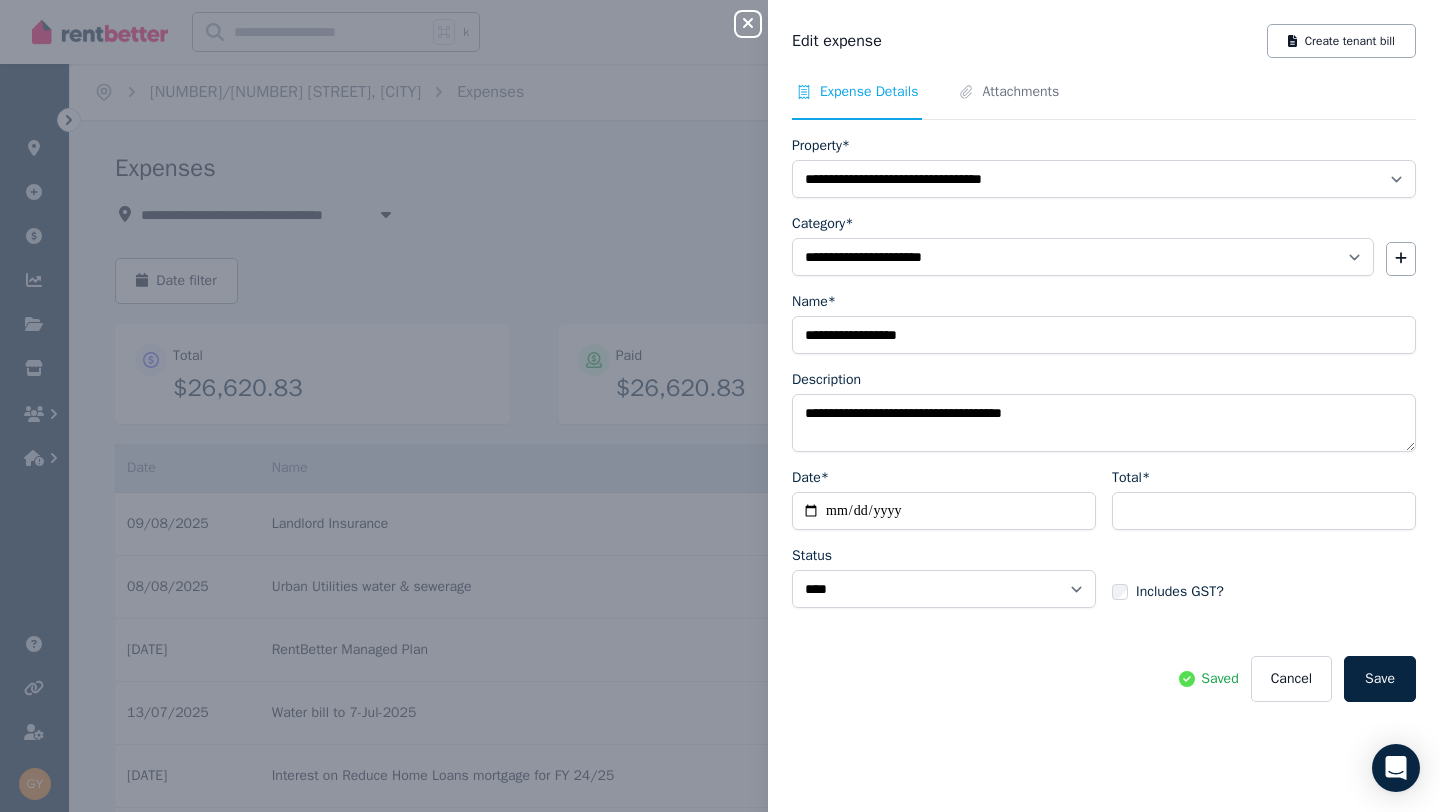 click 